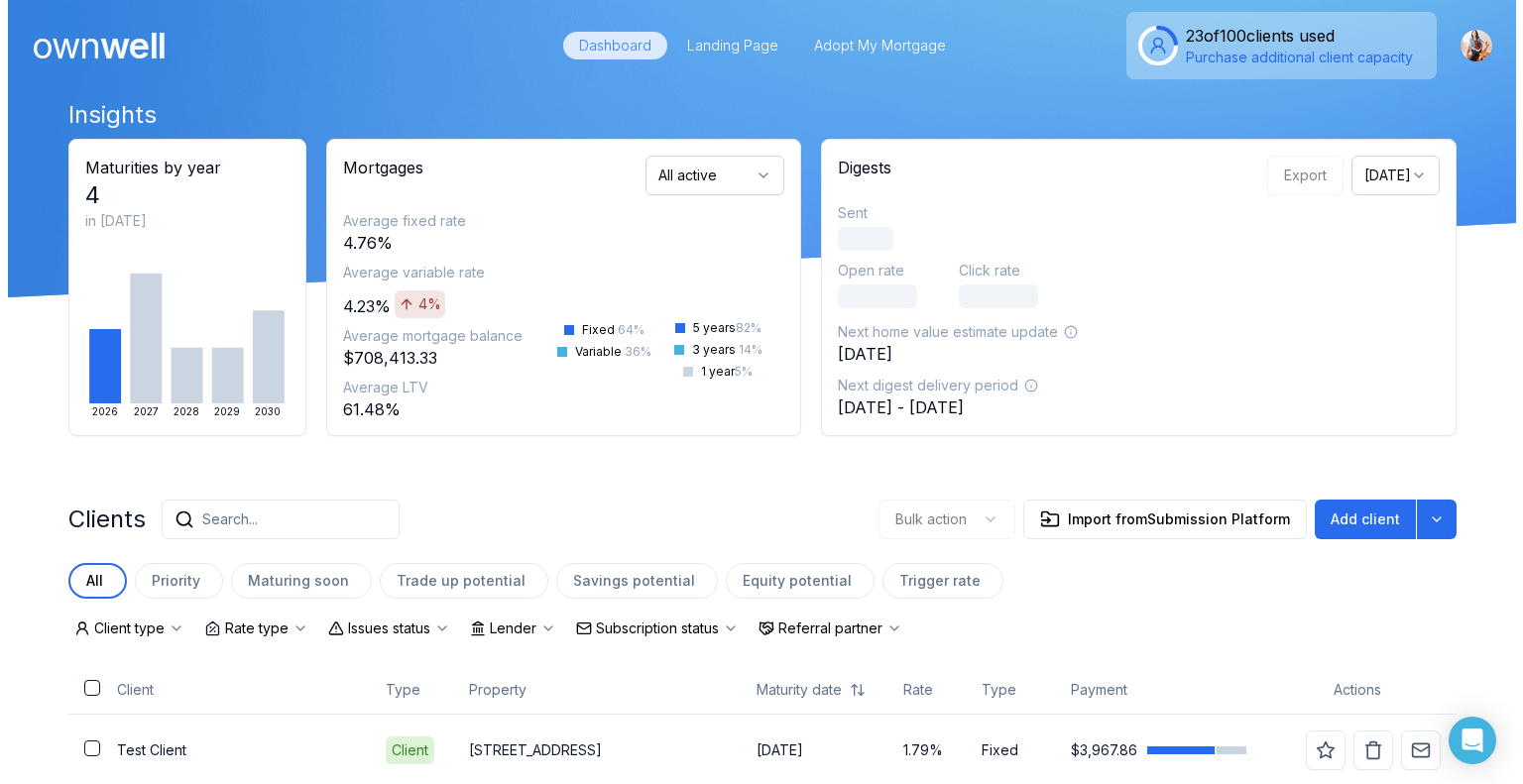 scroll, scrollTop: 0, scrollLeft: 0, axis: both 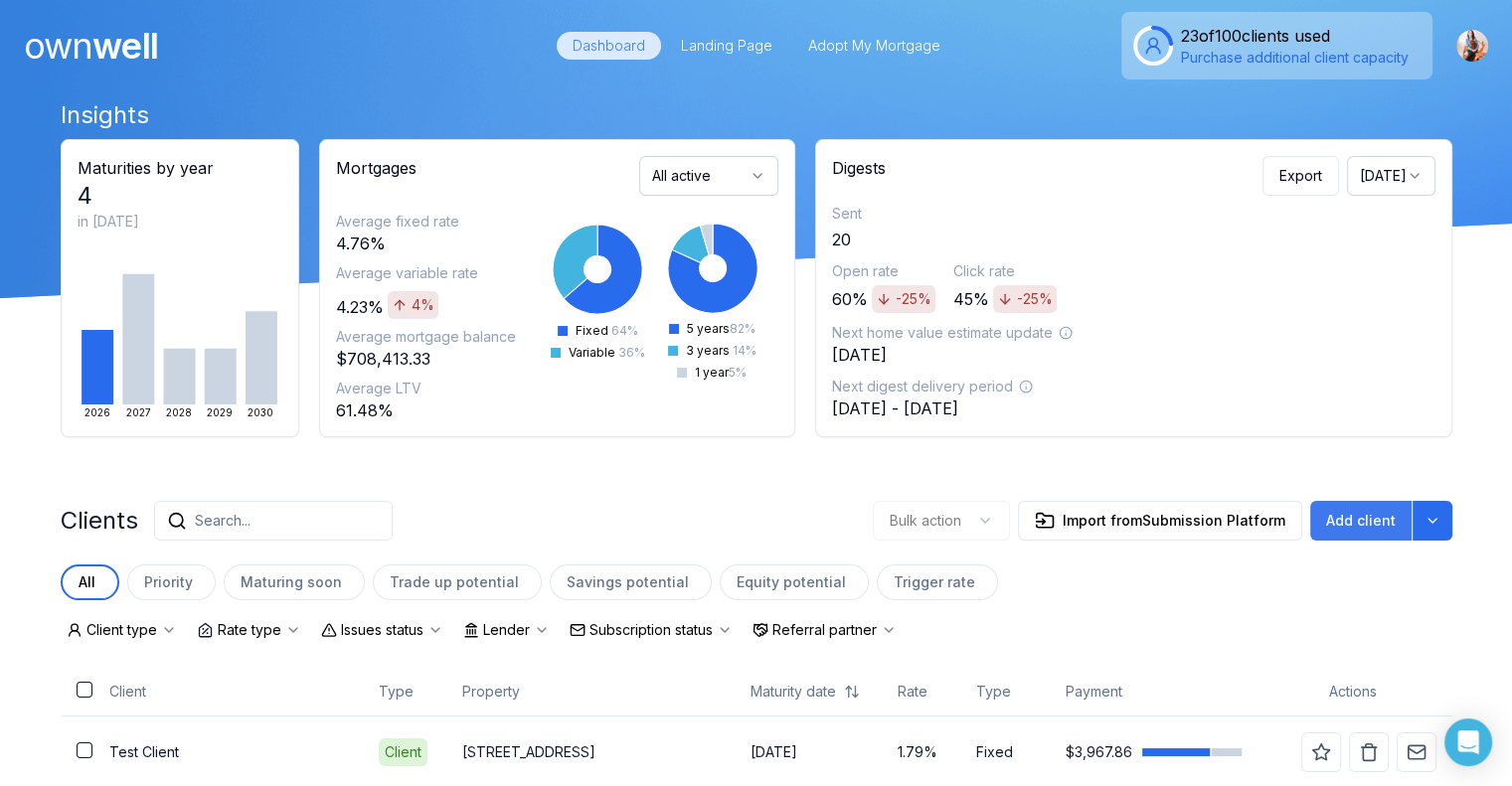click on "Add client" at bounding box center (1361, 521) 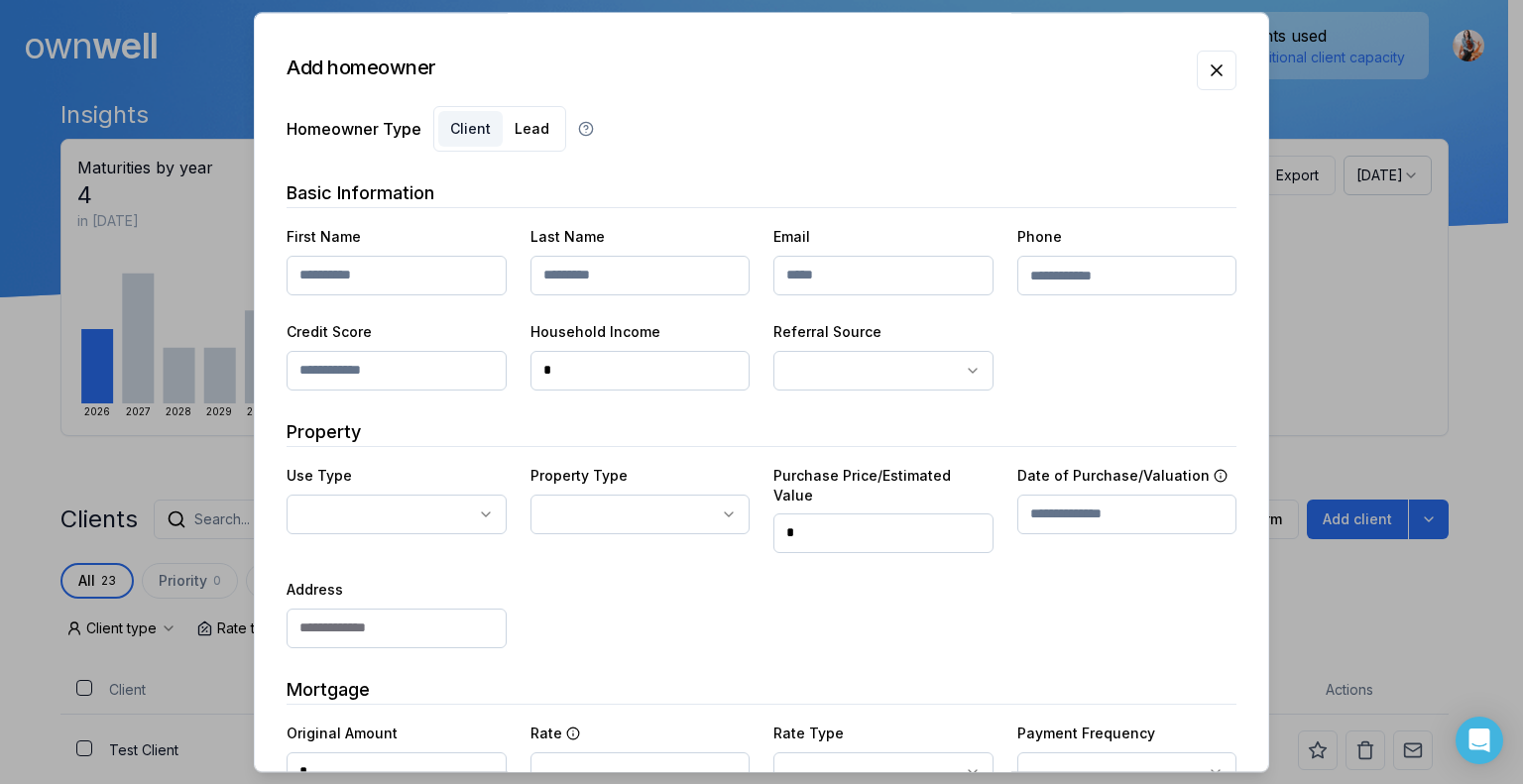 click at bounding box center [397, 276] 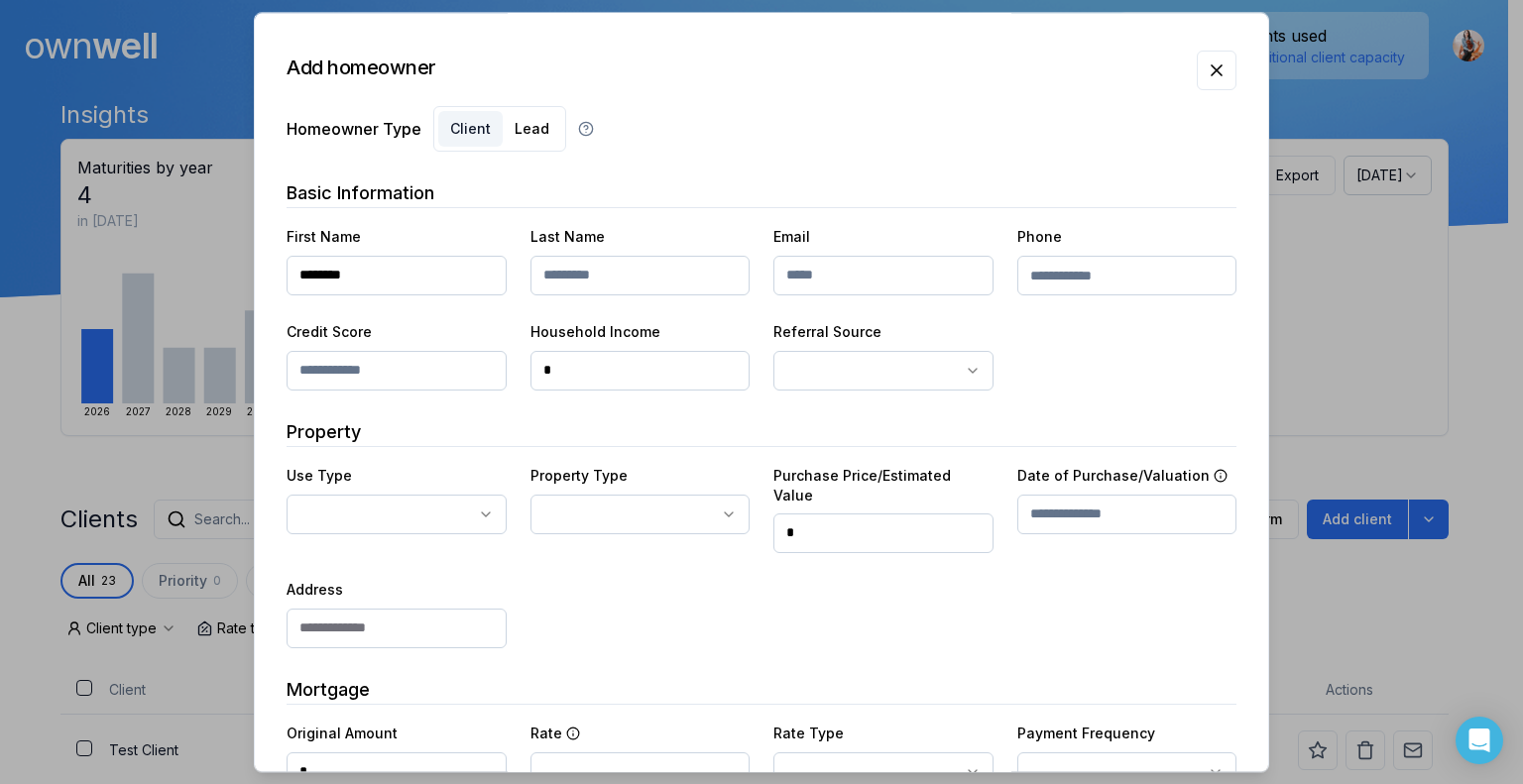 type on "********" 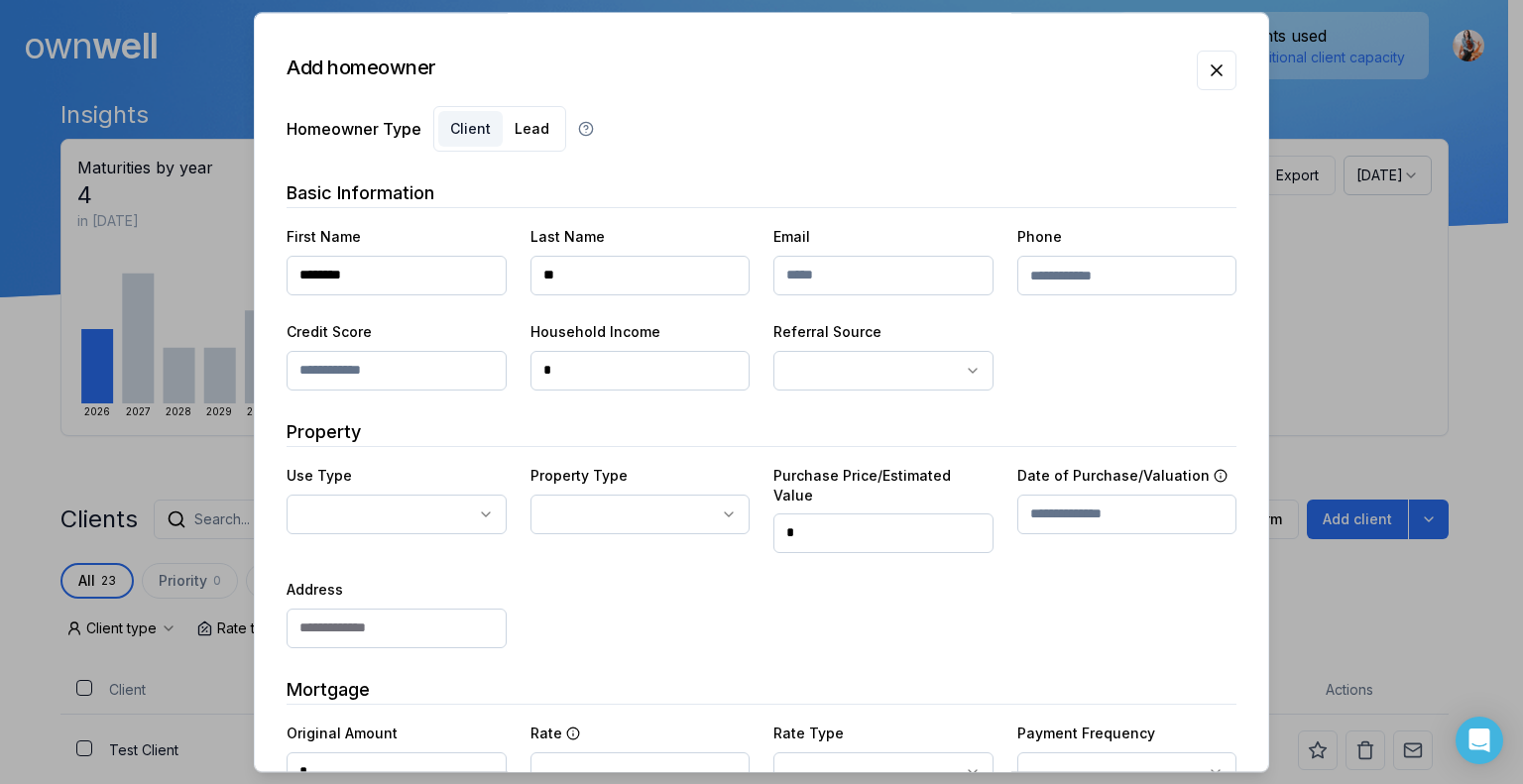 type on "*" 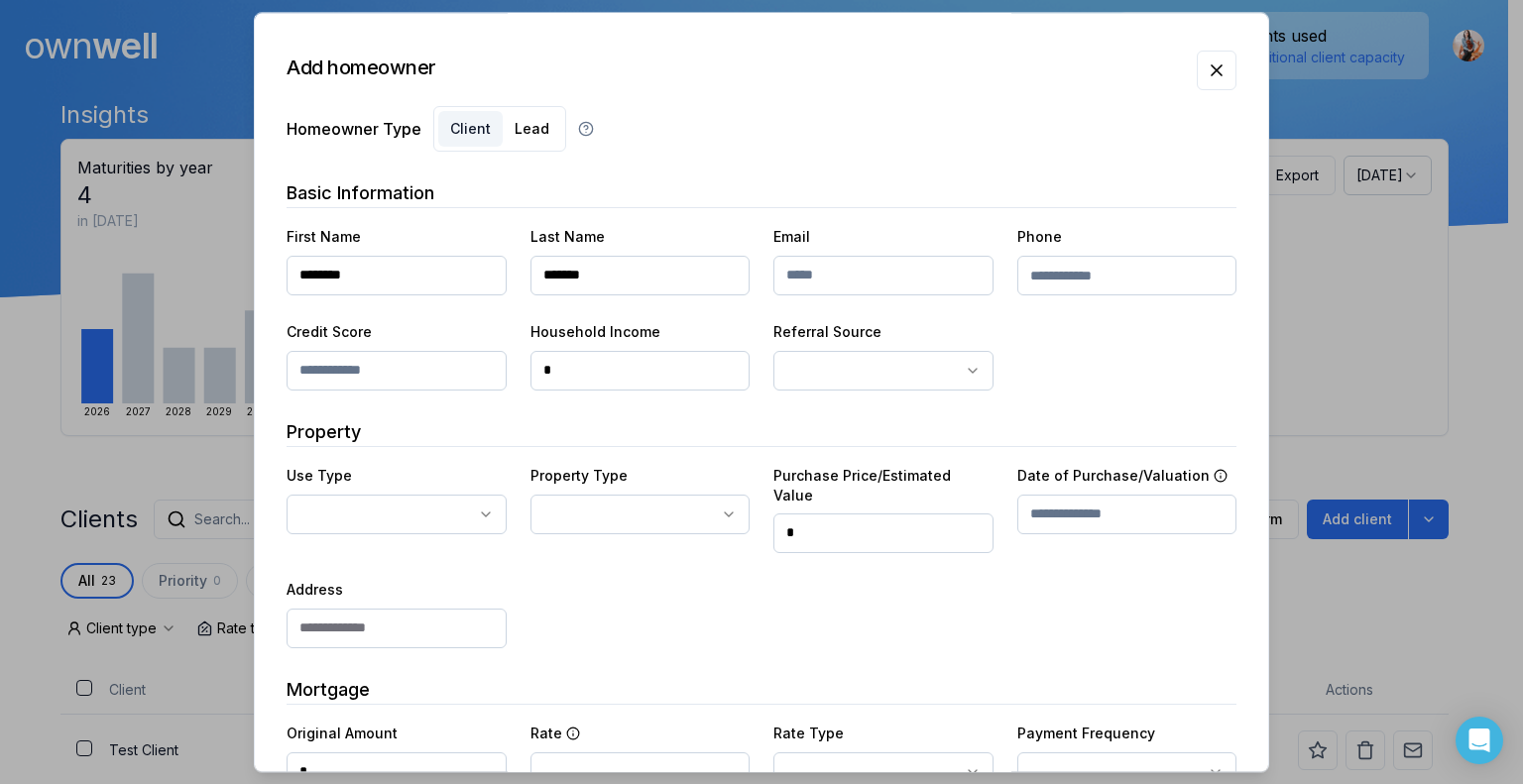type on "*******" 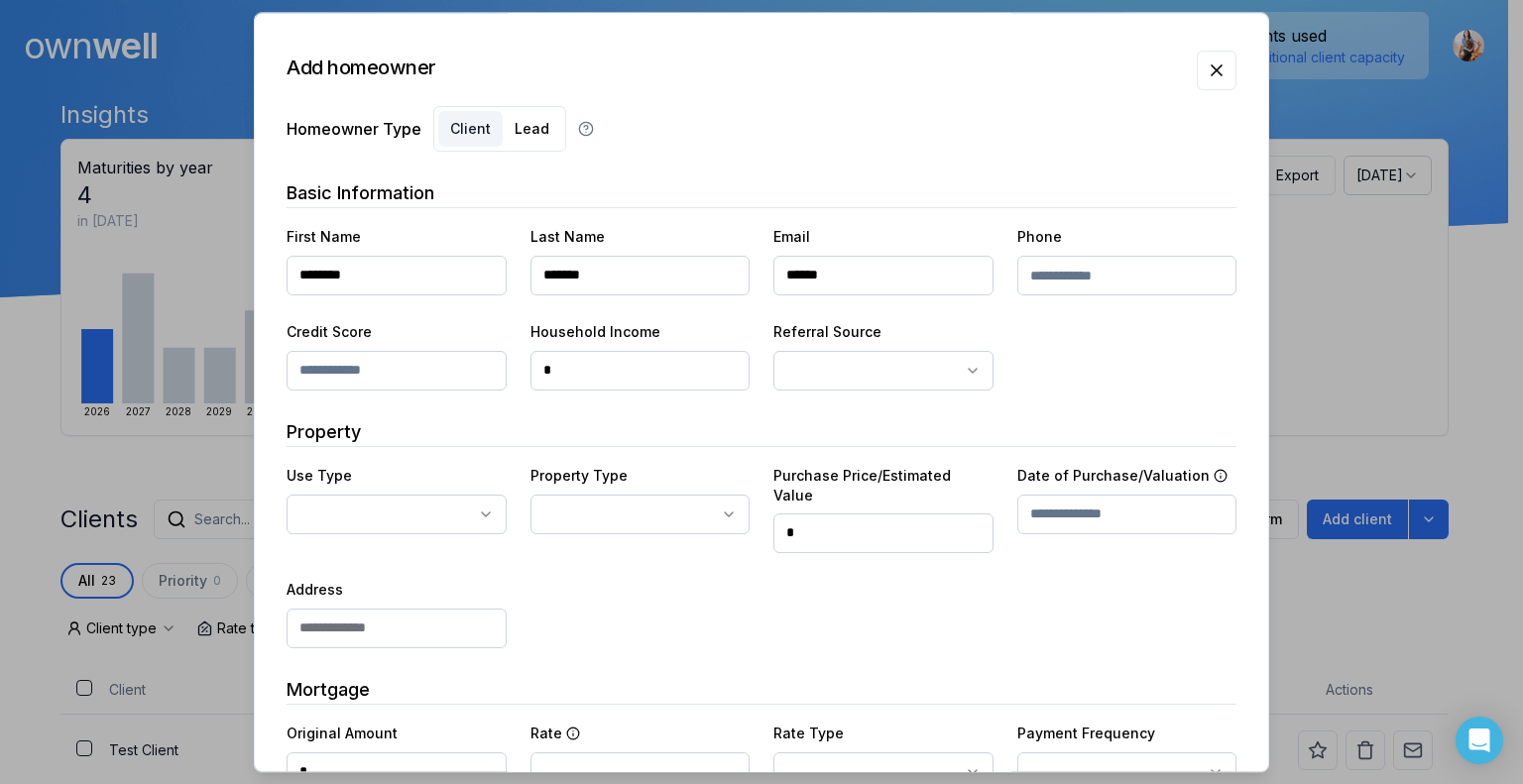 type on "******" 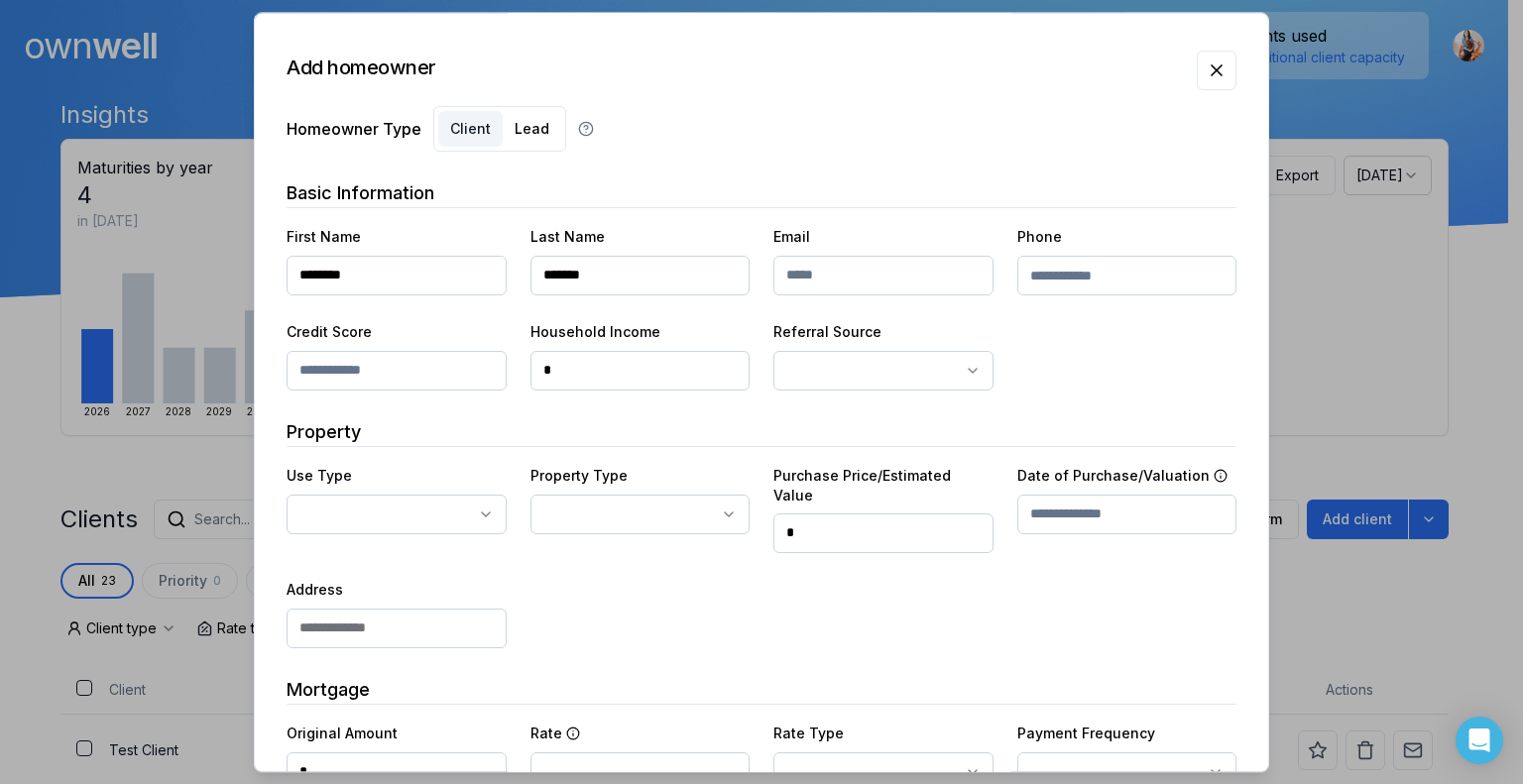 paste on "**********" 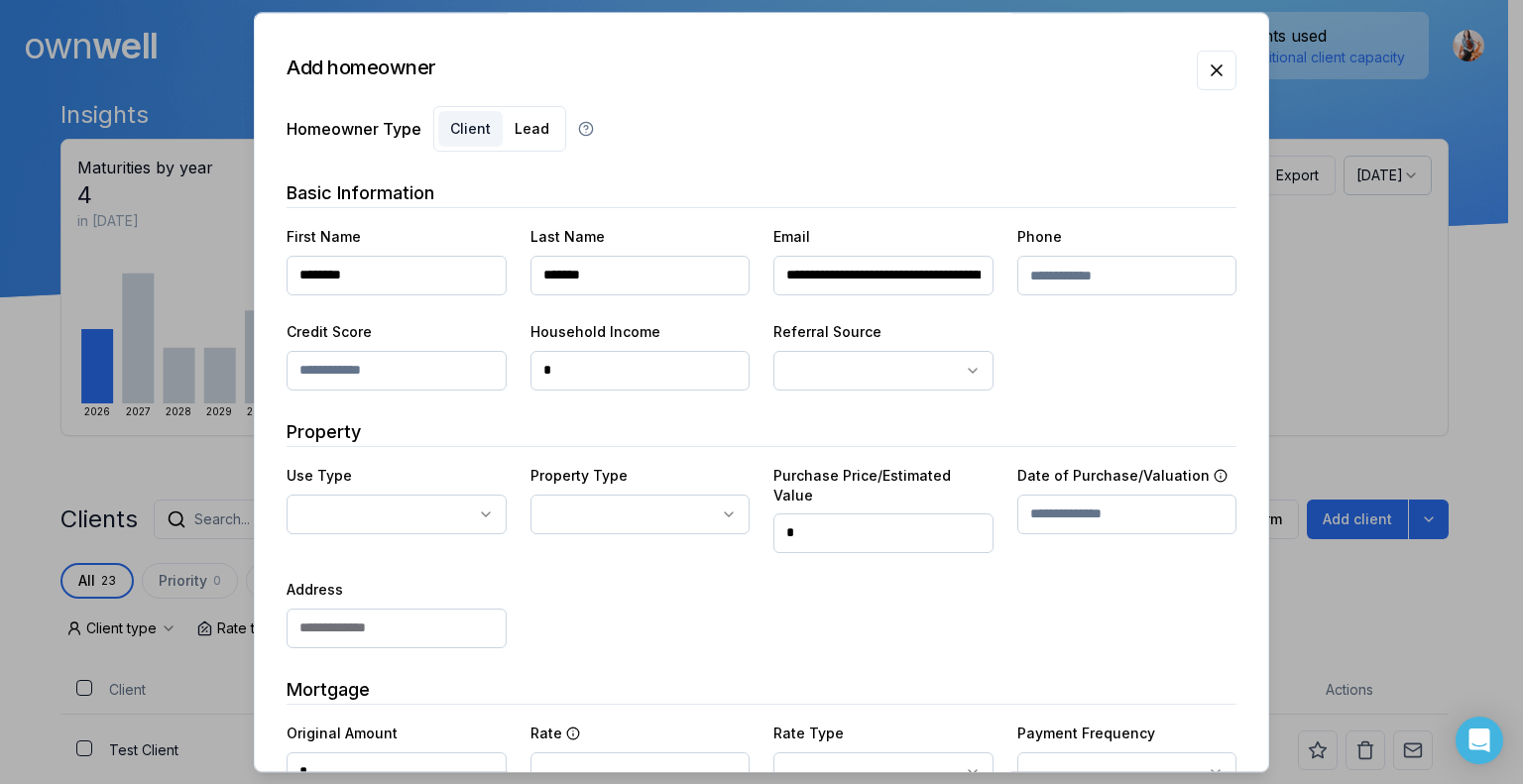 scroll, scrollTop: 0, scrollLeft: 101, axis: horizontal 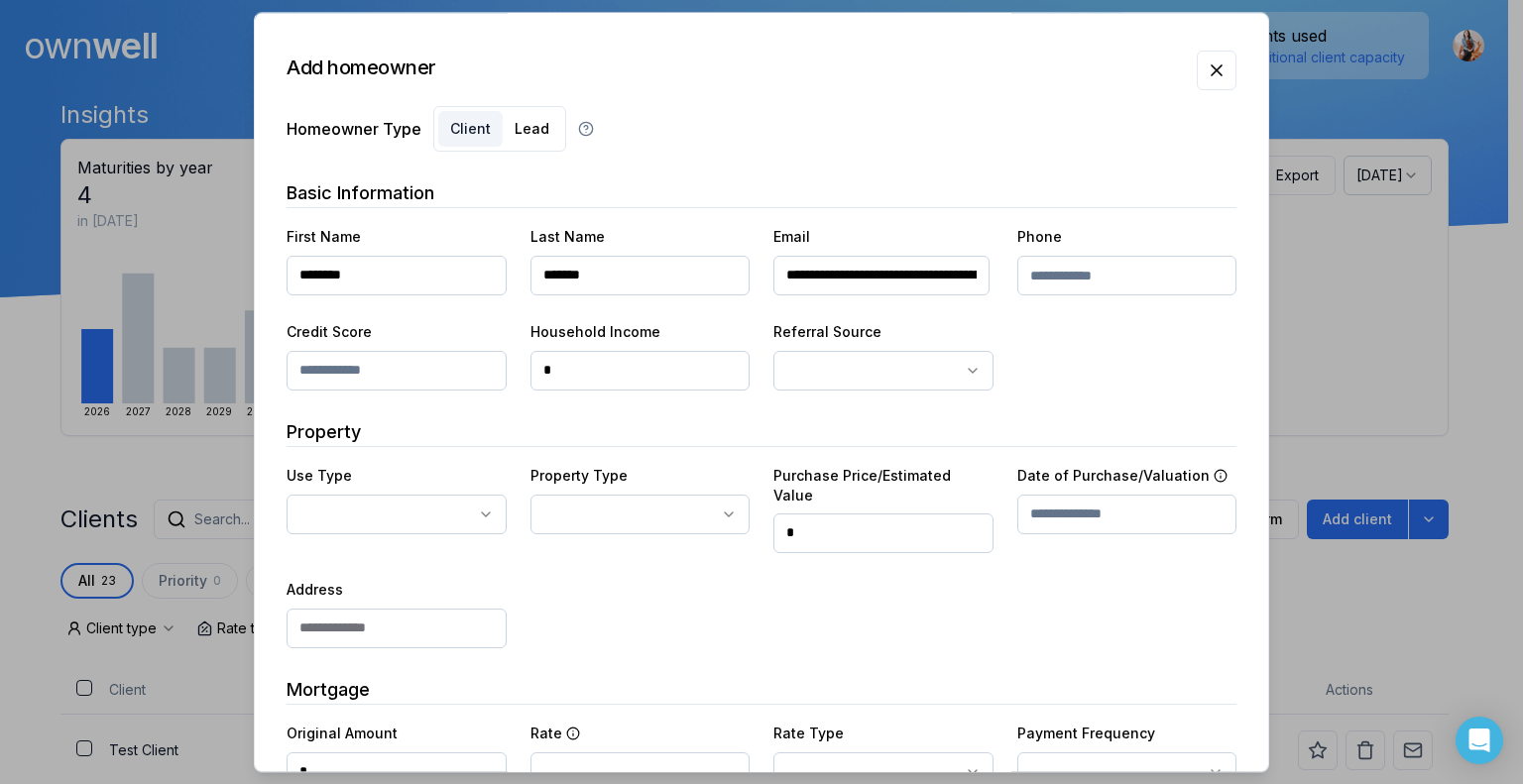 drag, startPoint x: 801, startPoint y: 277, endPoint x: 667, endPoint y: 285, distance: 134.23859 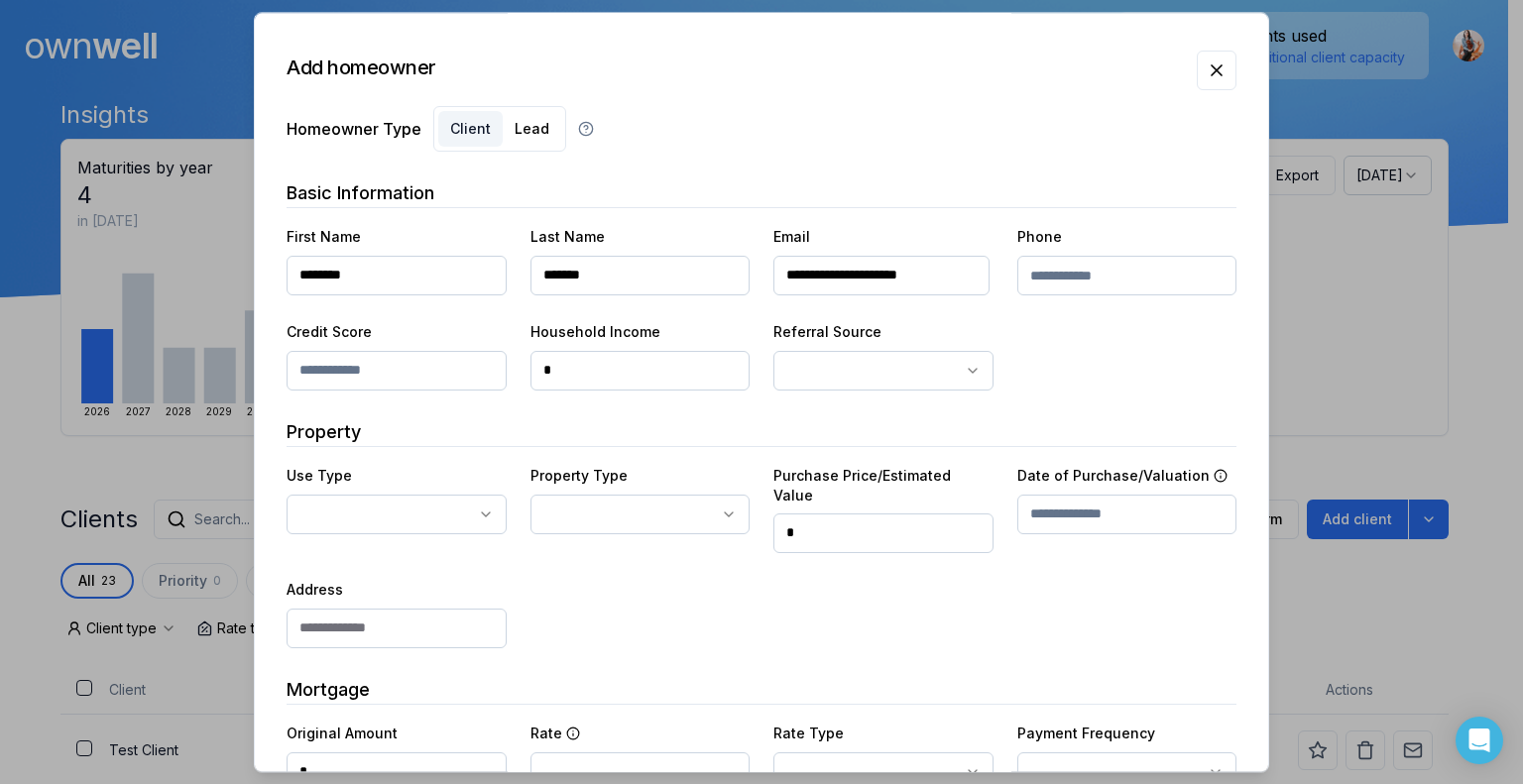 click on "**********" at bounding box center (881, 276) 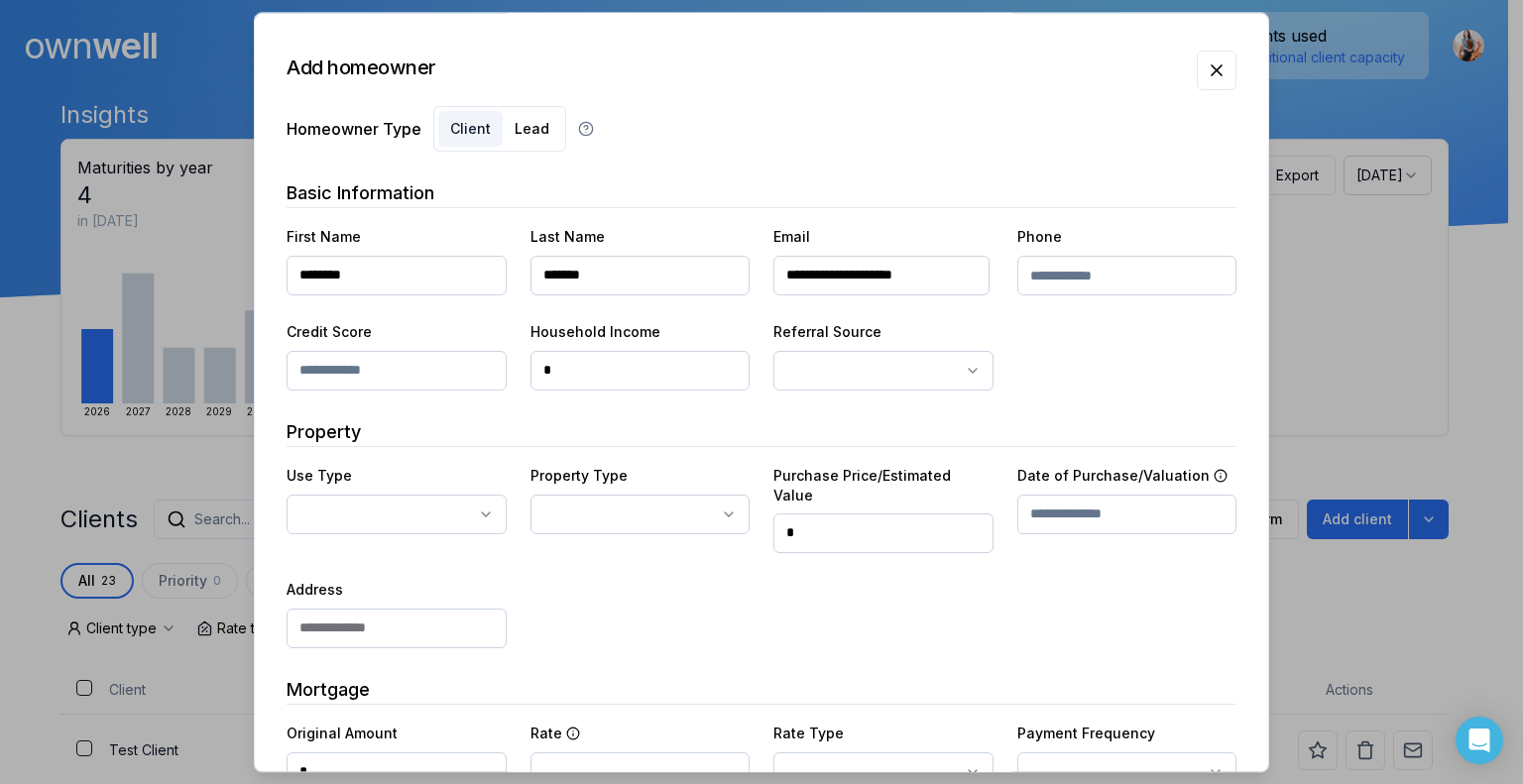 type on "**********" 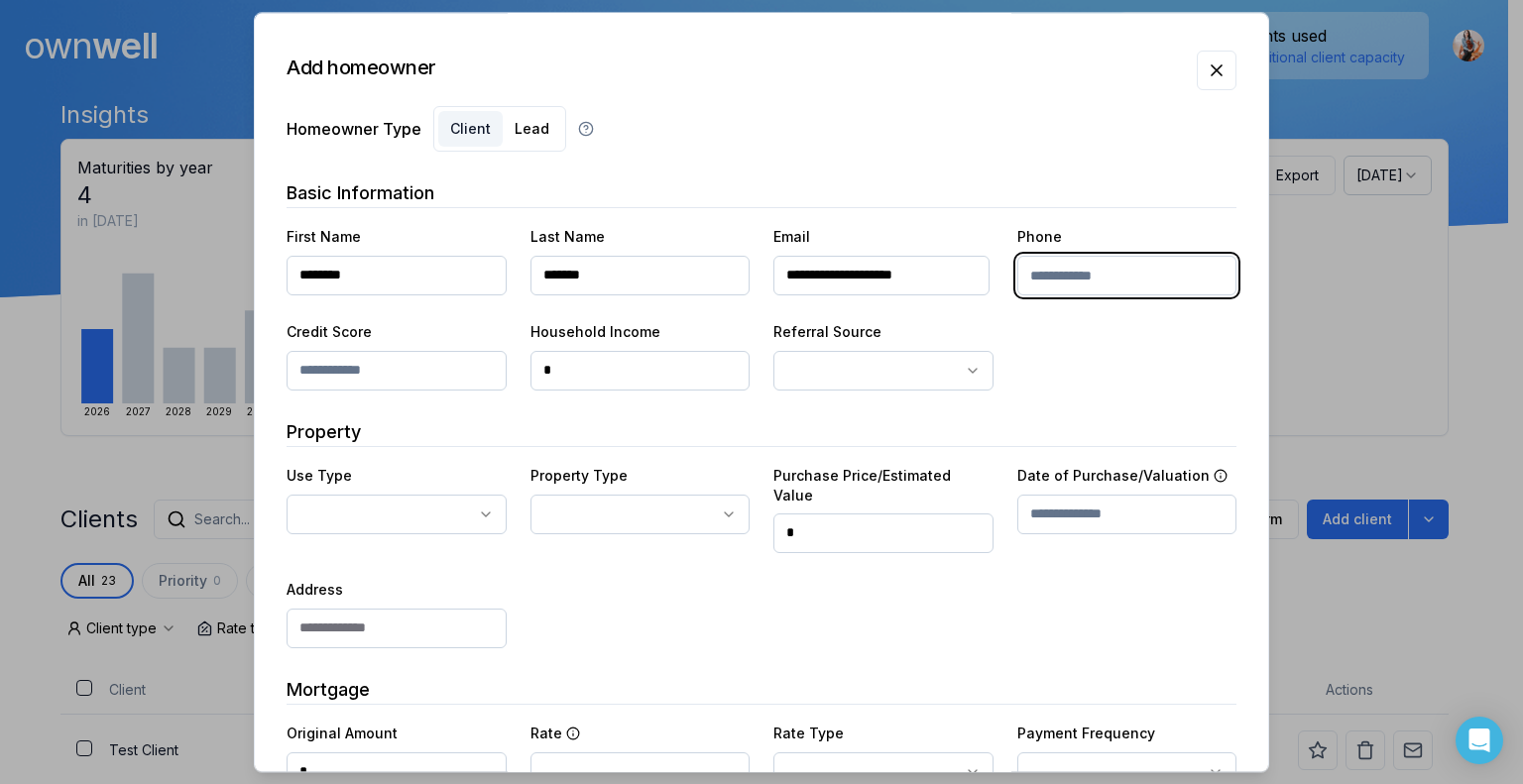 click at bounding box center (1127, 276) 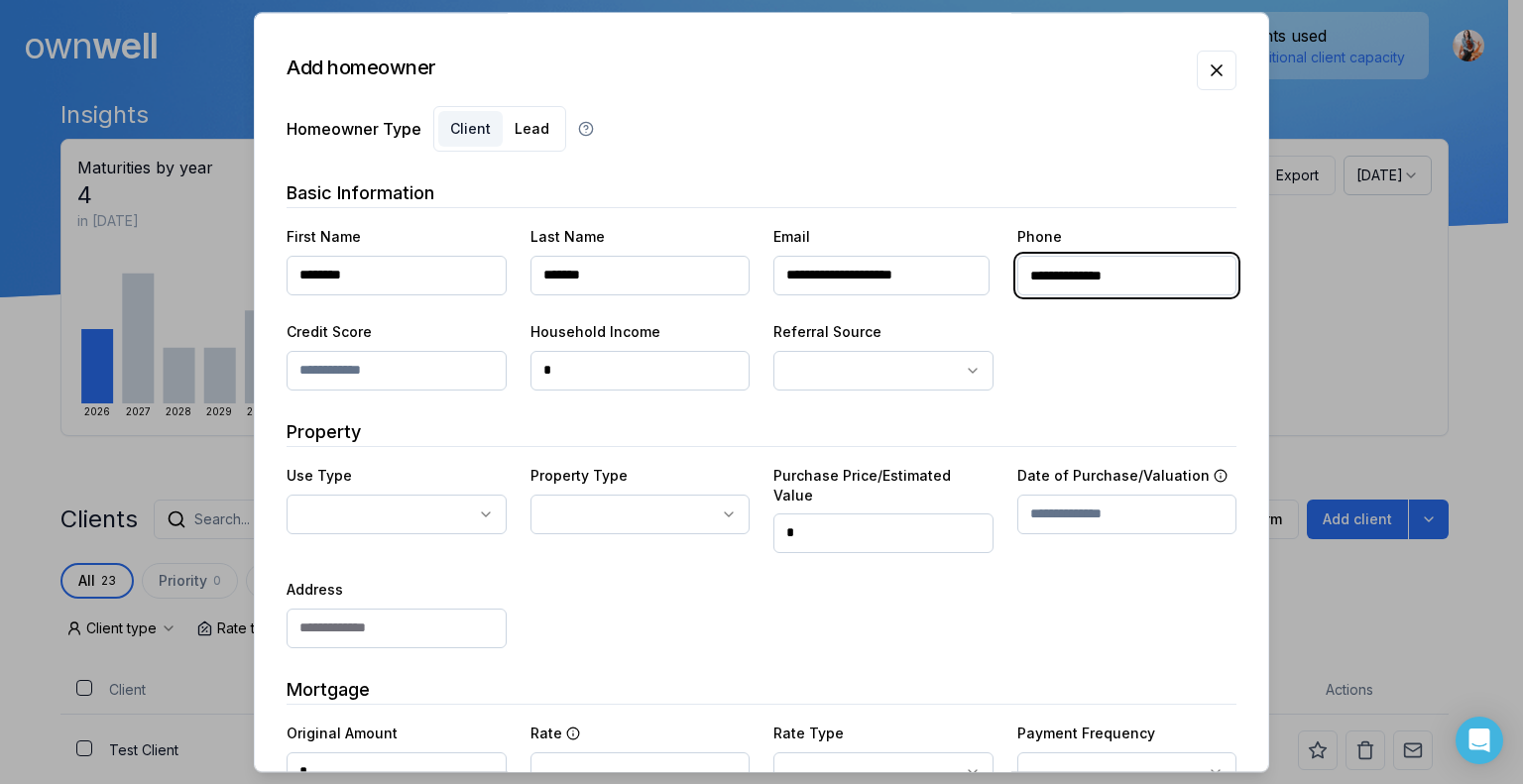 type on "**********" 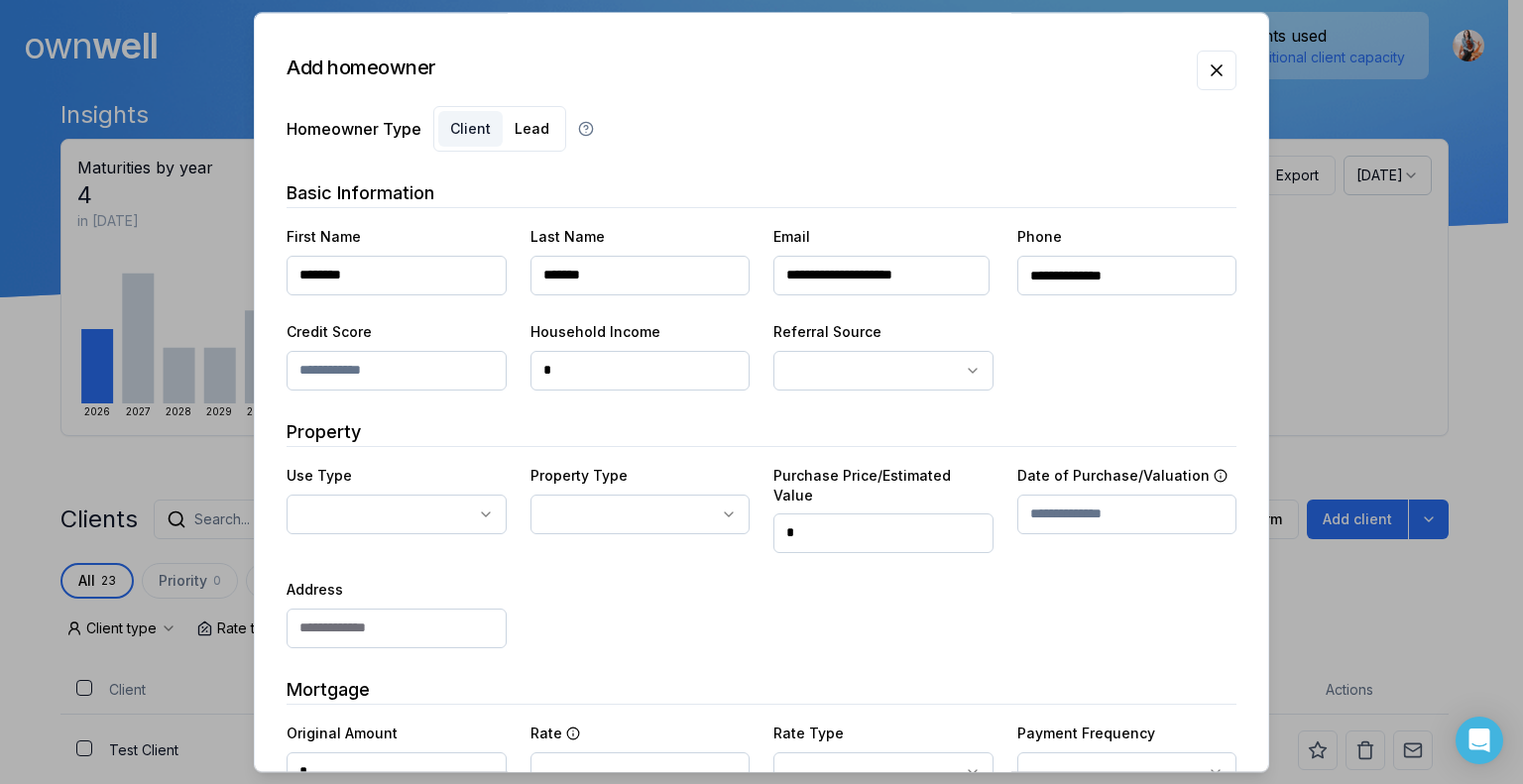 click at bounding box center [397, 371] 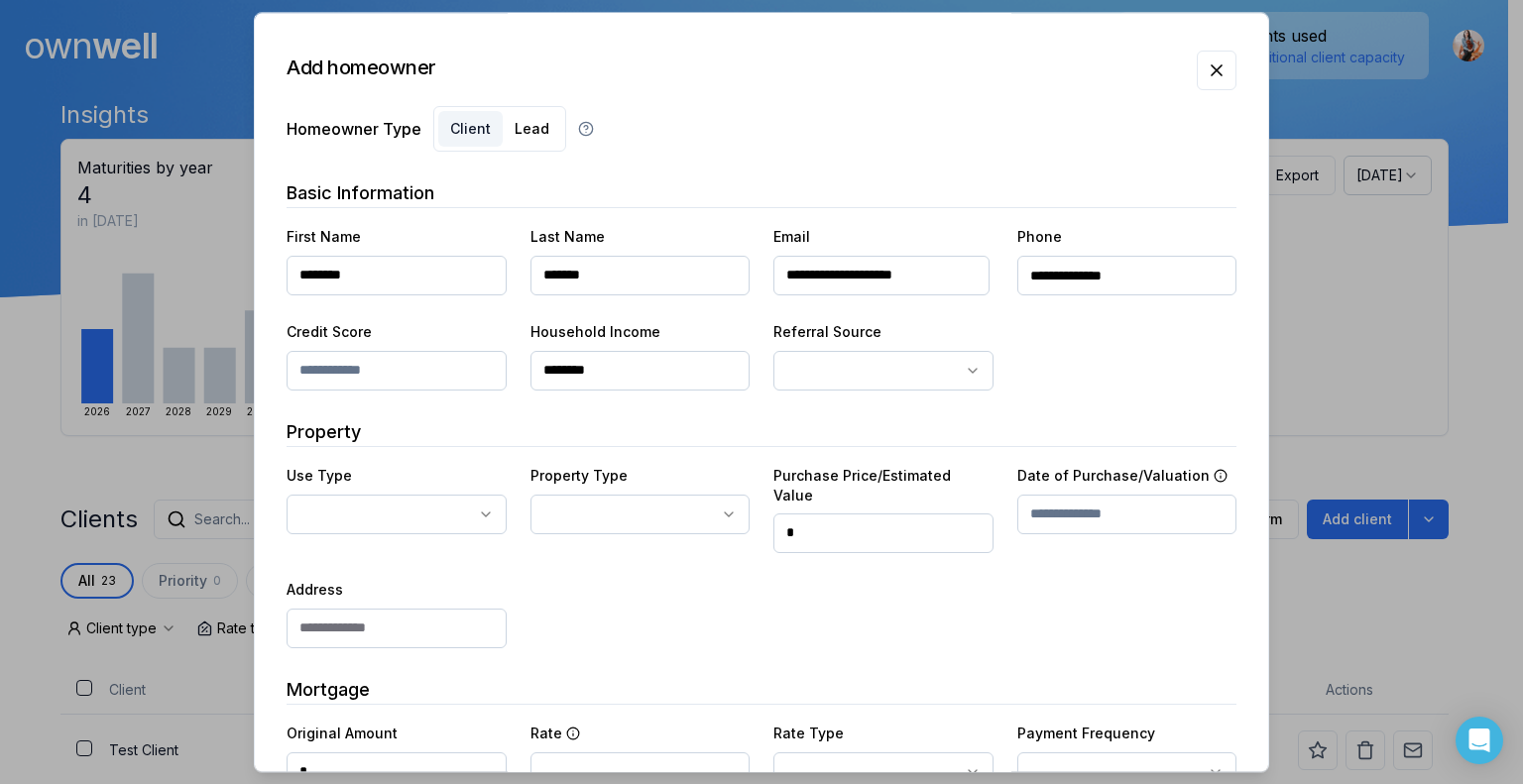 type on "********" 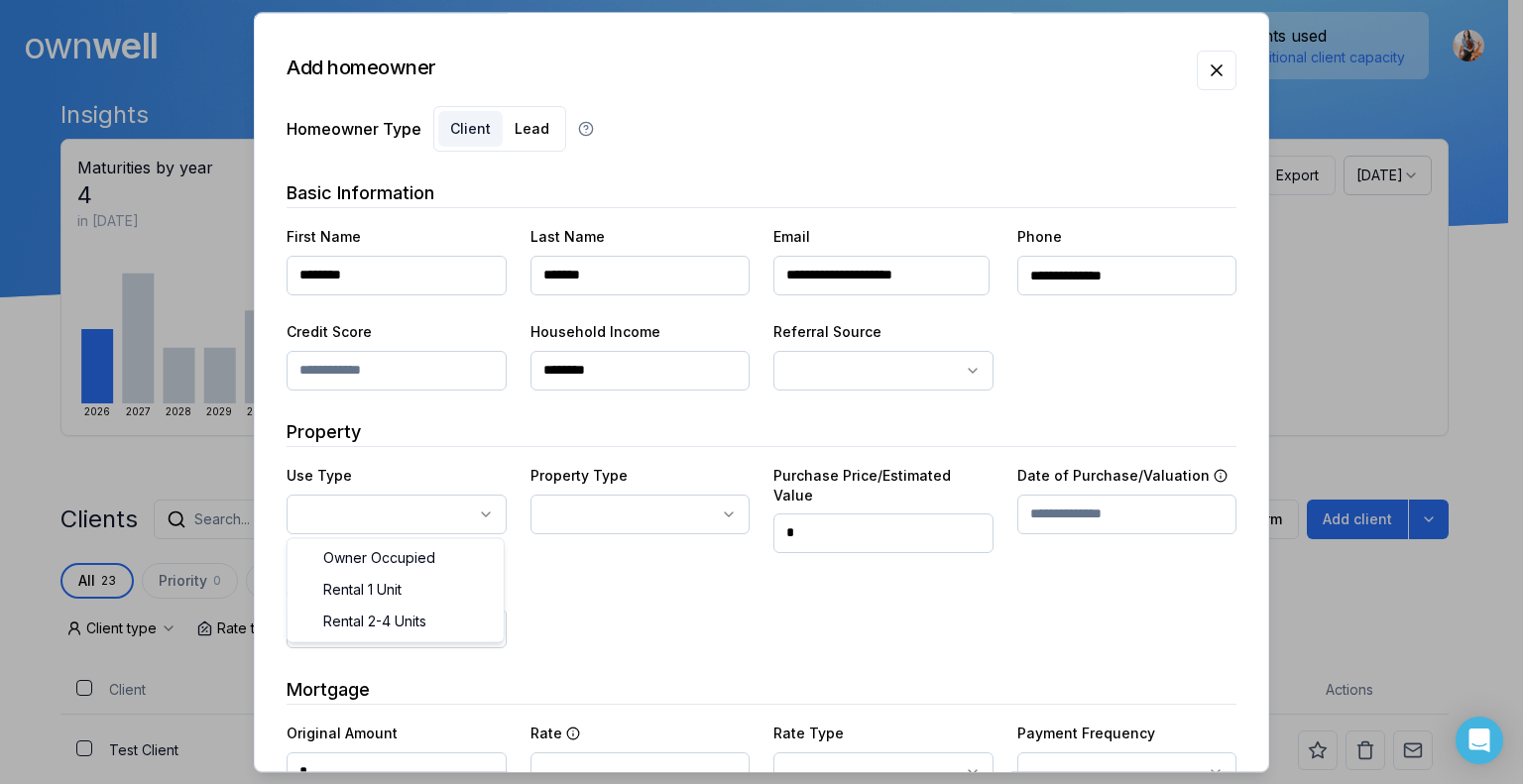 click on "Ownwell's platform is not optimized for mobile at this time.   For the best experience, please use a   desktop or laptop  to manage your account.   Note:  The   personalized homeownership reports   you generate for clients   are fully mobile-friendly   and can be easily viewed on any device. own well Dashboard Landing Page Adopt My Mortgage 23  of  100  clients used Purchase additional client capacity Insights Maturities by year 4 in [DATE] 2026 2027 2028 2029 2030 Mortgages All active Average fixed rate 4.76% Average variable rate 4.23% 4% Average mortgage balance $708,413.33 Average LTV 61.48% Fixed   64 % Variable   36 % 5 years  82 % 3 years   14 % 1 year  5 % Digests Export [DATE] Sent 20 Open rate 60% -25% Click rate 45% -25% Next home value estimate update [DATE] Next digest delivery period [DATE] - [DATE] Clients Search... Bulk action   Import from  Submission Platform Add client All 23 Priority 0 Maturing soon 4 Trade up potential 12 Savings potential 3 Equity potential 15 0 Lender" at bounding box center [754, 149] 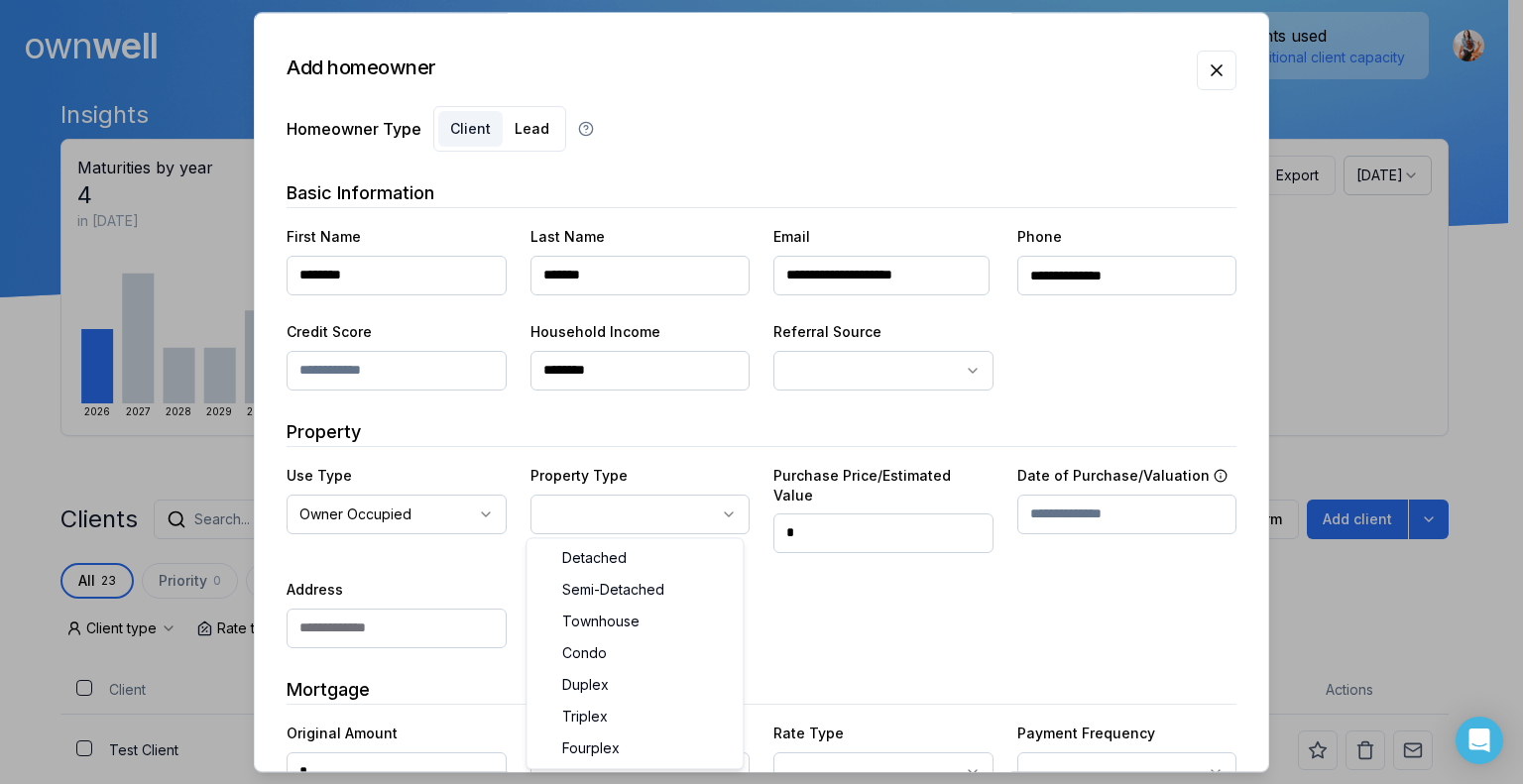 click on "Ownwell's platform is not optimized for mobile at this time.   For the best experience, please use a   desktop or laptop  to manage your account.   Note:  The   personalized homeownership reports   you generate for clients   are fully mobile-friendly   and can be easily viewed on any device. own well Dashboard Landing Page Adopt My Mortgage 23  of  100  clients used Purchase additional client capacity Insights Maturities by year 4 in [DATE] 2026 2027 2028 2029 2030 Mortgages All active Average fixed rate 4.76% Average variable rate 4.23% 4% Average mortgage balance $708,413.33 Average LTV 61.48% Fixed   64 % Variable   36 % 5 years  82 % 3 years   14 % 1 year  5 % Digests Export [DATE] Sent 20 Open rate 60% -25% Click rate 45% -25% Next home value estimate update [DATE] Next digest delivery period [DATE] - [DATE] Clients Search... Bulk action   Import from  Submission Platform Add client All 23 Priority 0 Maturing soon 4 Trade up potential 12 Savings potential 3 Equity potential 15 0 Lender" at bounding box center (754, 149) 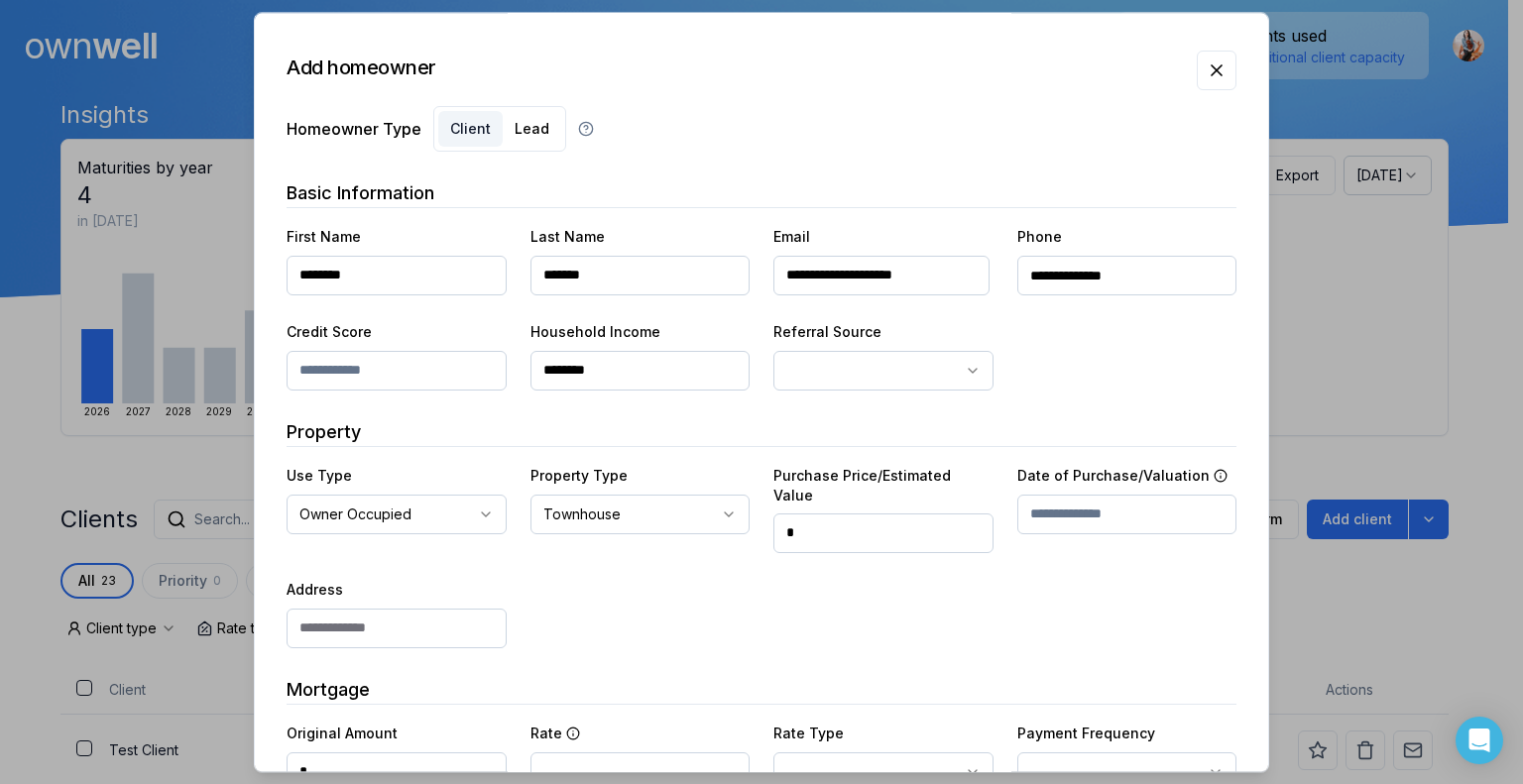 click on "*" at bounding box center [883, 533] 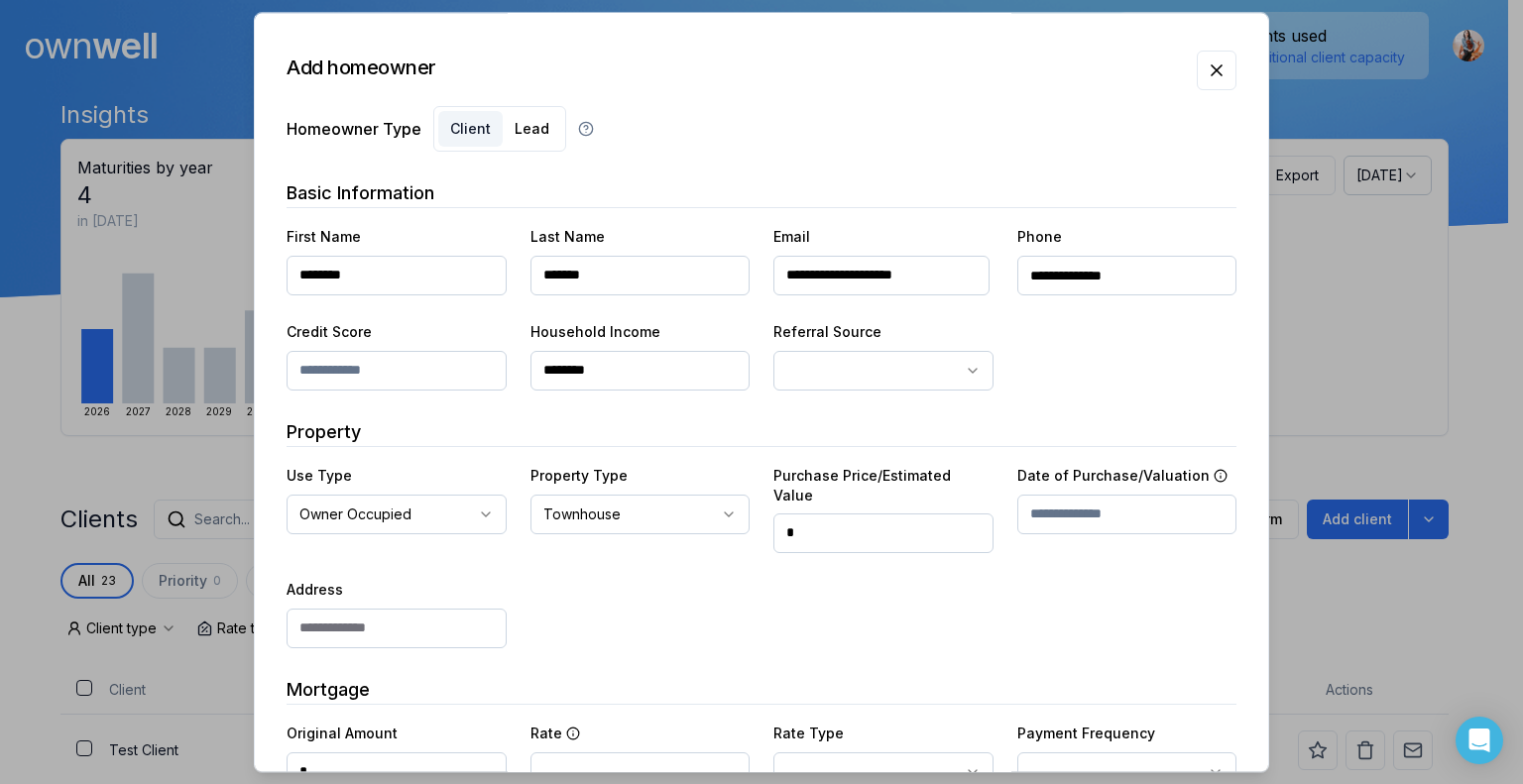 click on "*" at bounding box center [883, 533] 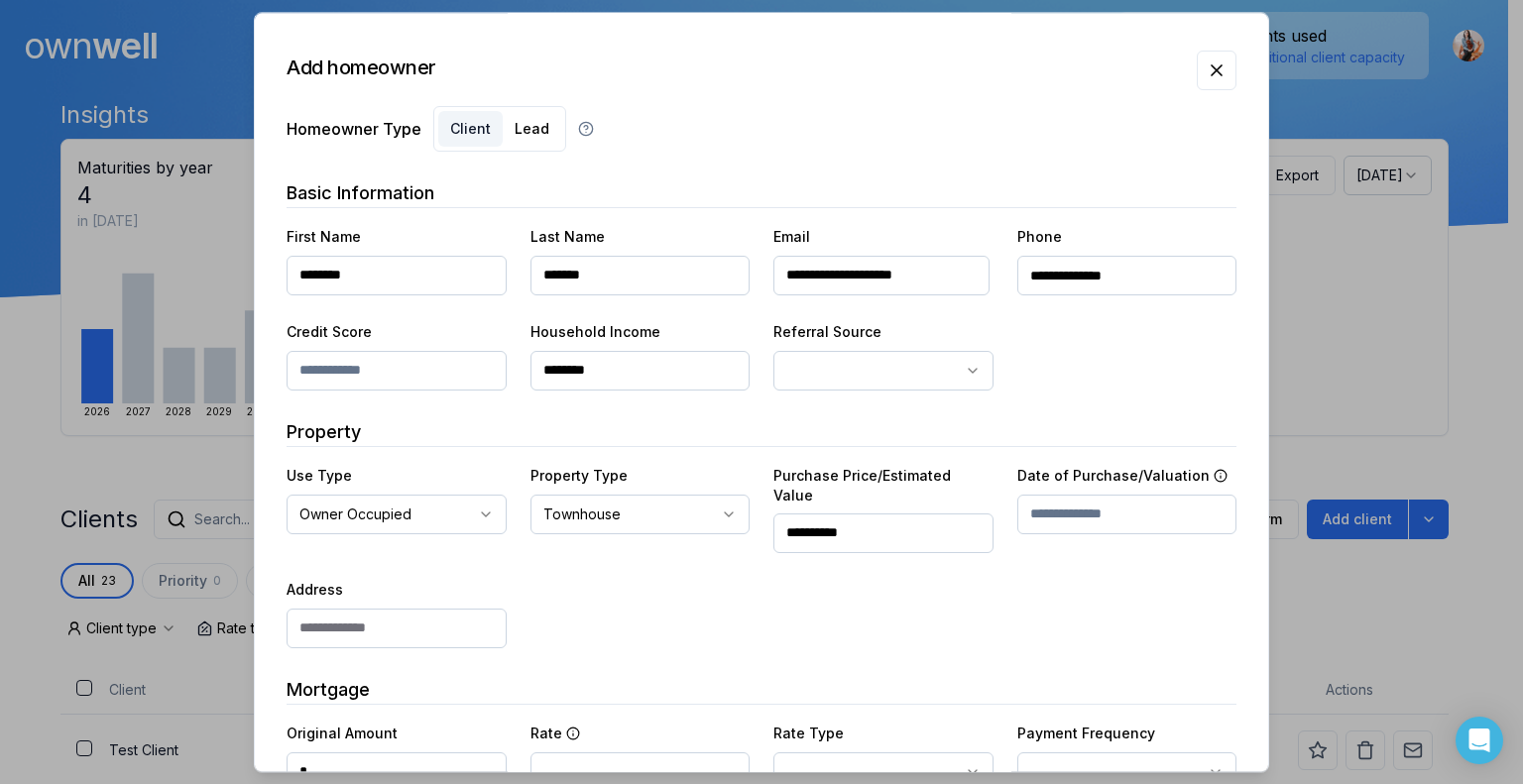 type on "**********" 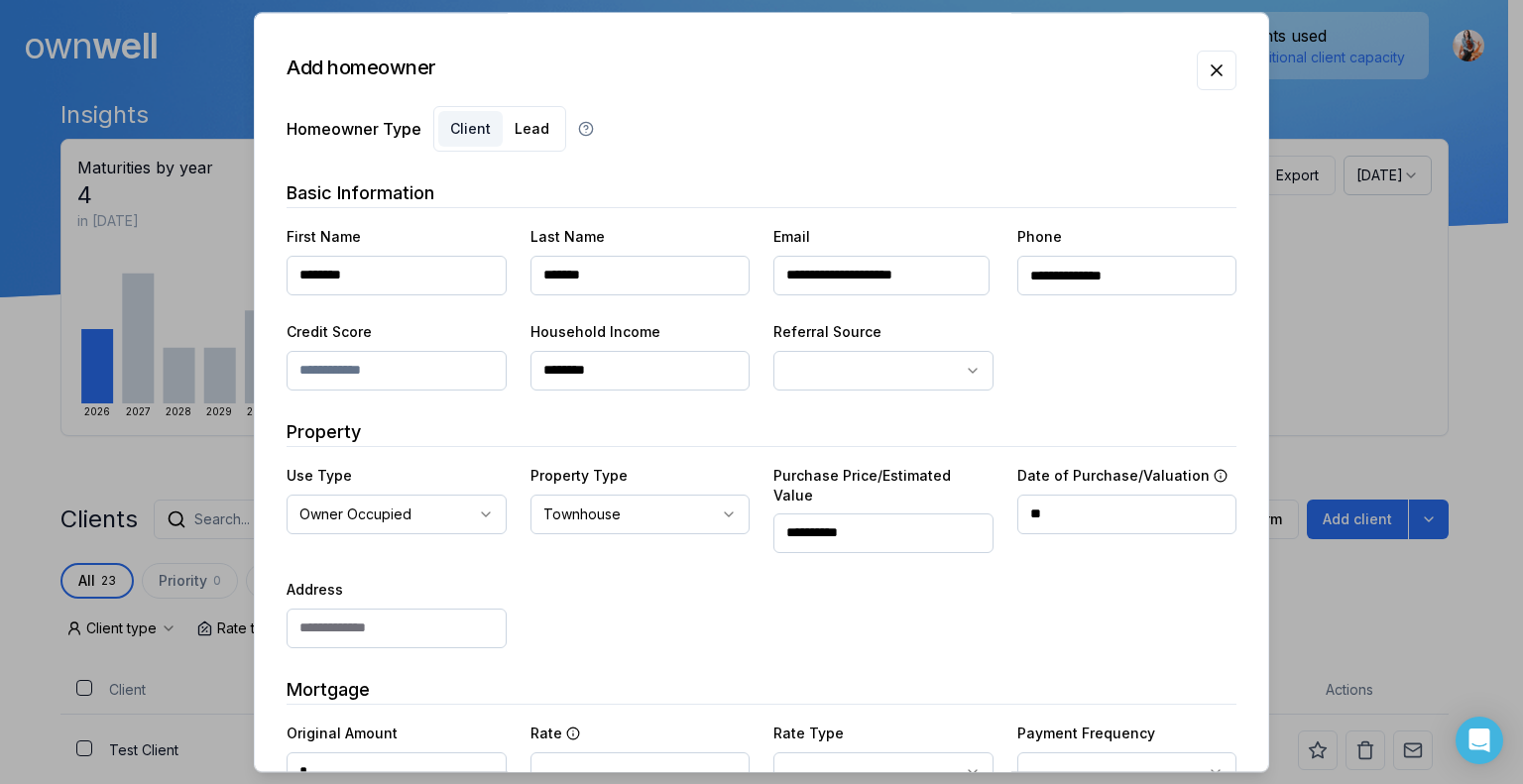 type on "*" 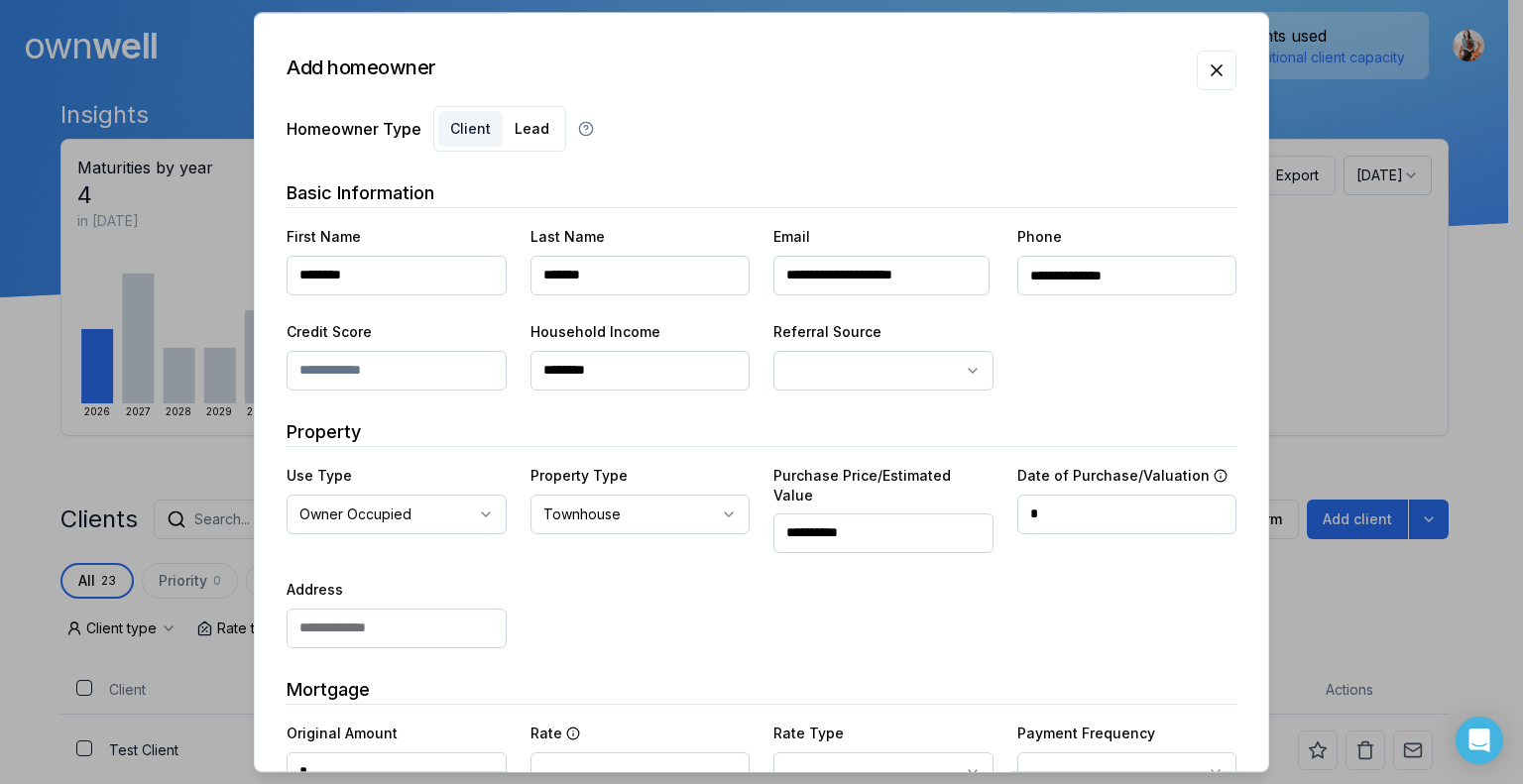 type 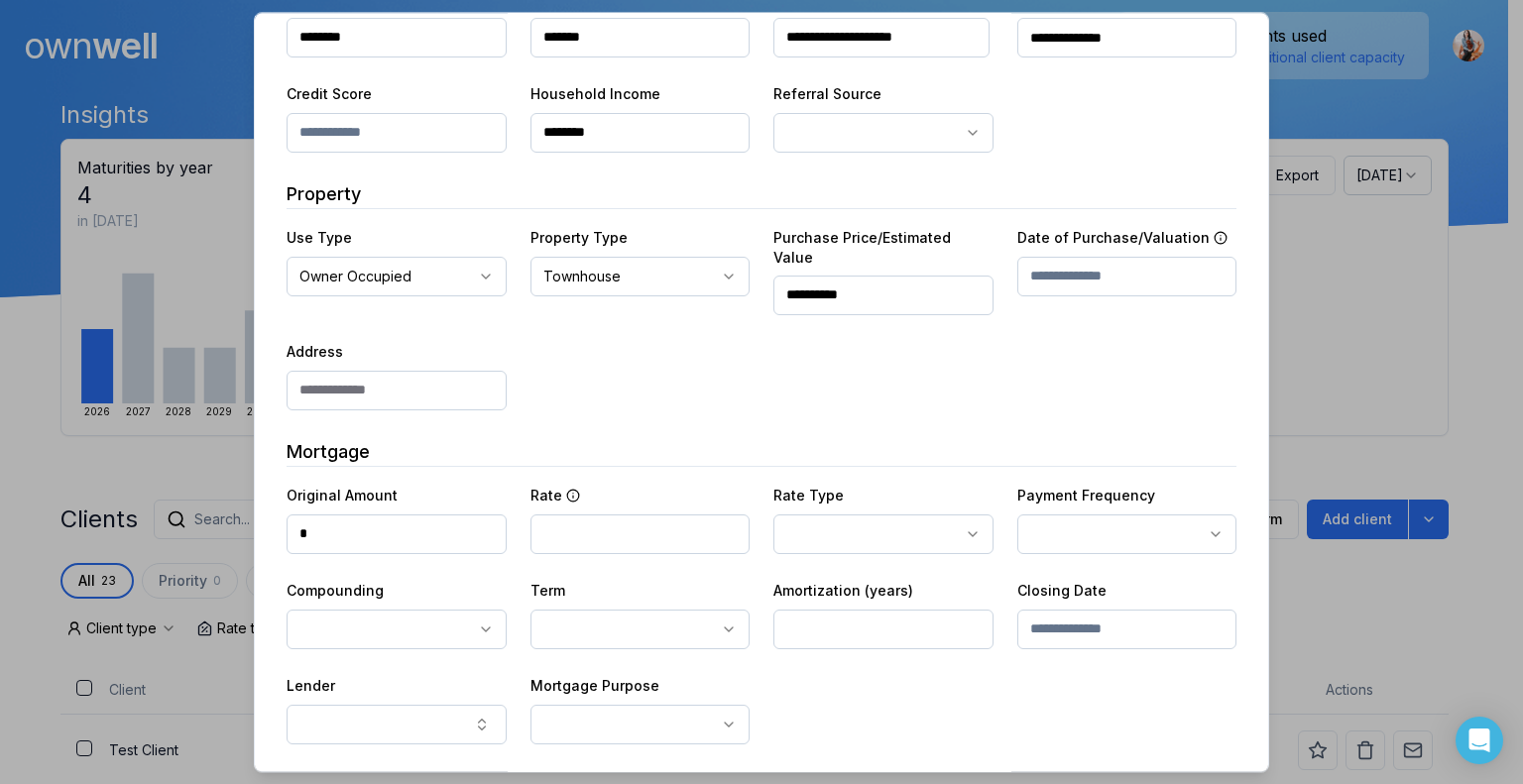 scroll, scrollTop: 289, scrollLeft: 0, axis: vertical 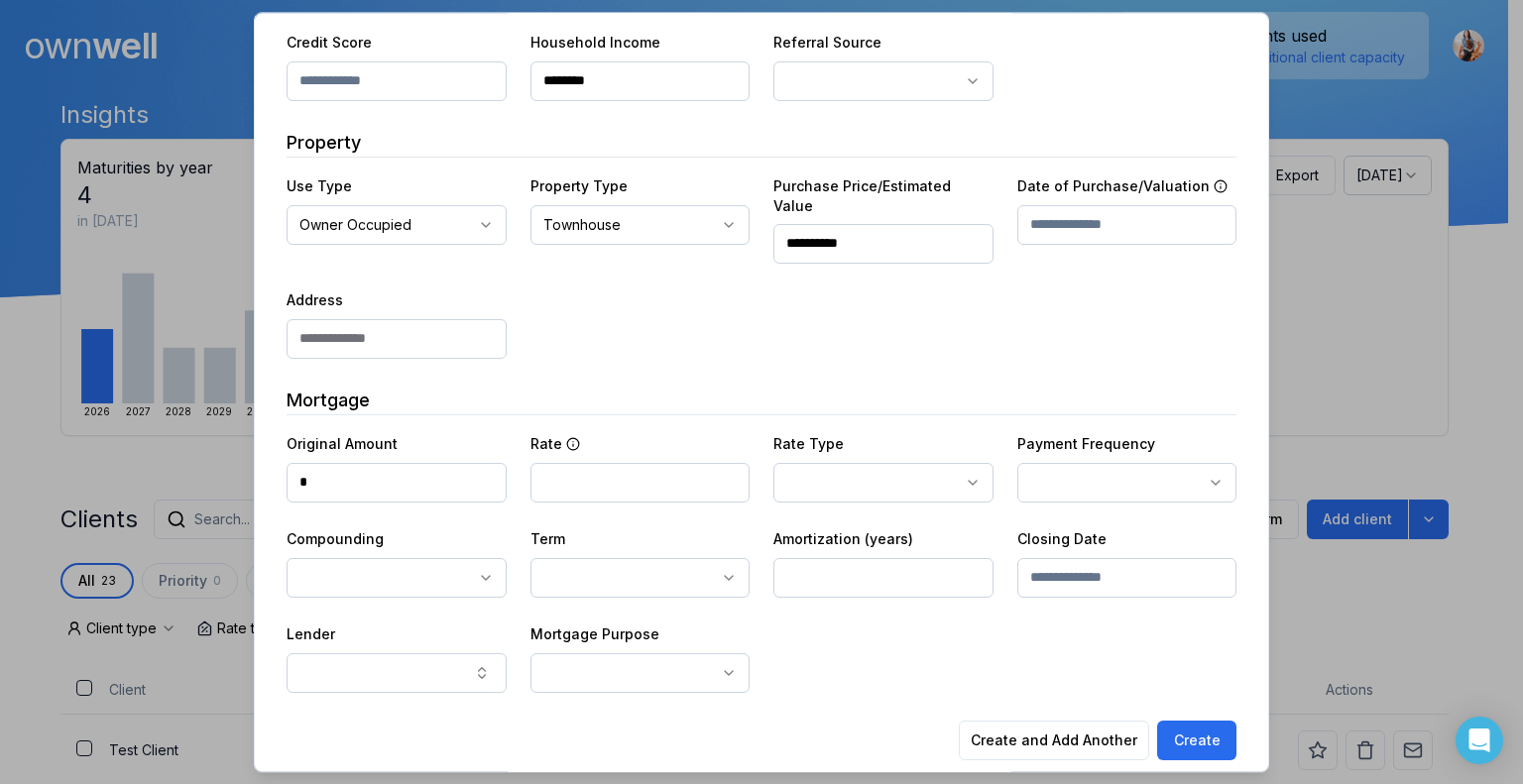drag, startPoint x: 873, startPoint y: 221, endPoint x: 769, endPoint y: 216, distance: 104.120123 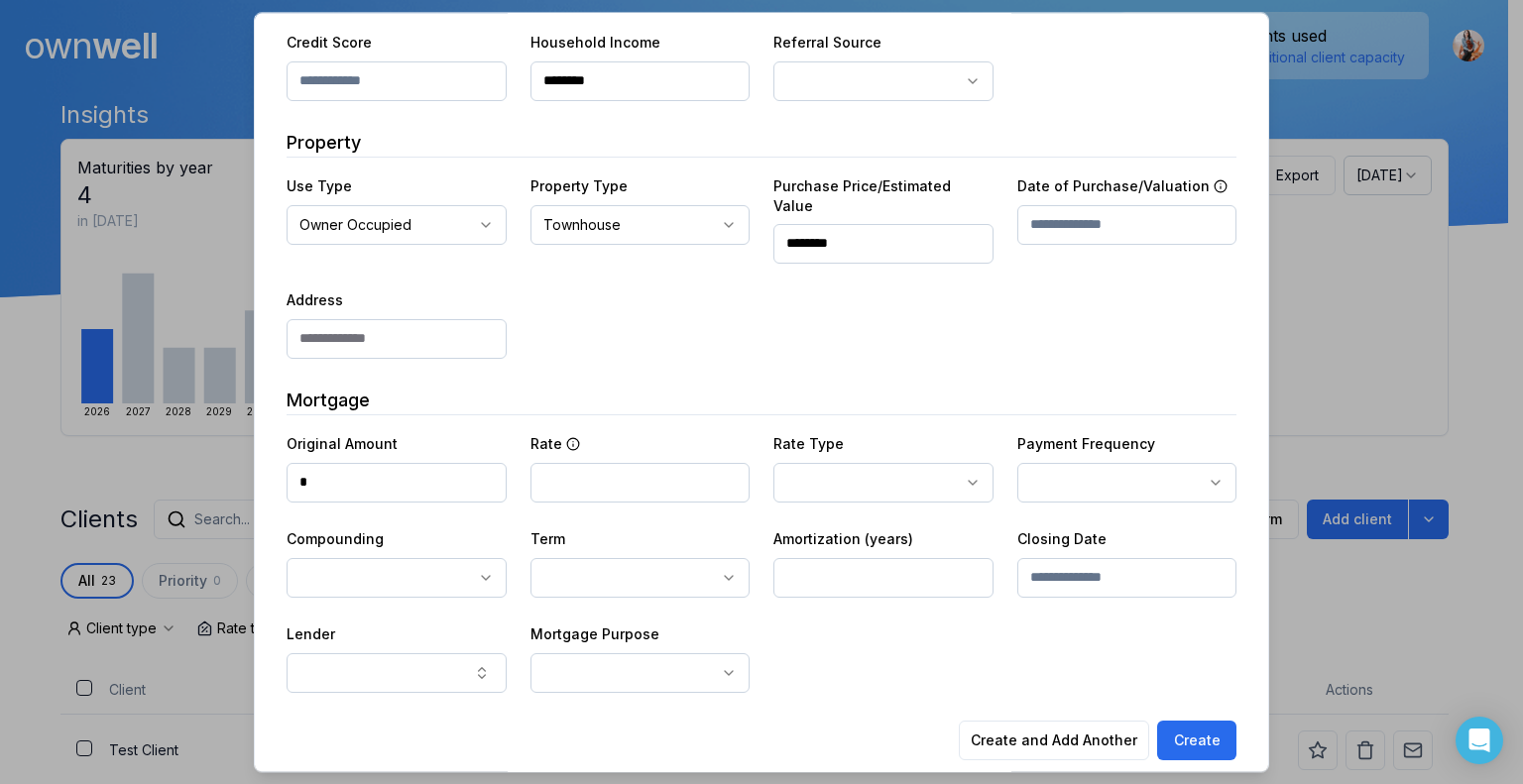 type on "********" 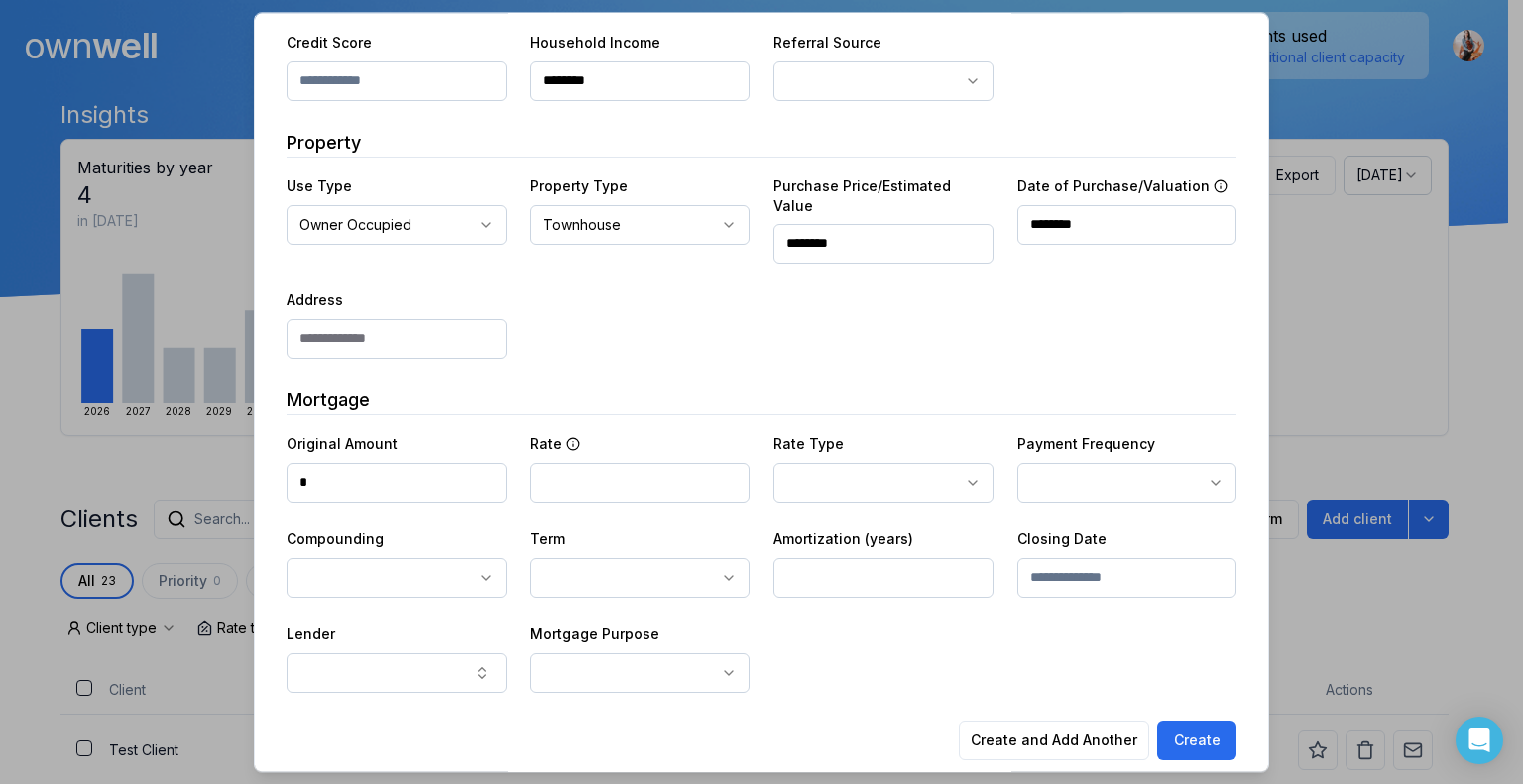 type on "********" 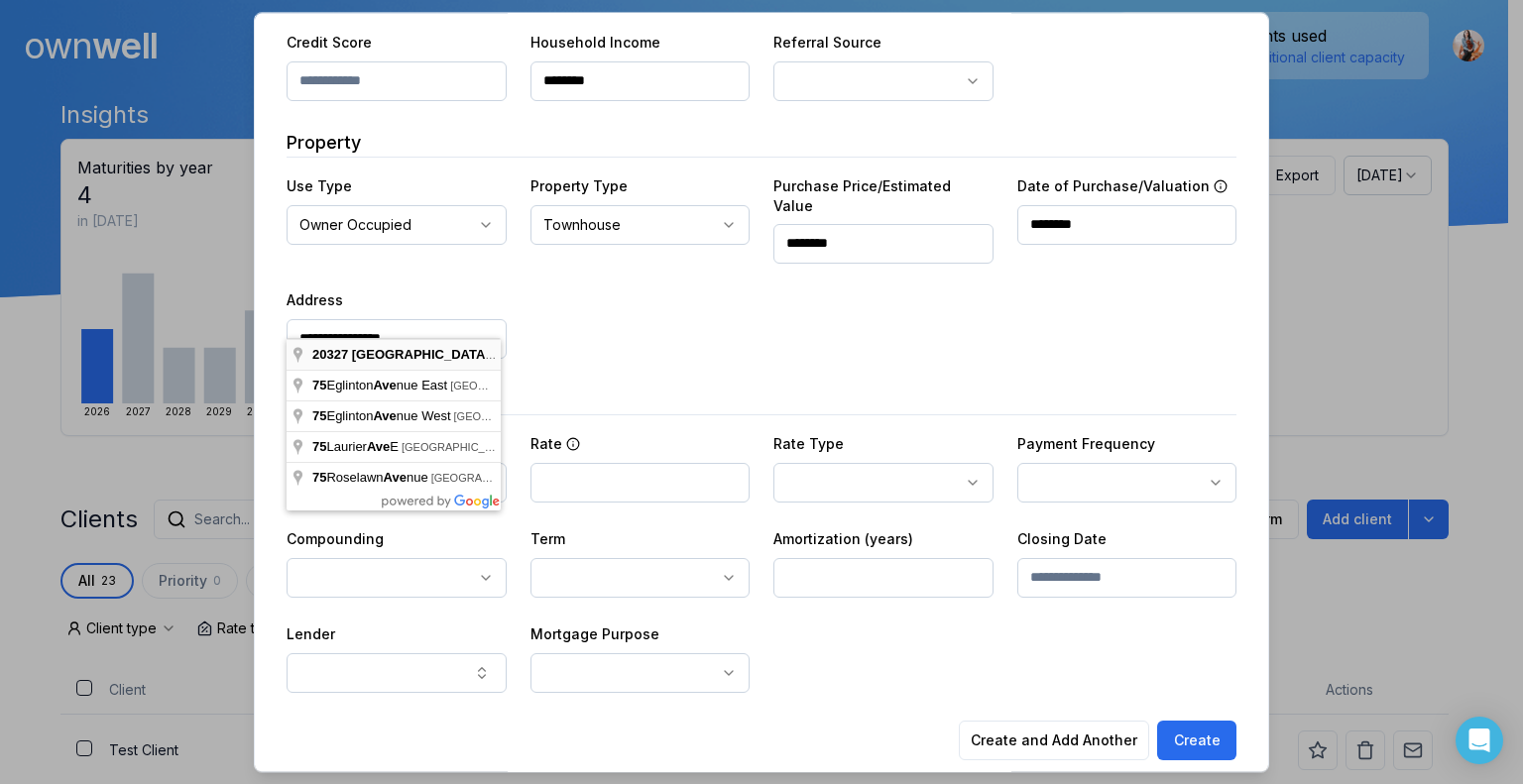 type on "**********" 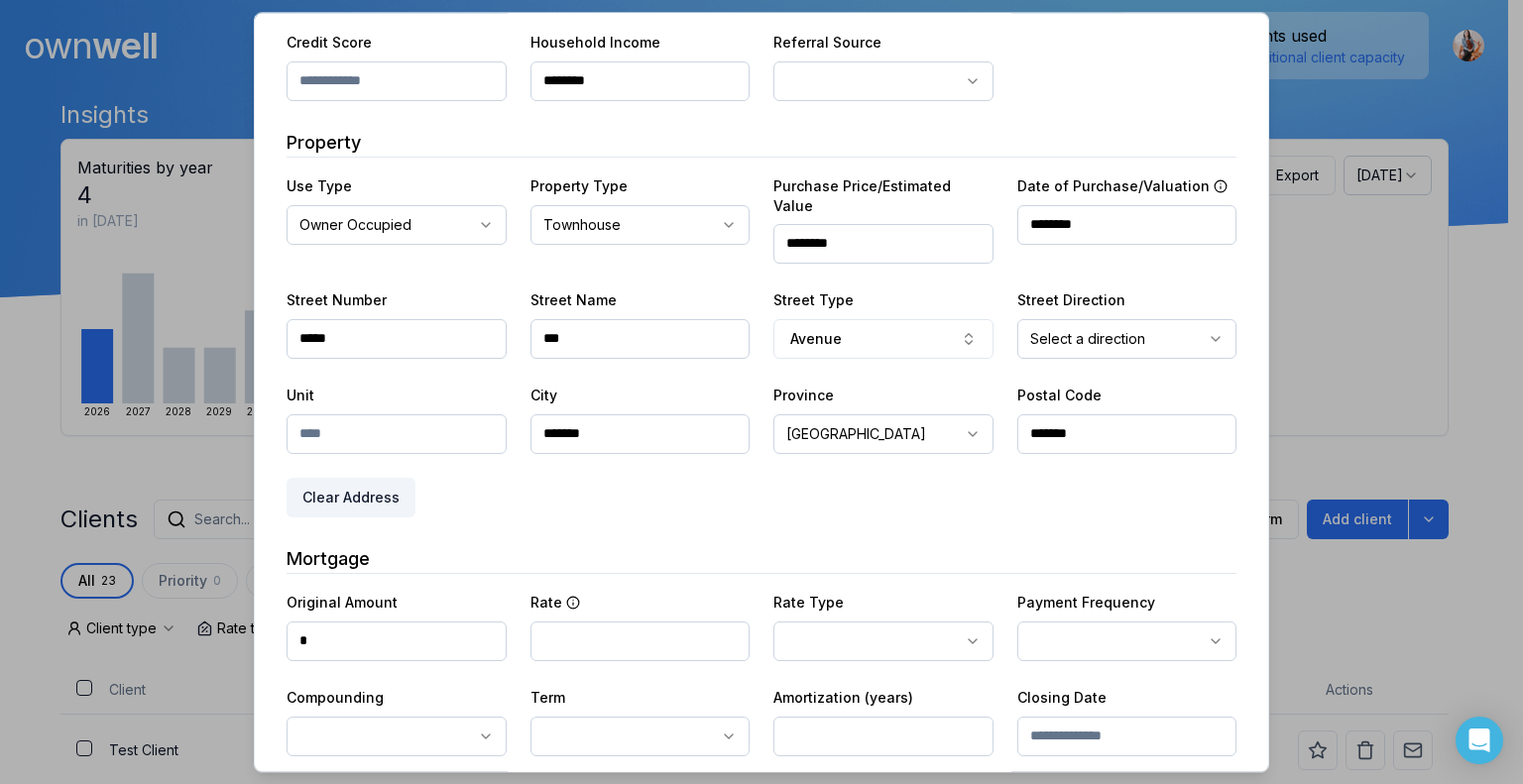 click at bounding box center (397, 434) 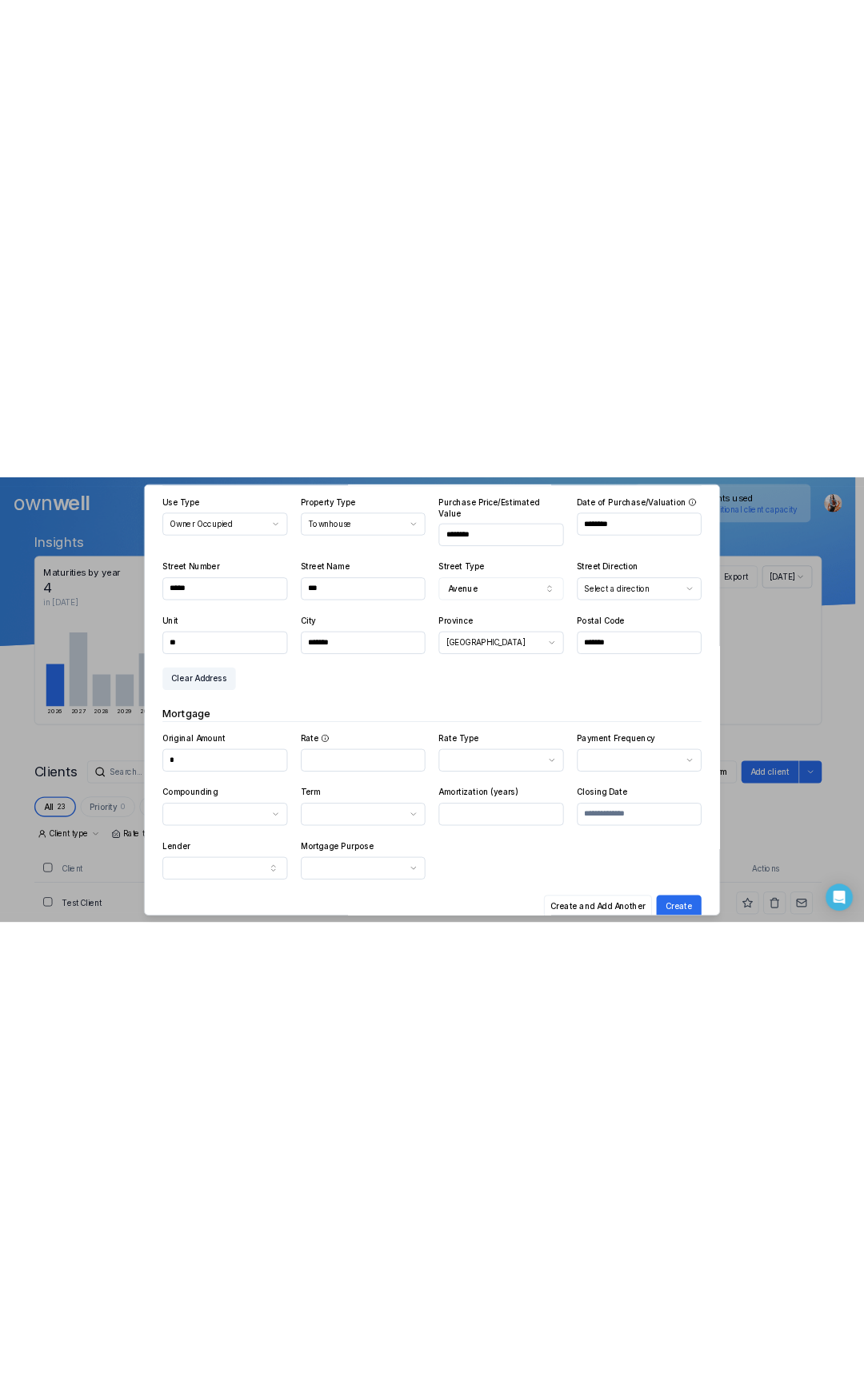 scroll, scrollTop: 361, scrollLeft: 0, axis: vertical 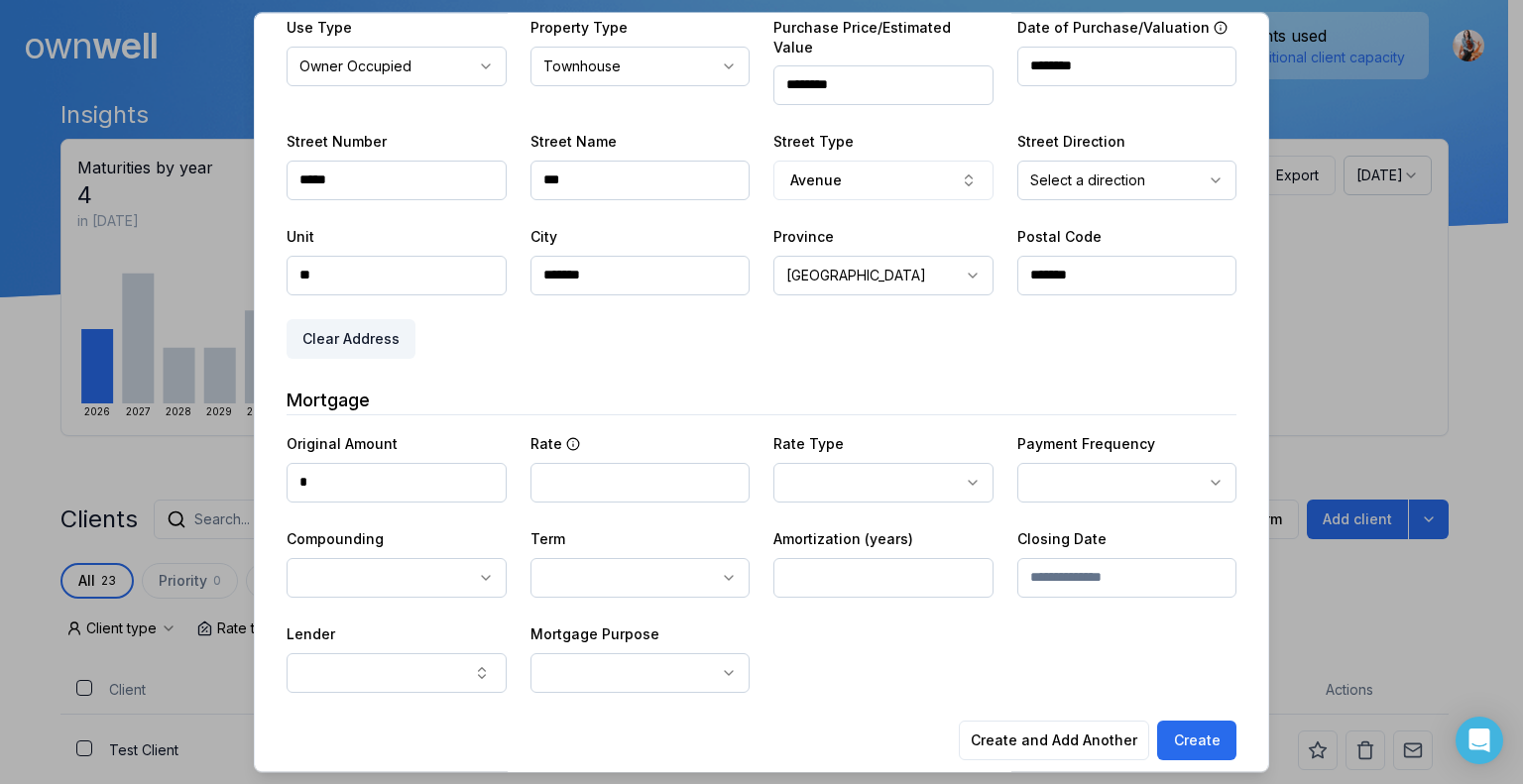 type on "**" 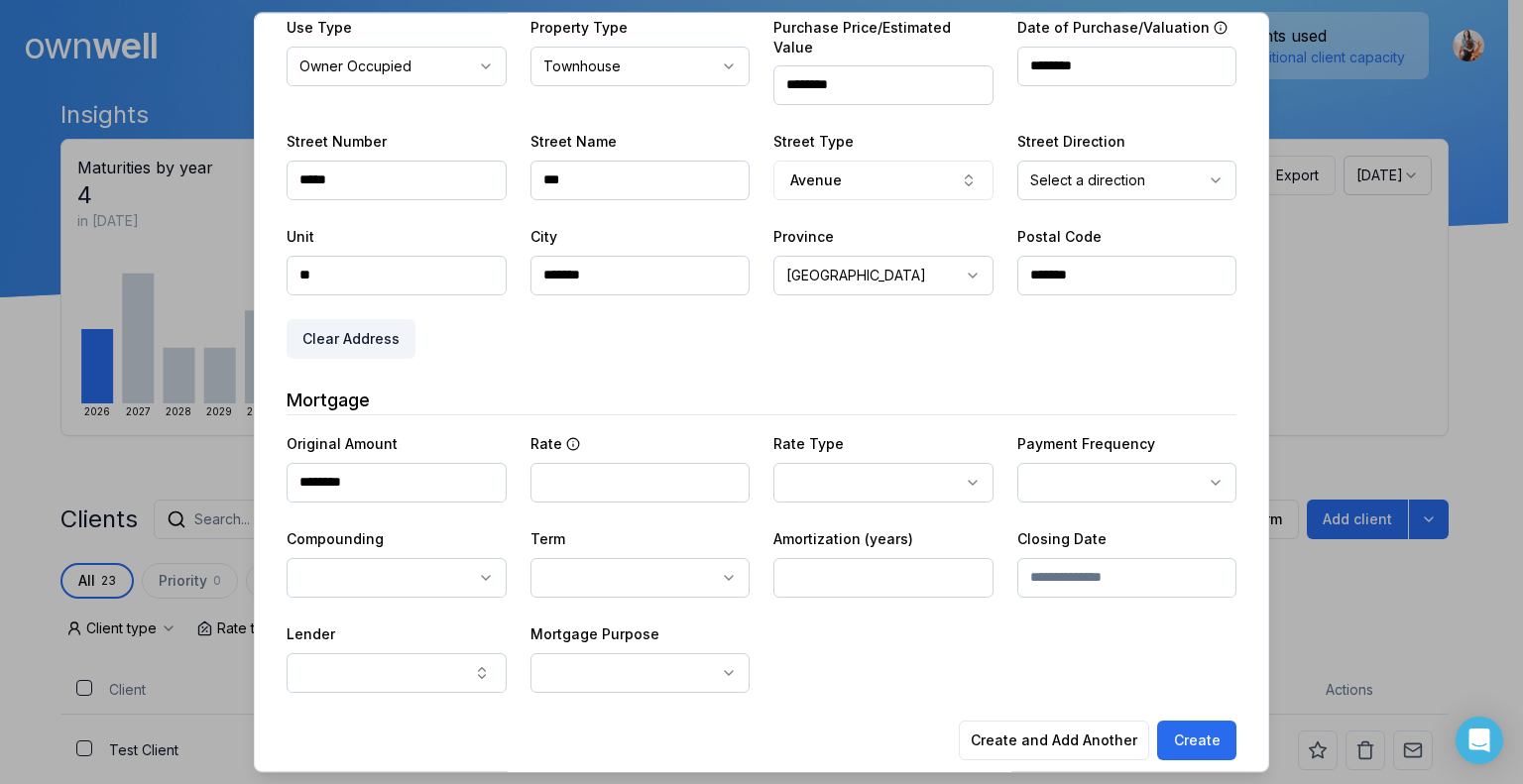 type on "********" 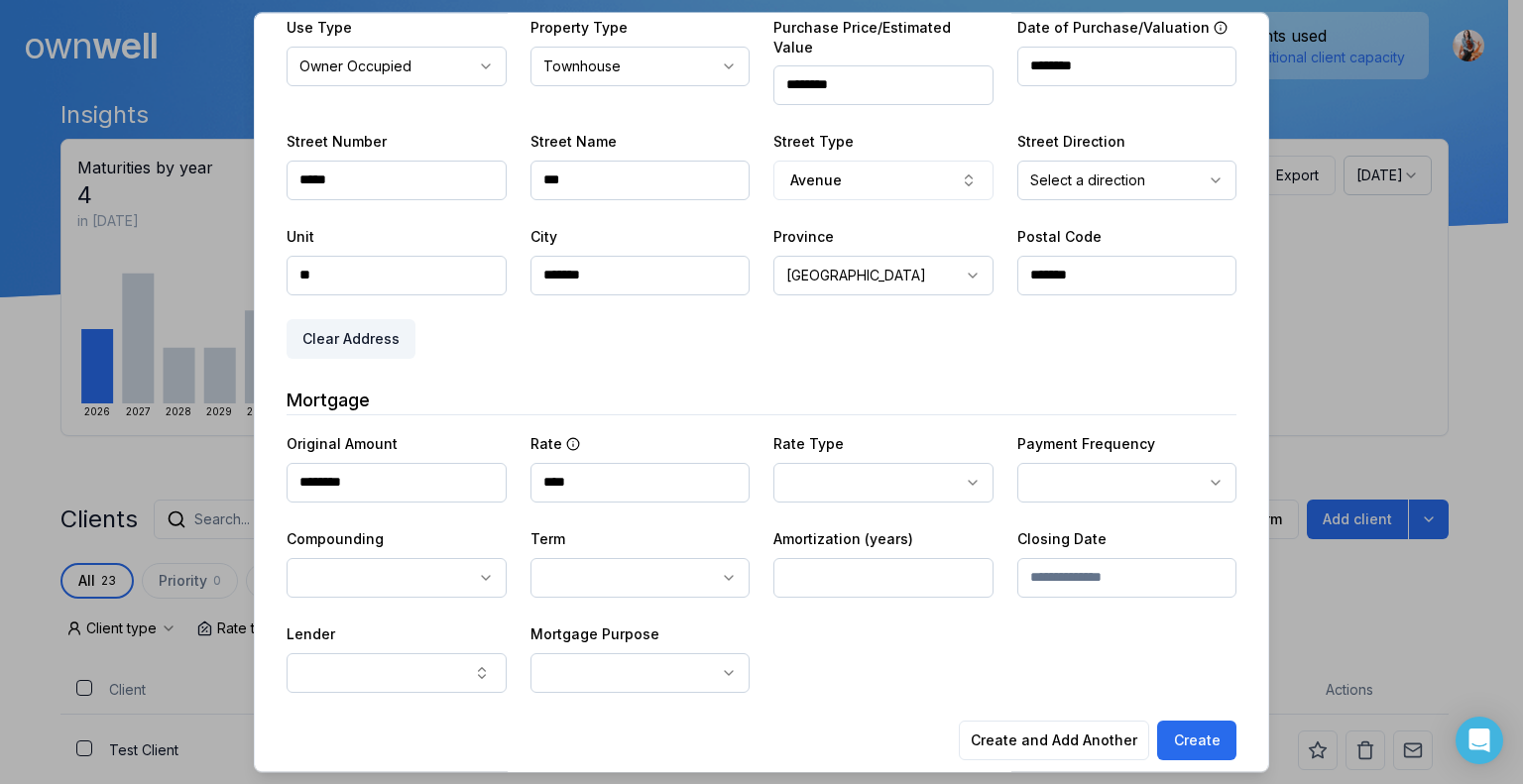 type on "****" 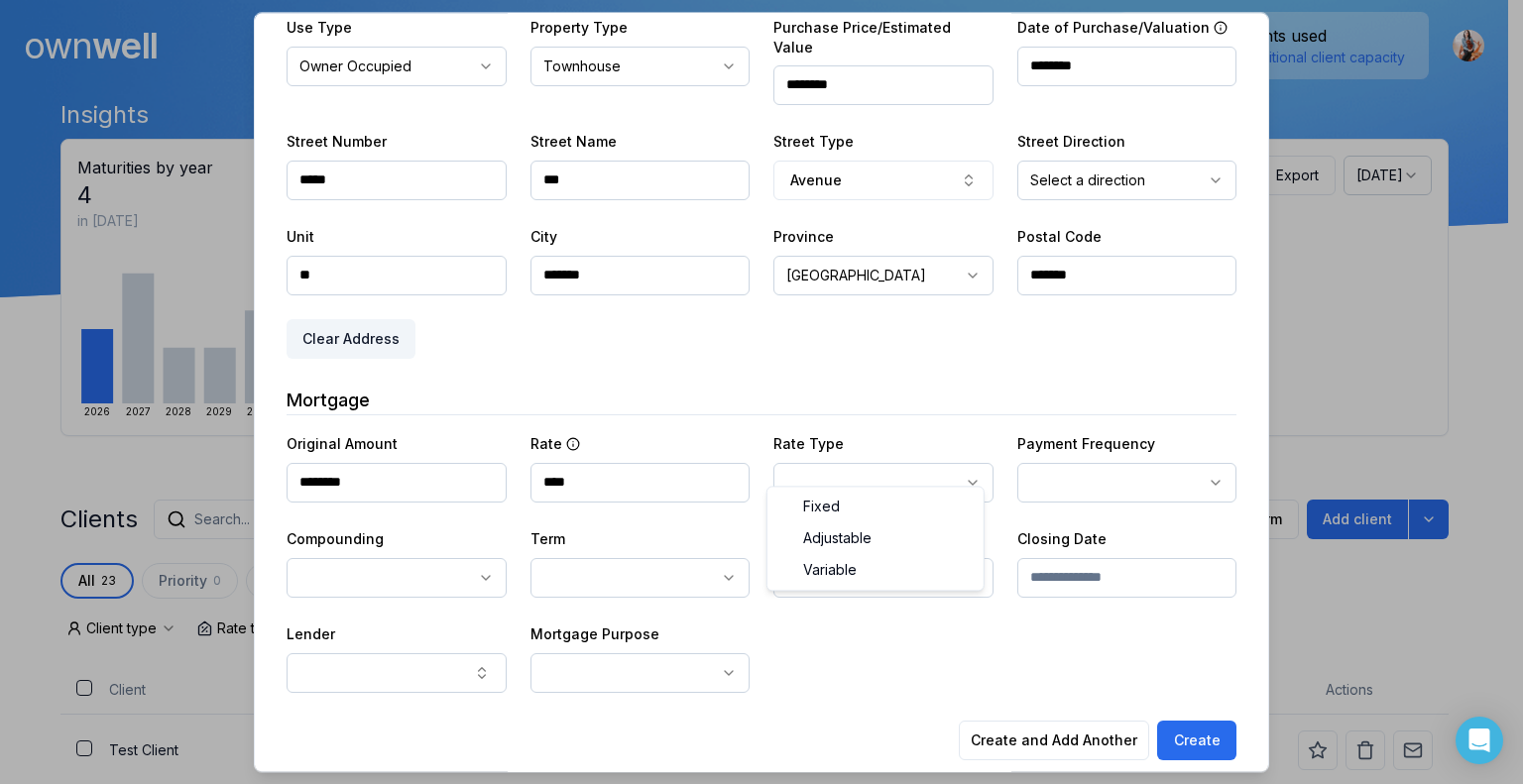 click on "Ownwell's platform is not optimized for mobile at this time.   For the best experience, please use a   desktop or laptop  to manage your account.   Note:  The   personalized homeownership reports   you generate for clients   are fully mobile-friendly   and can be easily viewed on any device. own well Dashboard Landing Page Adopt My Mortgage 23  of  100  clients used Purchase additional client capacity Insights Maturities by year 4 in [DATE] 2026 2027 2028 2029 2030 Mortgages All active Average fixed rate 4.76% Average variable rate 4.23% 4% Average mortgage balance $708,413.33 Average LTV 61.48% Fixed   64 % Variable   36 % 5 years  82 % 3 years   14 % 1 year  5 % Digests Export [DATE] Sent 20 Open rate 60% -25% Click rate 45% -25% Next home value estimate update [DATE] Next digest delivery period [DATE] - [DATE] Clients Search... Bulk action   Import from  Submission Platform Add client All 23 Priority 0 Maturing soon 4 Trade up potential 12 Savings potential 3 Equity potential 15 0 Lender" at bounding box center (754, 149) 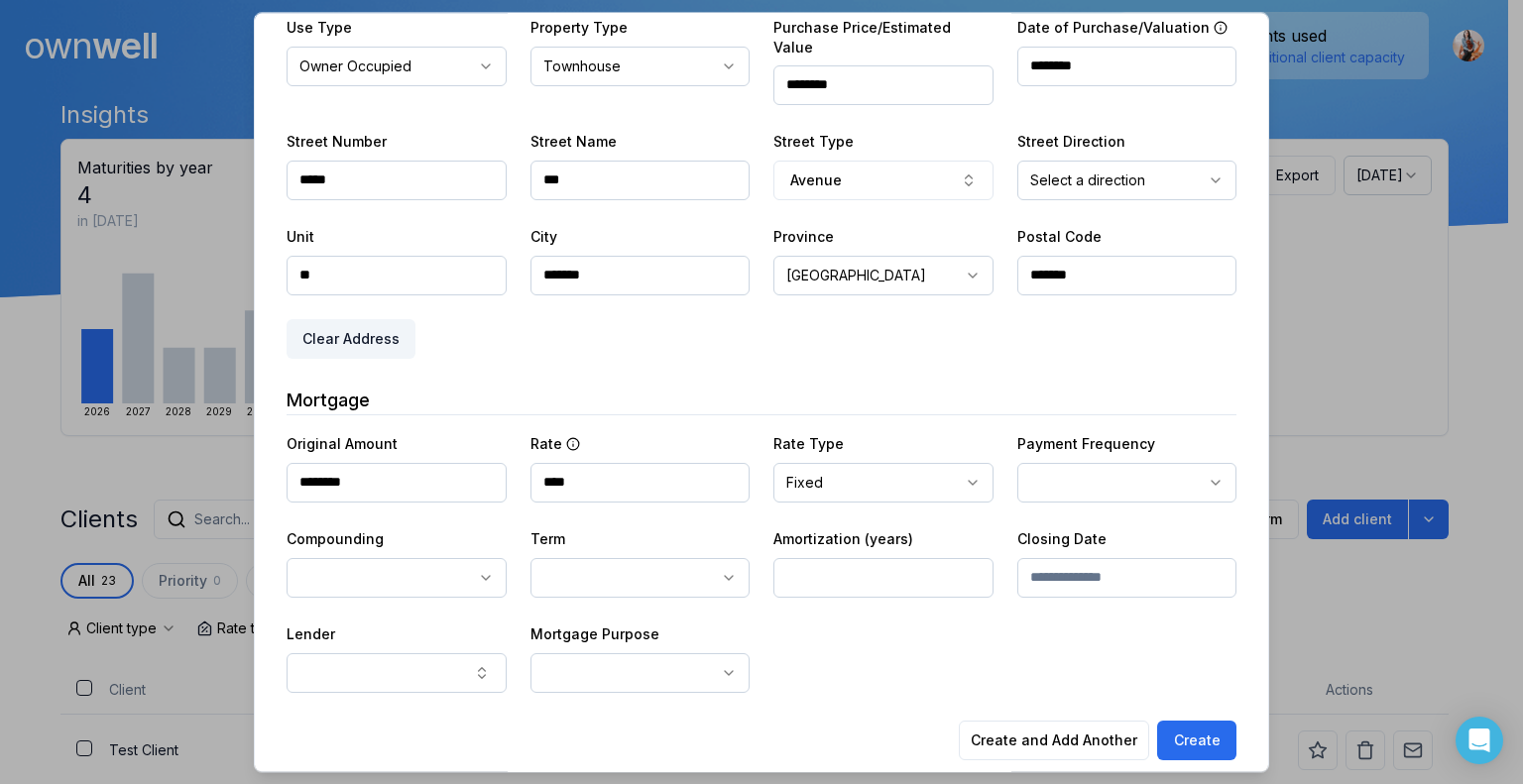 click on "Ownwell's platform is not optimized for mobile at this time.   For the best experience, please use a   desktop or laptop  to manage your account.   Note:  The   personalized homeownership reports   you generate for clients   are fully mobile-friendly   and can be easily viewed on any device. own well Dashboard Landing Page Adopt My Mortgage 23  of  100  clients used Purchase additional client capacity Insights Maturities by year 4 in [DATE] 2026 2027 2028 2029 2030 Mortgages All active Average fixed rate 4.76% Average variable rate 4.23% 4% Average mortgage balance $708,413.33 Average LTV 61.48% Fixed   64 % Variable   36 % 5 years  82 % 3 years   14 % 1 year  5 % Digests Export [DATE] Sent 20 Open rate 60% -25% Click rate 45% -25% Next home value estimate update [DATE] Next digest delivery period [DATE] - [DATE] Clients Search... Bulk action   Import from  Submission Platform Add client All 23 Priority 0 Maturing soon 4 Trade up potential 12 Savings potential 3 Equity potential 15 0 Lender" at bounding box center (754, 149) 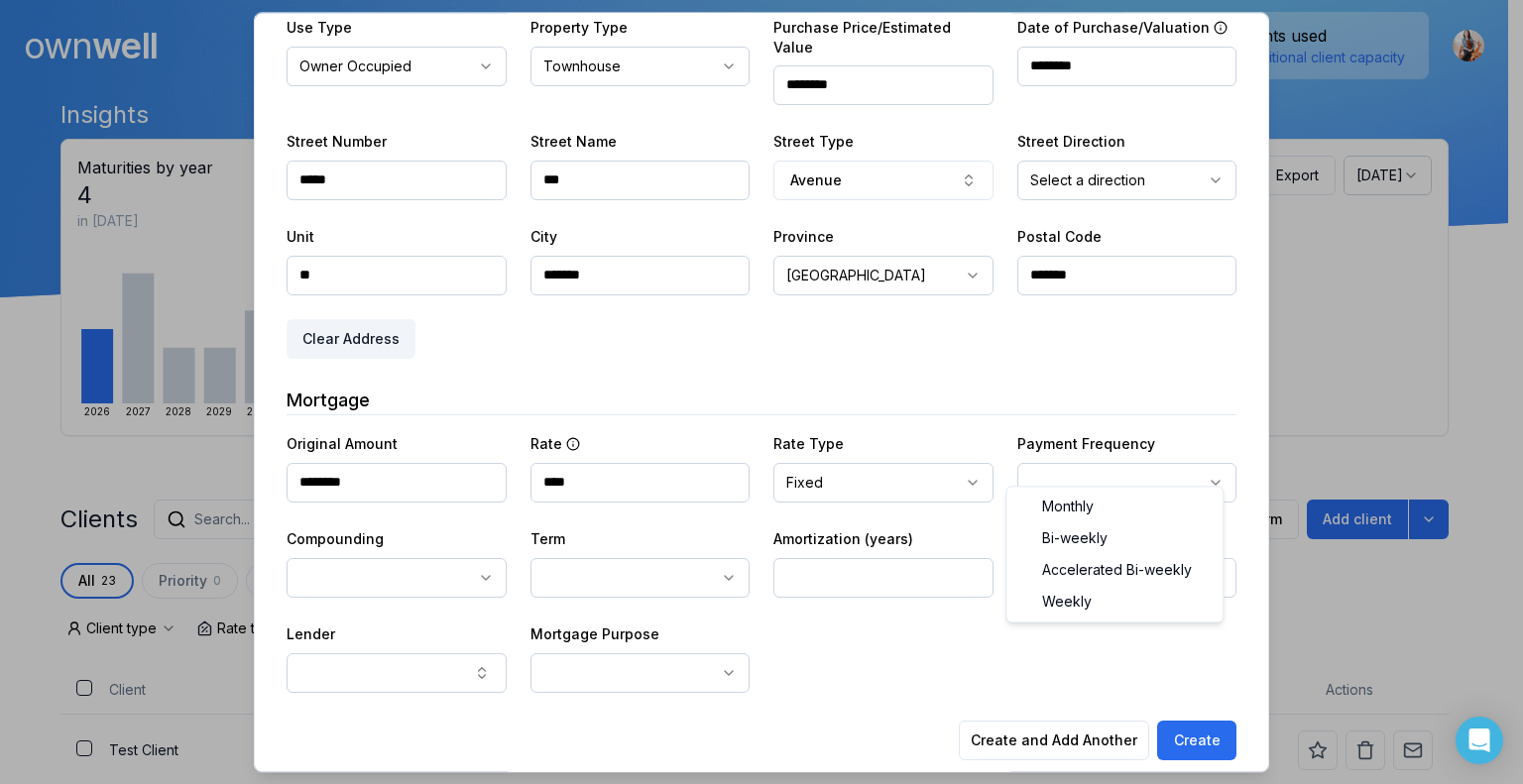 select on "*******" 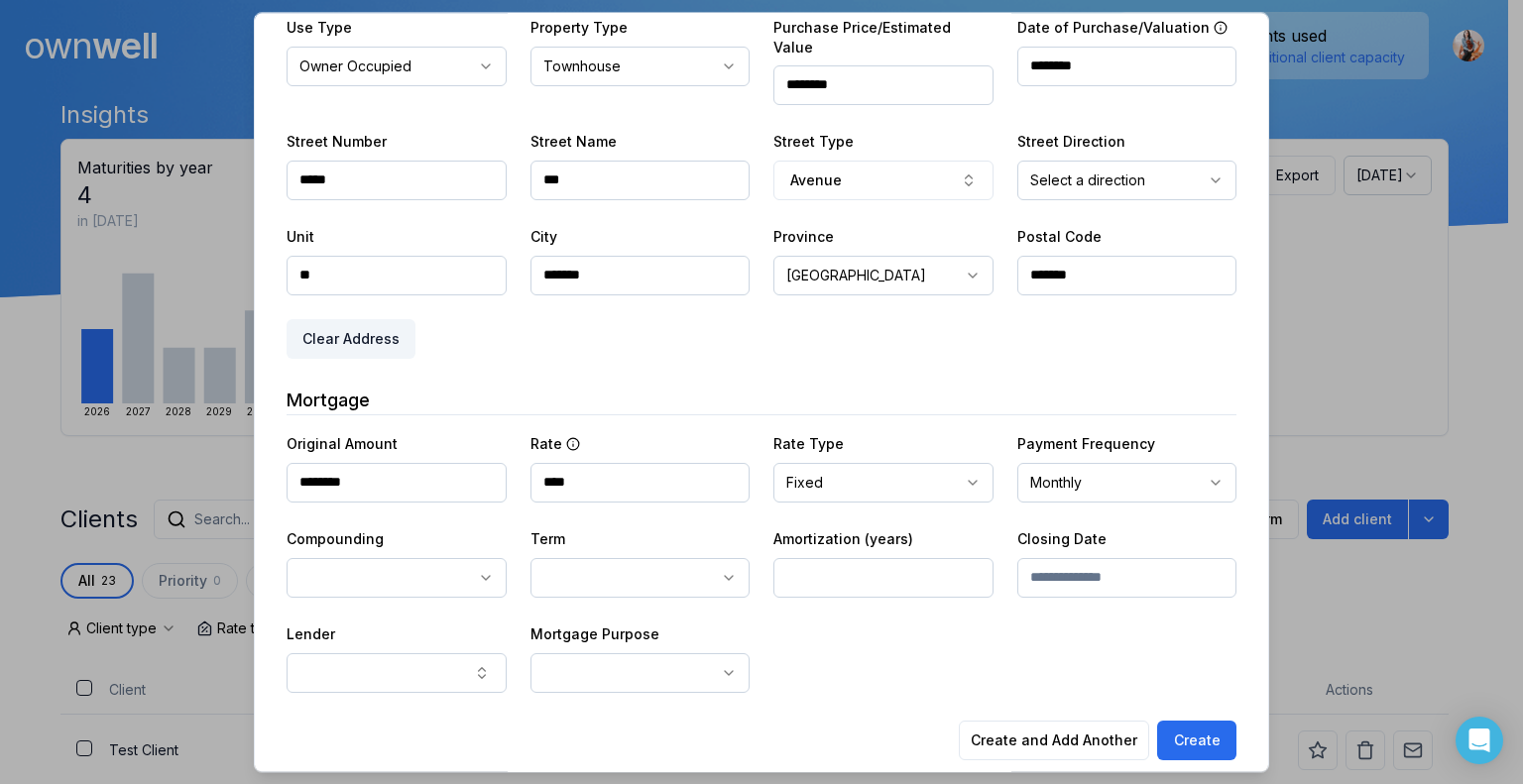 click on "Ownwell's platform is not optimized for mobile at this time.   For the best experience, please use a   desktop or laptop  to manage your account.   Note:  The   personalized homeownership reports   you generate for clients   are fully mobile-friendly   and can be easily viewed on any device. own well Dashboard Landing Page Adopt My Mortgage 23  of  100  clients used Purchase additional client capacity Insights Maturities by year 4 in [DATE] 2026 2027 2028 2029 2030 Mortgages All active Average fixed rate 4.76% Average variable rate 4.23% 4% Average mortgage balance $708,413.33 Average LTV 61.48% Fixed   64 % Variable   36 % 5 years  82 % 3 years   14 % 1 year  5 % Digests Export [DATE] Sent 20 Open rate 60% -25% Click rate 45% -25% Next home value estimate update [DATE] Next digest delivery period [DATE] - [DATE] Clients Search... Bulk action   Import from  Submission Platform Add client All 23 Priority 0 Maturing soon 4 Trade up potential 12 Savings potential 3 Equity potential 15 0 Lender" at bounding box center (754, 149) 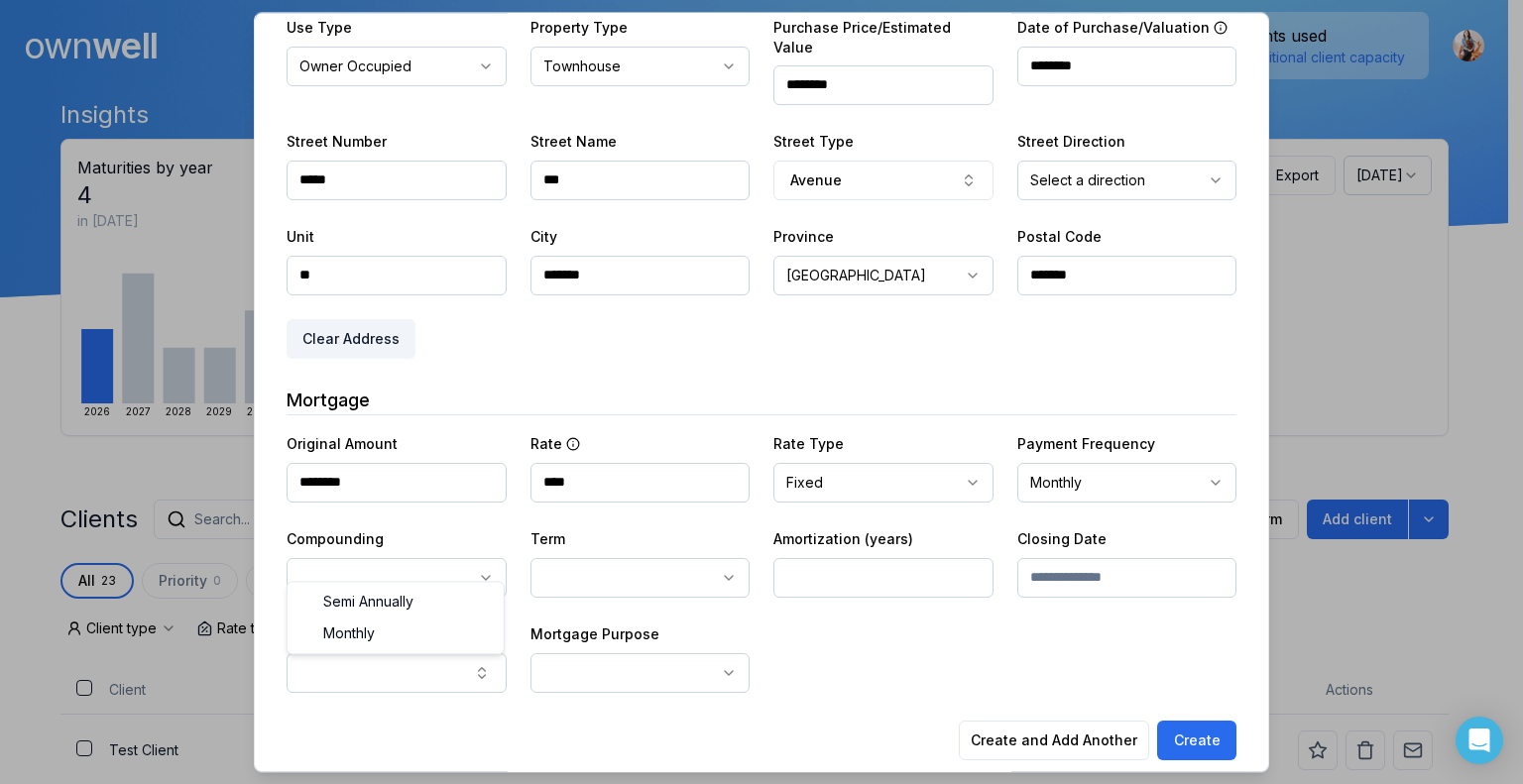 select on "**********" 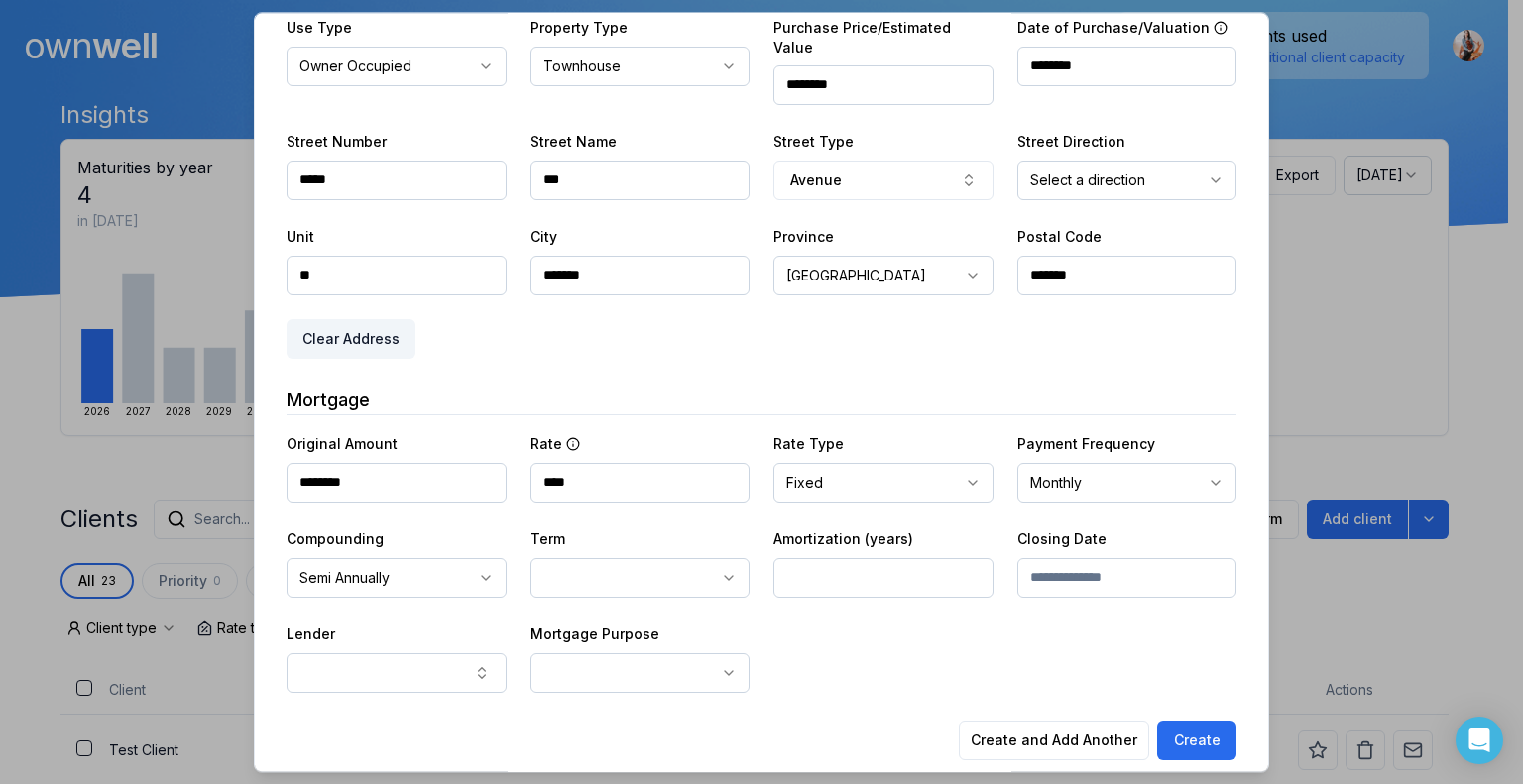 click on "Ownwell's platform is not optimized for mobile at this time.   For the best experience, please use a   desktop or laptop  to manage your account.   Note:  The   personalized homeownership reports   you generate for clients   are fully mobile-friendly   and can be easily viewed on any device. own well Dashboard Landing Page Adopt My Mortgage 23  of  100  clients used Purchase additional client capacity Insights Maturities by year 4 in [DATE] 2026 2027 2028 2029 2030 Mortgages All active Average fixed rate 4.76% Average variable rate 4.23% 4% Average mortgage balance $708,413.33 Average LTV 61.48% Fixed   64 % Variable   36 % 5 years  82 % 3 years   14 % 1 year  5 % Digests Export [DATE] Sent 20 Open rate 60% -25% Click rate 45% -25% Next home value estimate update [DATE] Next digest delivery period [DATE] - [DATE] Clients Search... Bulk action   Import from  Submission Platform Add client All 23 Priority 0 Maturing soon 4 Trade up potential 12 Savings potential 3 Equity potential 15 0 Lender" at bounding box center (754, 149) 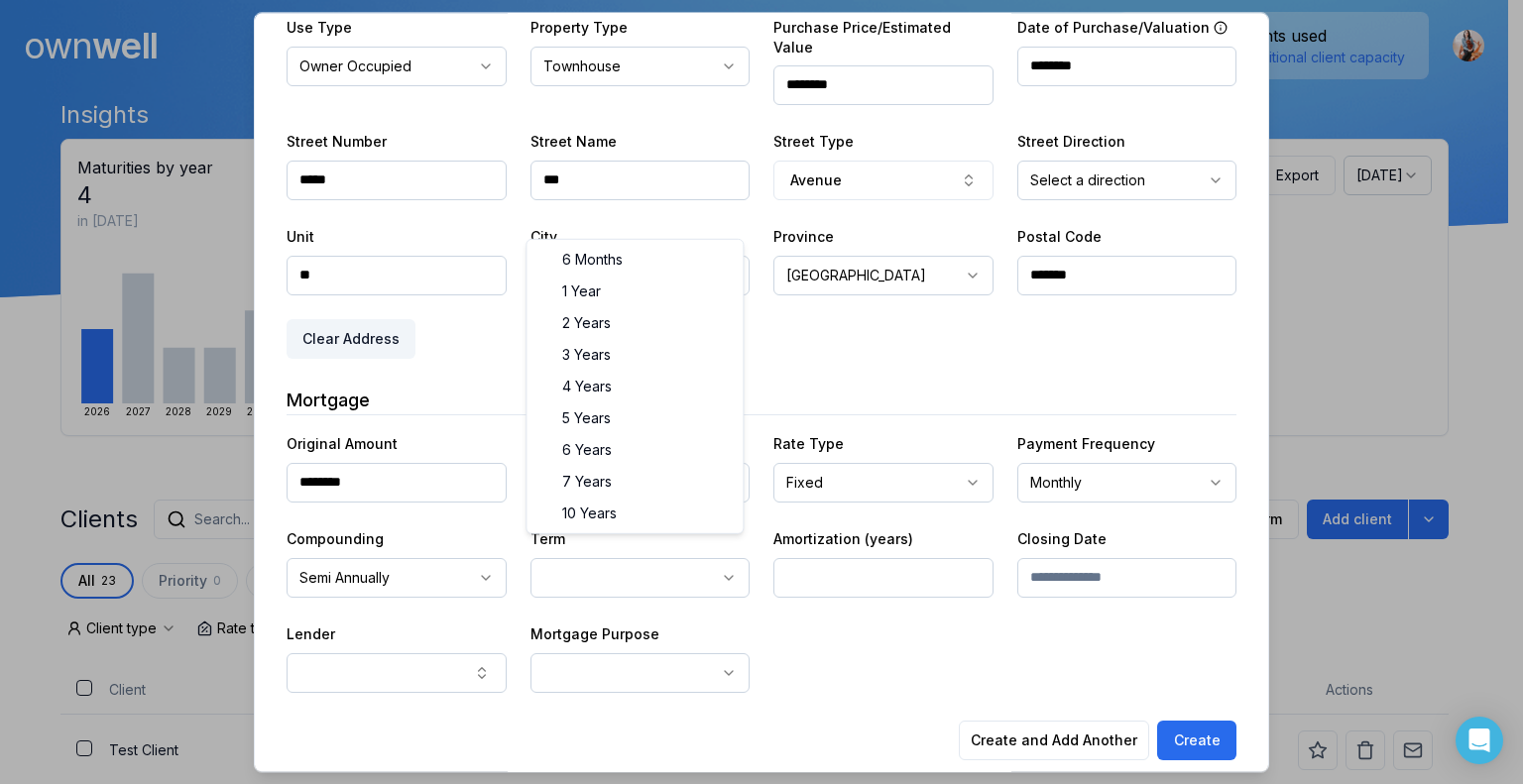 click on "Ownwell's platform is not optimized for mobile at this time.   For the best experience, please use a   desktop or laptop  to manage your account.   Note:  The   personalized homeownership reports   you generate for clients   are fully mobile-friendly   and can be easily viewed on any device. own well Dashboard Landing Page Adopt My Mortgage 23  of  100  clients used Purchase additional client capacity Insights Maturities by year 4 in [DATE] 2026 2027 2028 2029 2030 Mortgages All active Average fixed rate 4.76% Average variable rate 4.23% 4% Average mortgage balance $708,413.33 Average LTV 61.48% Fixed   64 % Variable   36 % 5 years  82 % 3 years   14 % 1 year  5 % Digests Export [DATE] Sent 20 Open rate 60% -25% Click rate 45% -25% Next home value estimate update [DATE] Next digest delivery period [DATE] - [DATE] Clients Search... Bulk action   Import from  Submission Platform Add client All 23 Priority 0 Maturing soon 4 Trade up potential 12 Savings potential 3 Equity potential 15 0 Lender" at bounding box center [754, 149] 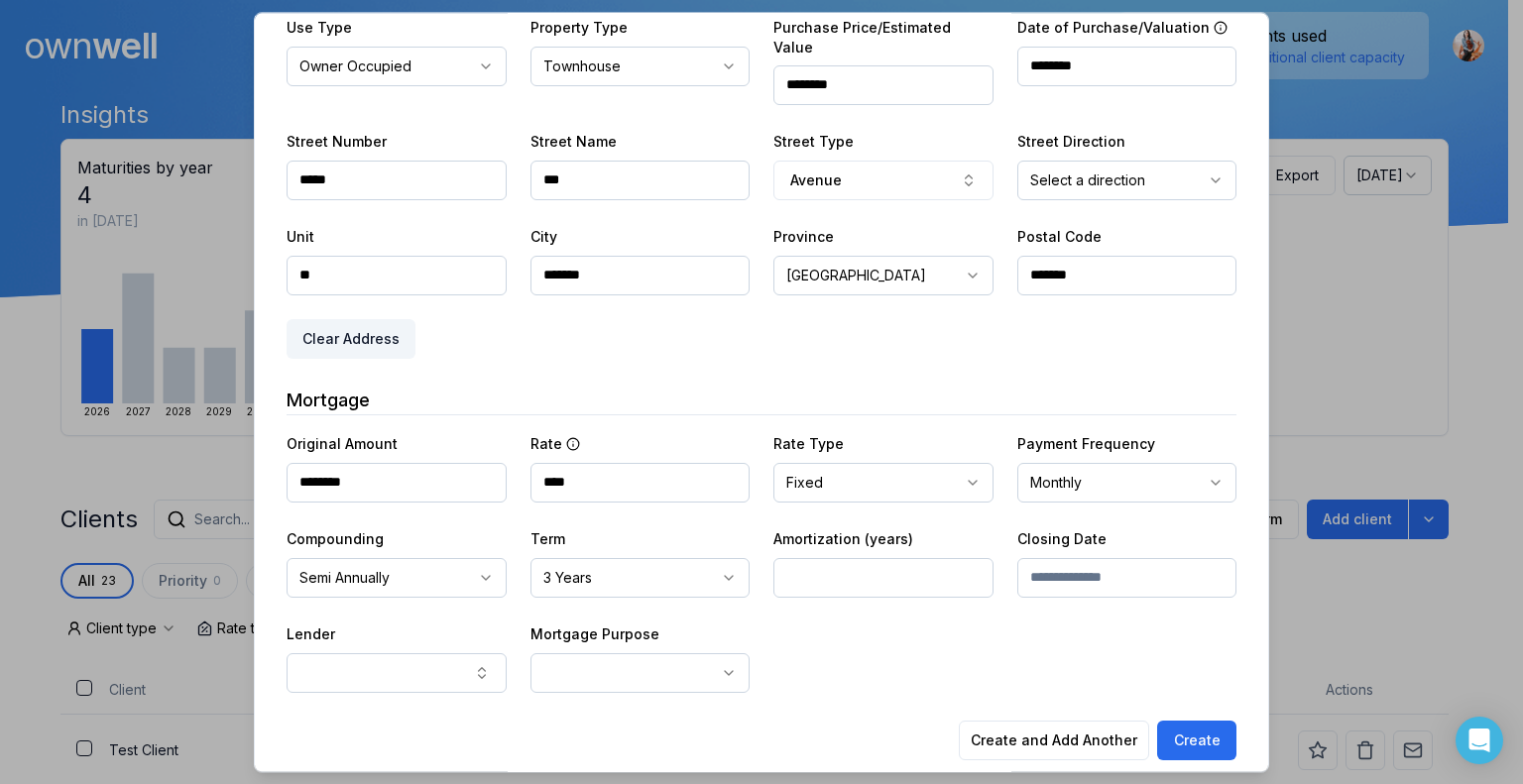 click at bounding box center [883, 578] 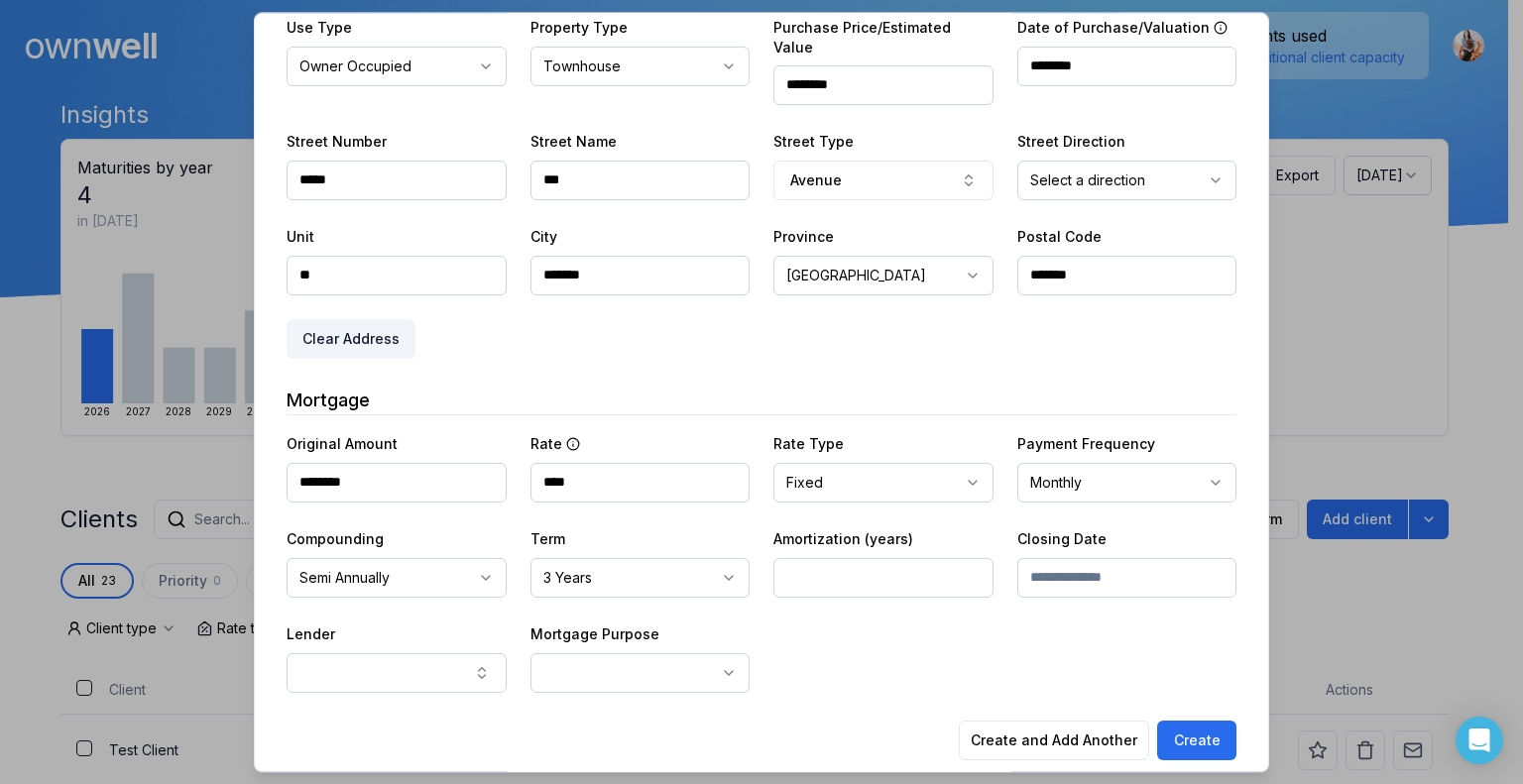 type on "*" 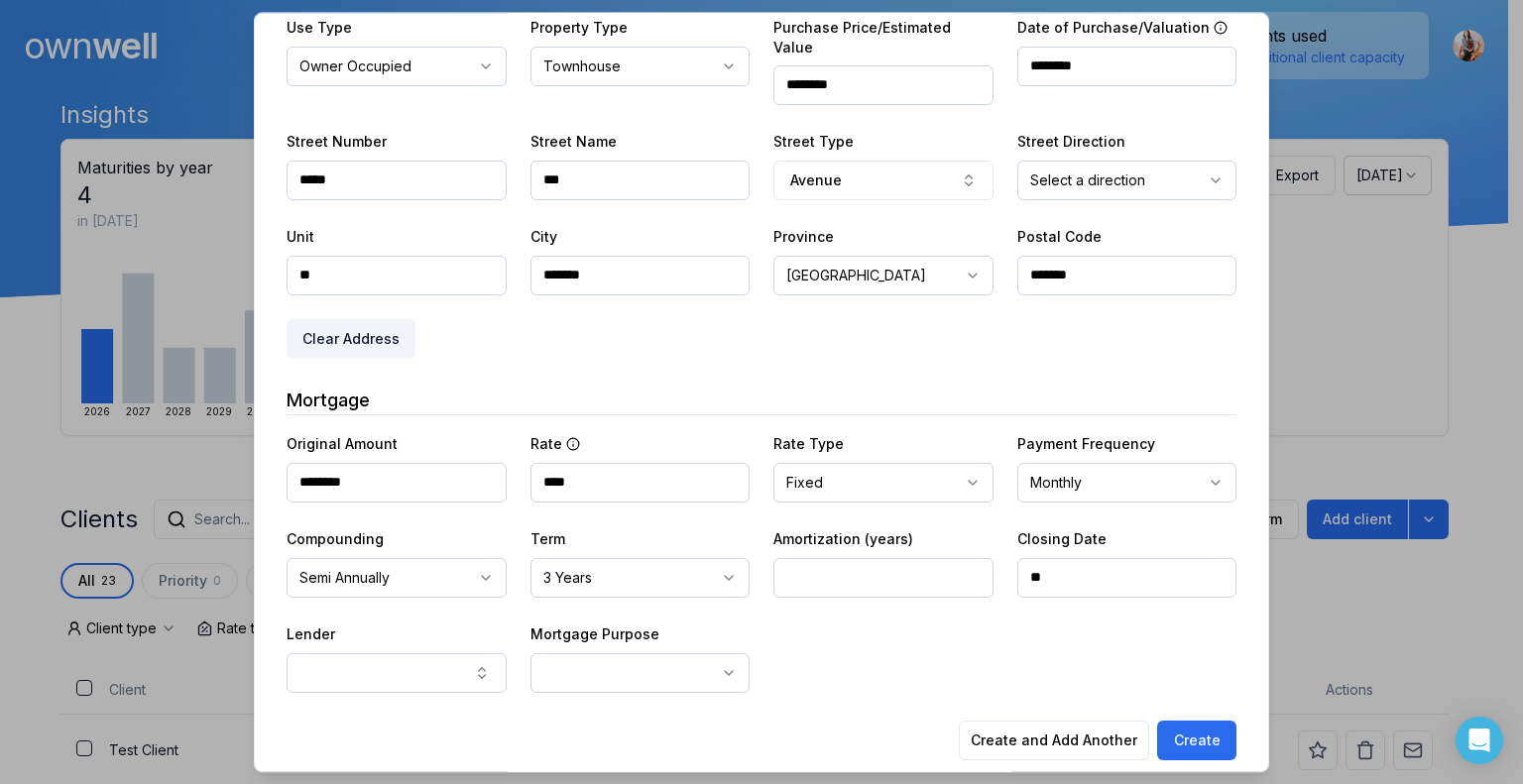 type on "*" 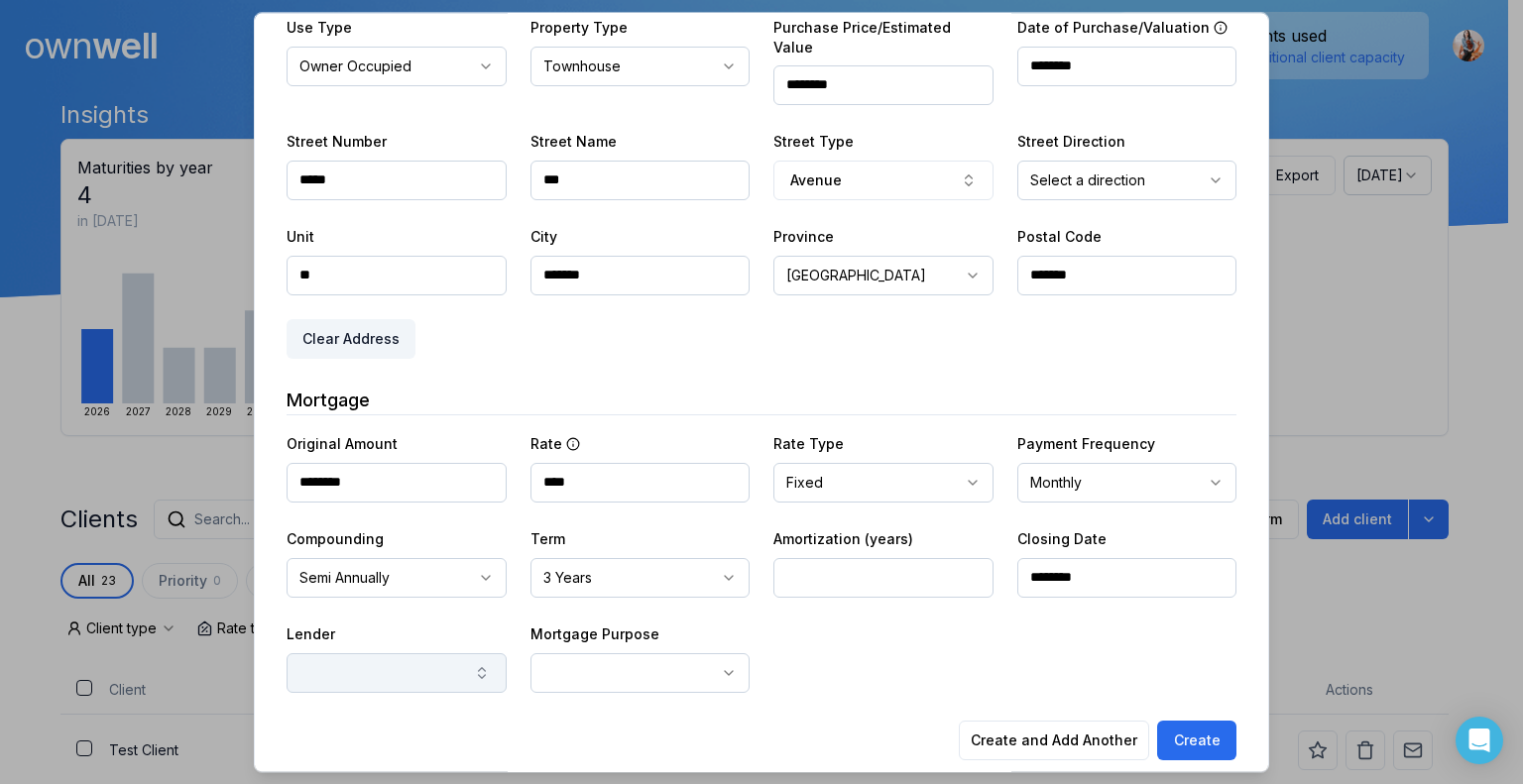 type on "********" 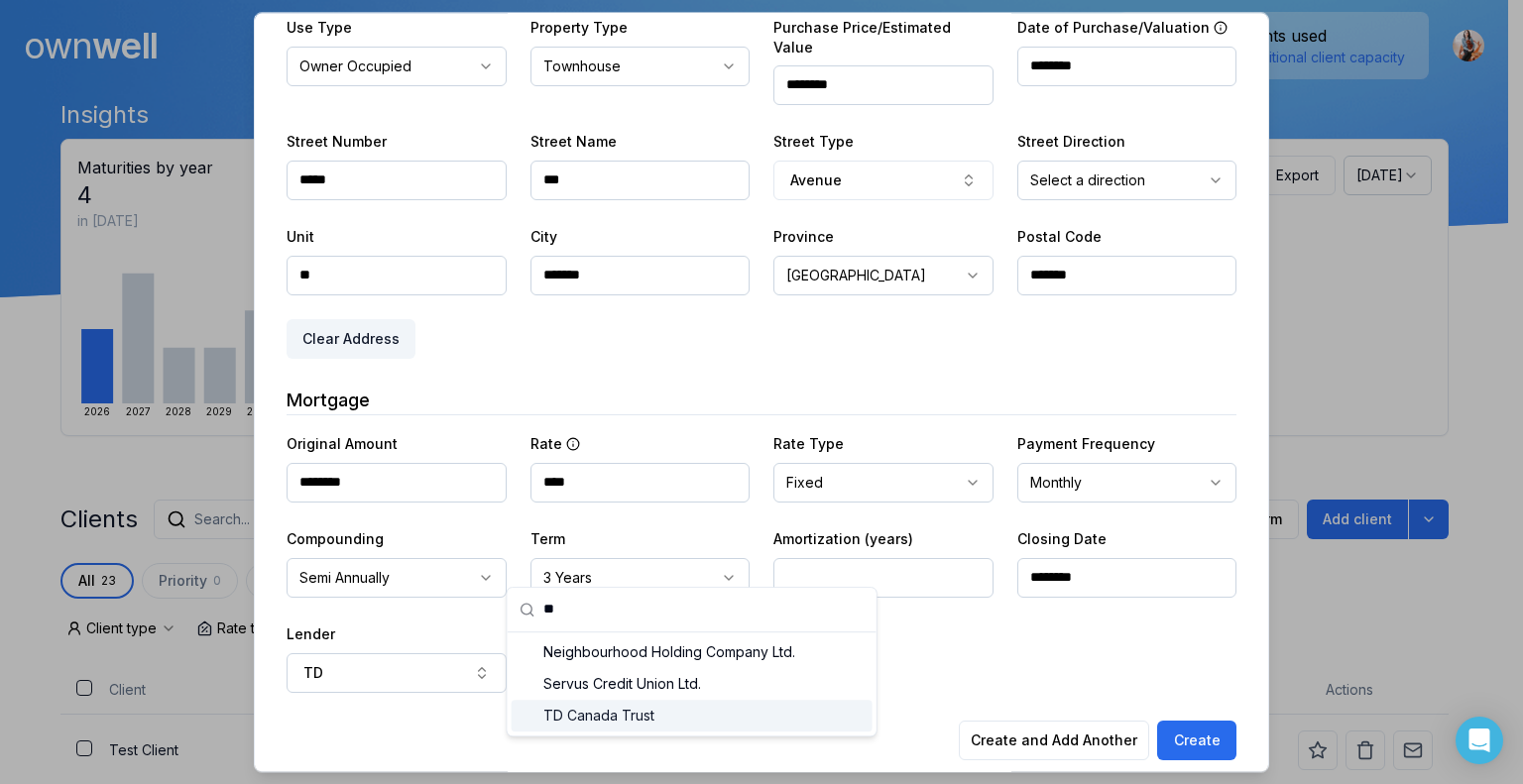 click on "TD Canada Trust" at bounding box center (692, 716) 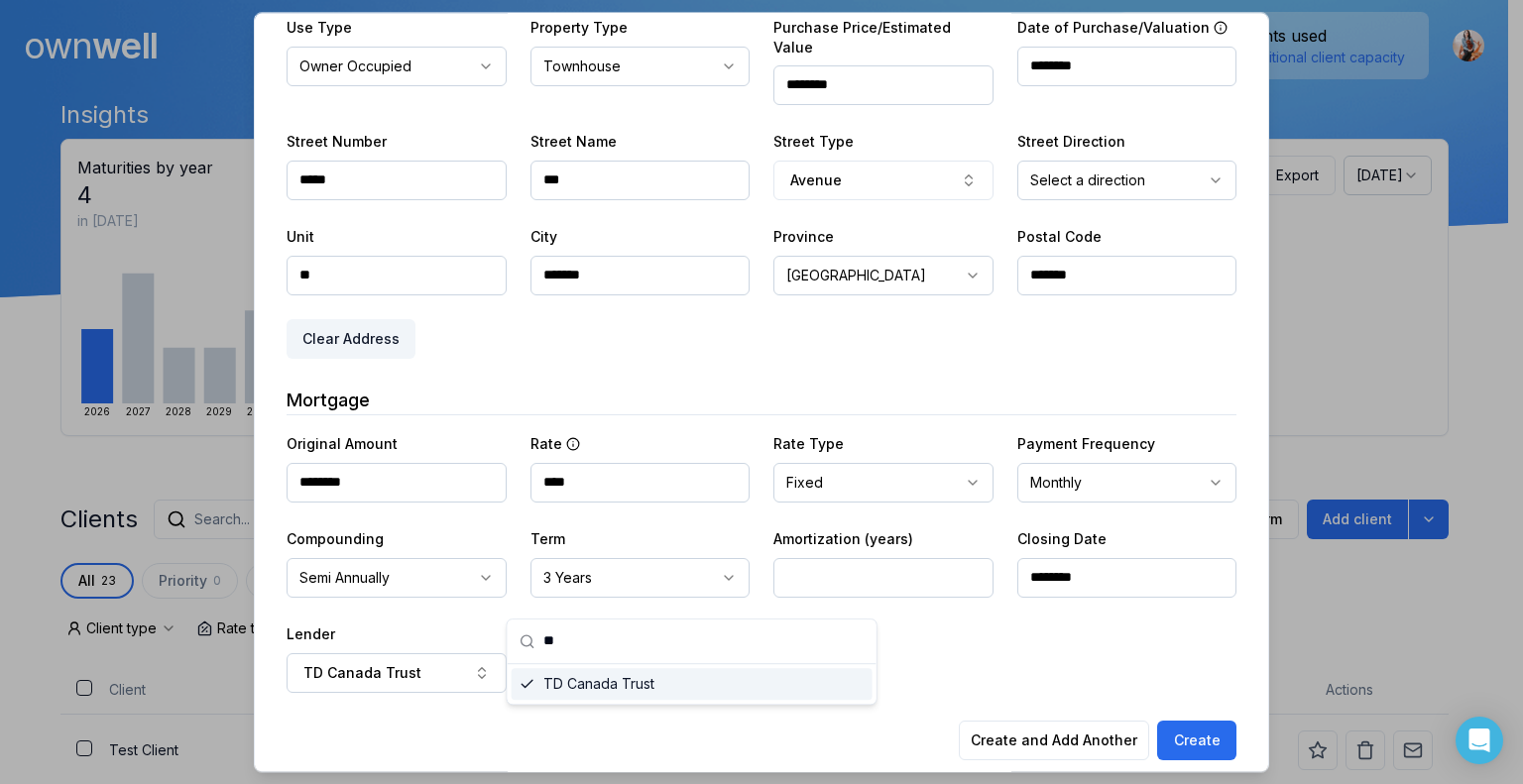 type on "**********" 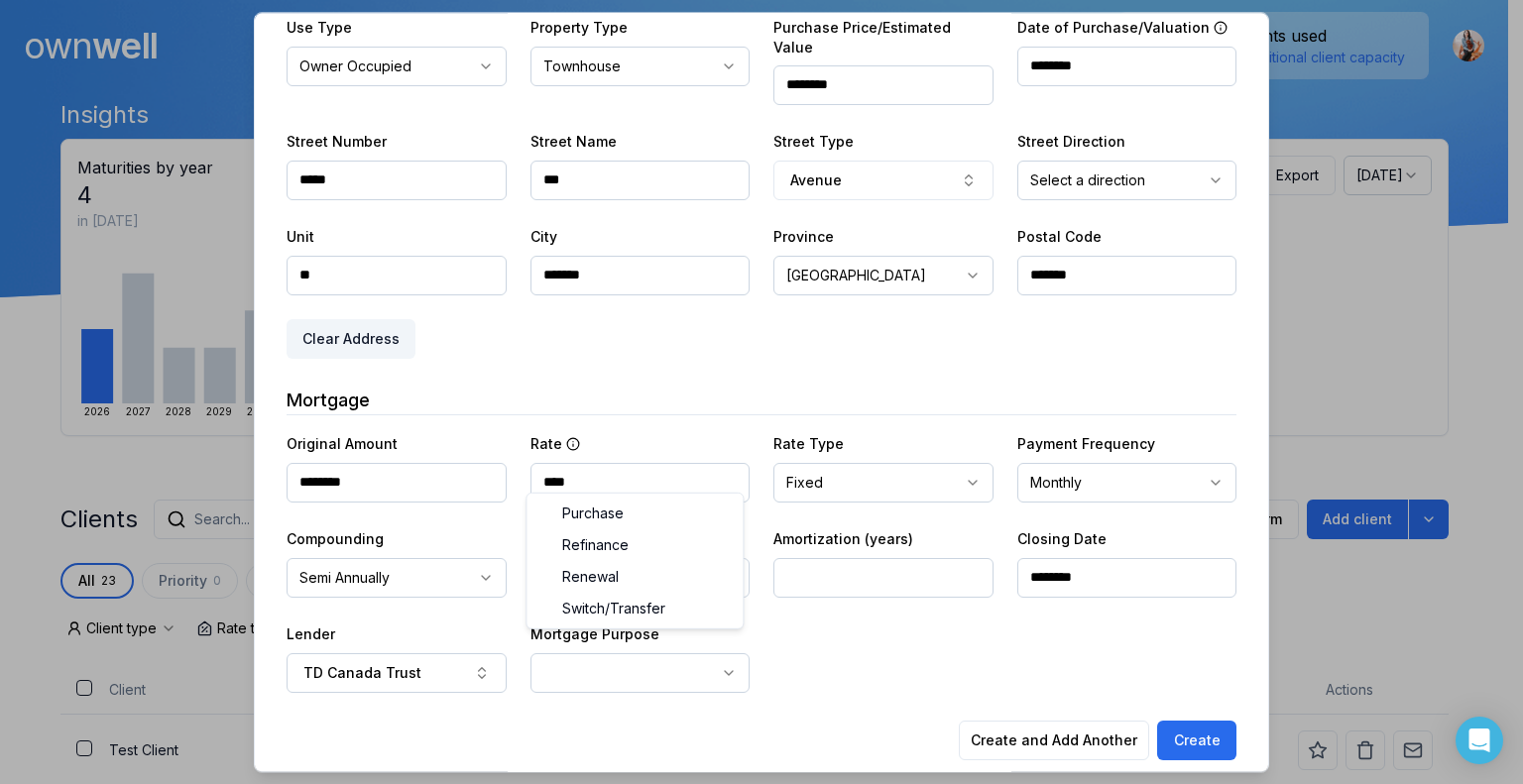 click on "Ownwell's platform is not optimized for mobile at this time.   For the best experience, please use a   desktop or laptop  to manage your account.   Note:  The   personalized homeownership reports   you generate for clients   are fully mobile-friendly   and can be easily viewed on any device. own well Dashboard Landing Page Adopt My Mortgage 23  of  100  clients used Purchase additional client capacity Insights Maturities by year 4 in [DATE] 2026 2027 2028 2029 2030 Mortgages All active Average fixed rate 4.76% Average variable rate 4.23% 4% Average mortgage balance $708,413.33 Average LTV 61.48% Fixed   64 % Variable   36 % 5 years  82 % 3 years   14 % 1 year  5 % Digests Export [DATE] Sent 20 Open rate 60% -25% Click rate 45% -25% Next home value estimate update [DATE] Next digest delivery period [DATE] - [DATE] Clients Search... Bulk action   Import from  Submission Platform Add client All 23 Priority 0 Maturing soon 4 Trade up potential 12 Savings potential 3 Equity potential 15 0 Lender" at bounding box center [754, 149] 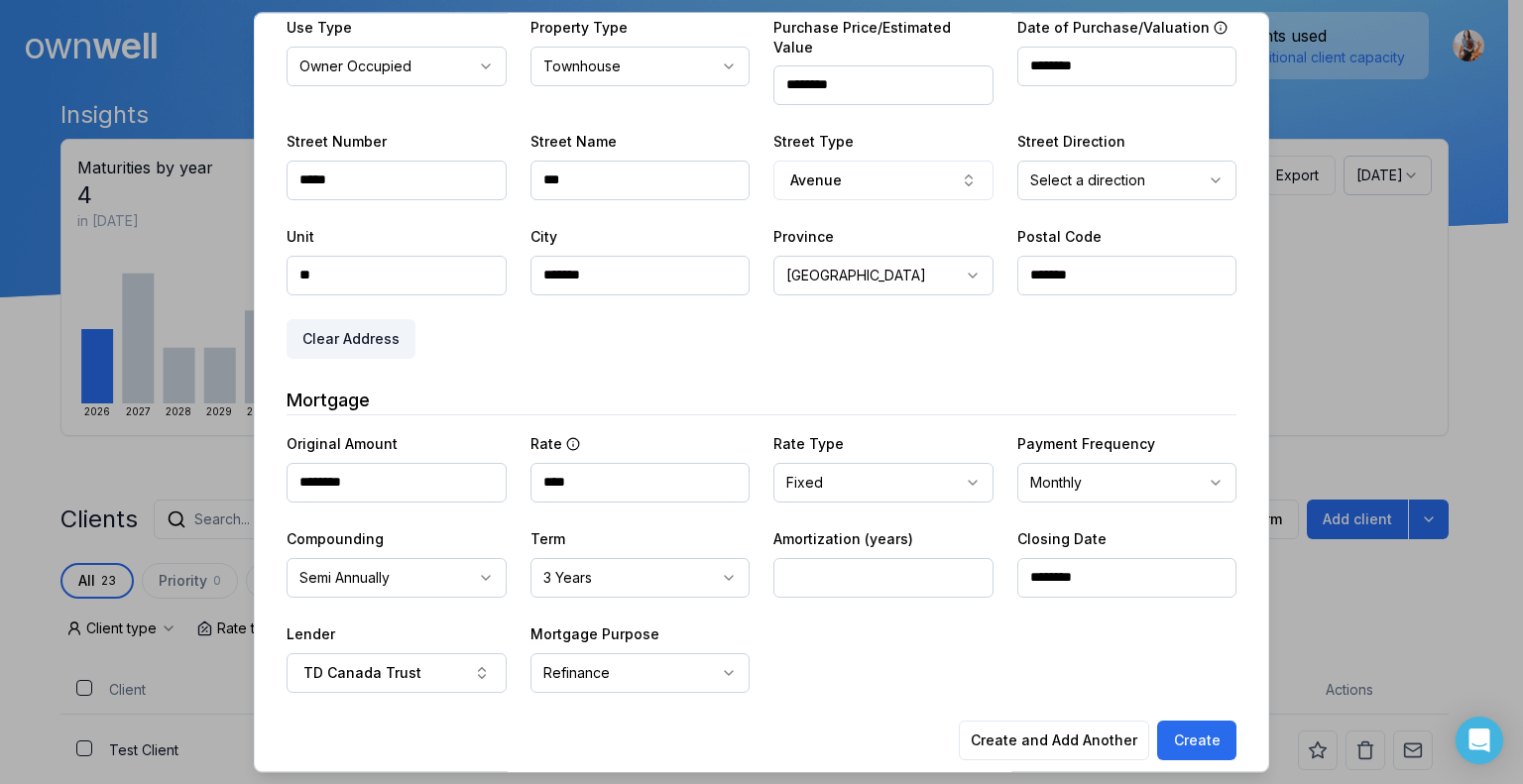 click on "Ownwell's platform is not optimized for mobile at this time.   For the best experience, please use a   desktop or laptop  to manage your account.   Note:  The   personalized homeownership reports   you generate for clients   are fully mobile-friendly   and can be easily viewed on any device. own well Dashboard Landing Page Adopt My Mortgage 23  of  100  clients used Purchase additional client capacity Insights Maturities by year 4 in [DATE] 2026 2027 2028 2029 2030 Mortgages All active Average fixed rate 4.76% Average variable rate 4.23% 4% Average mortgage balance $708,413.33 Average LTV 61.48% Fixed   64 % Variable   36 % 5 years  82 % 3 years   14 % 1 year  5 % Digests Export [DATE] Sent 20 Open rate 60% -25% Click rate 45% -25% Next home value estimate update [DATE] Next digest delivery period [DATE] - [DATE] Clients Search... Bulk action   Import from  Submission Platform Add client All 23 Priority 0 Maturing soon 4 Trade up potential 12 Savings potential 3 Equity potential 15 0 Lender" at bounding box center (754, 149) 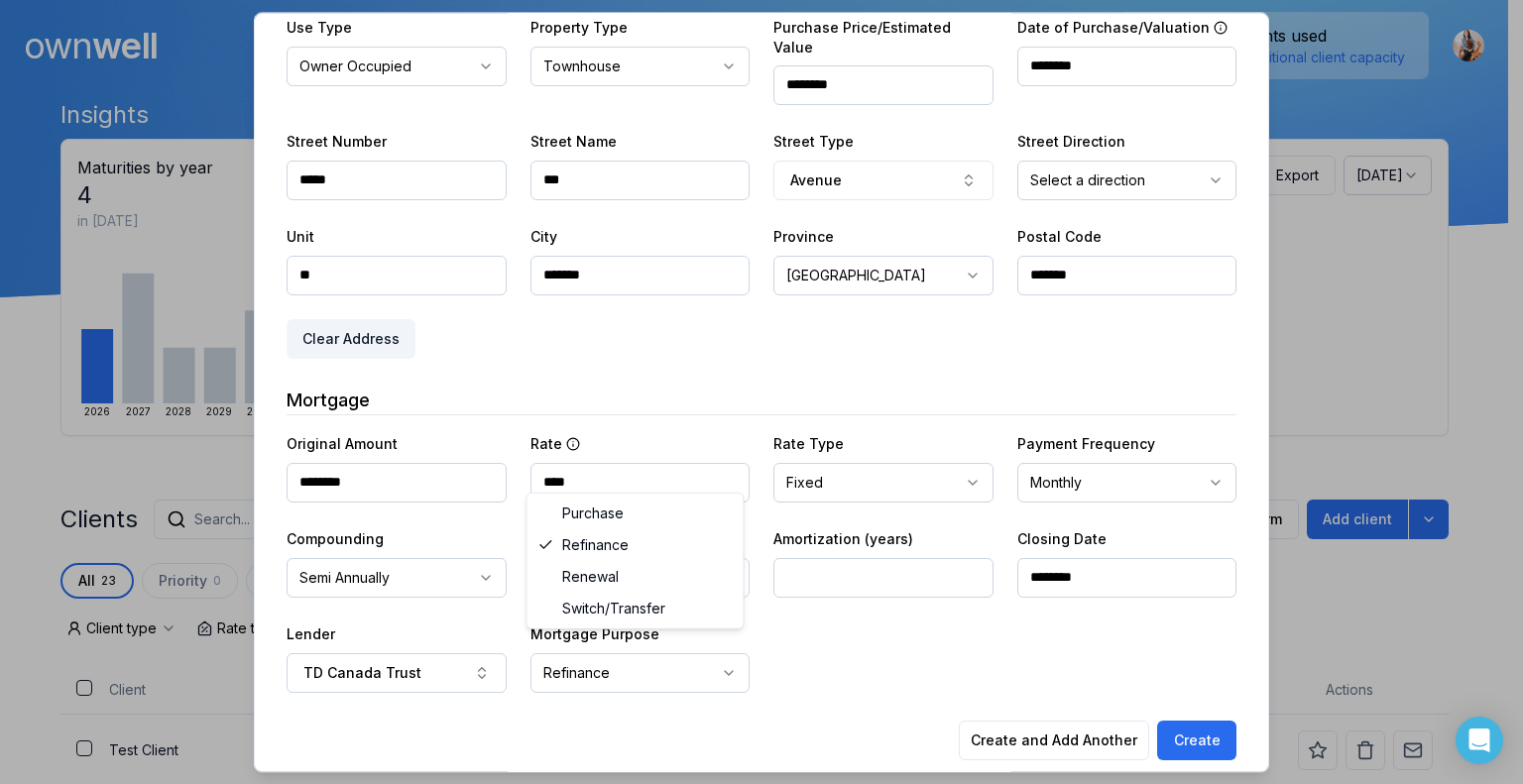 select on "*****" 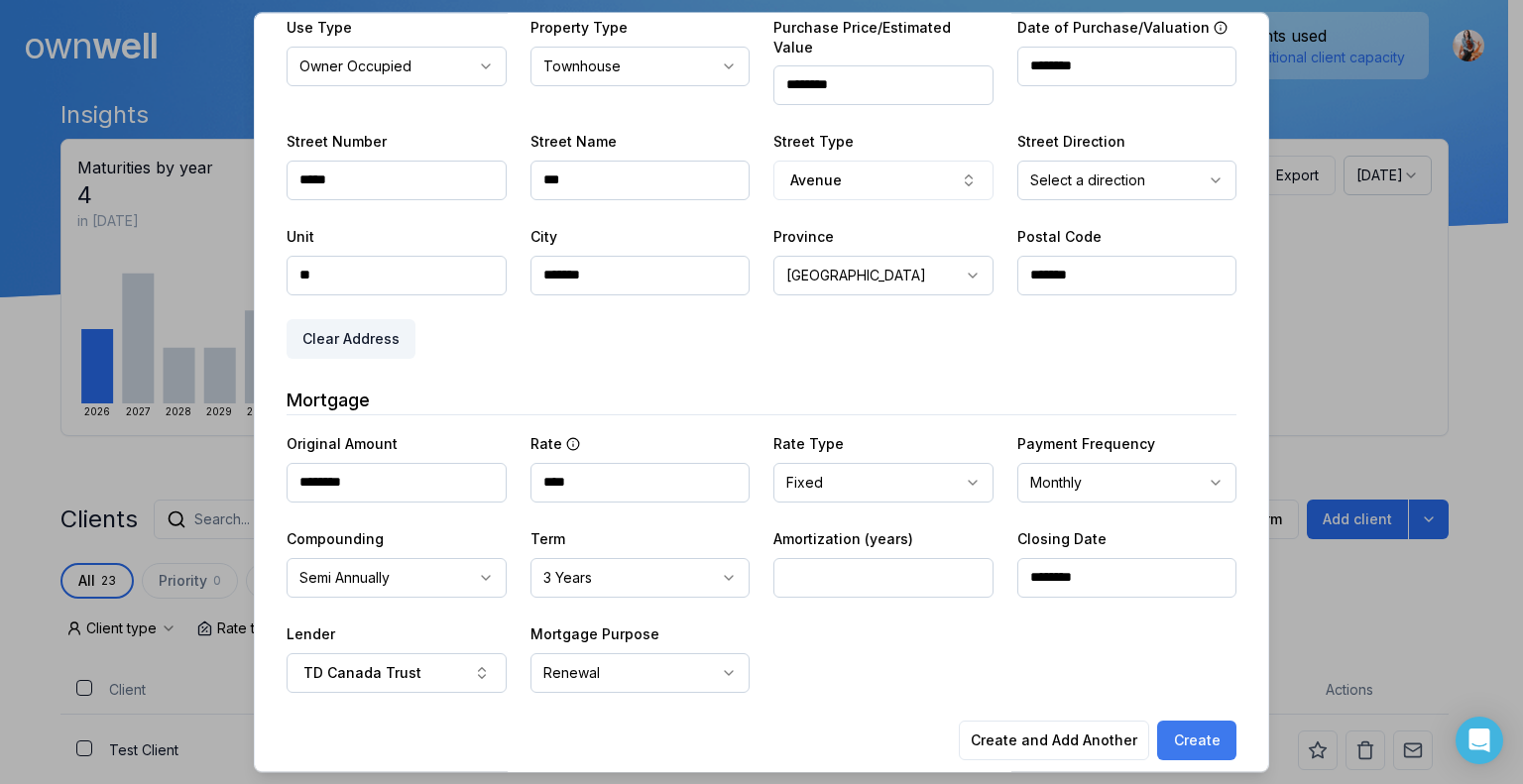click on "Create" at bounding box center [1197, 740] 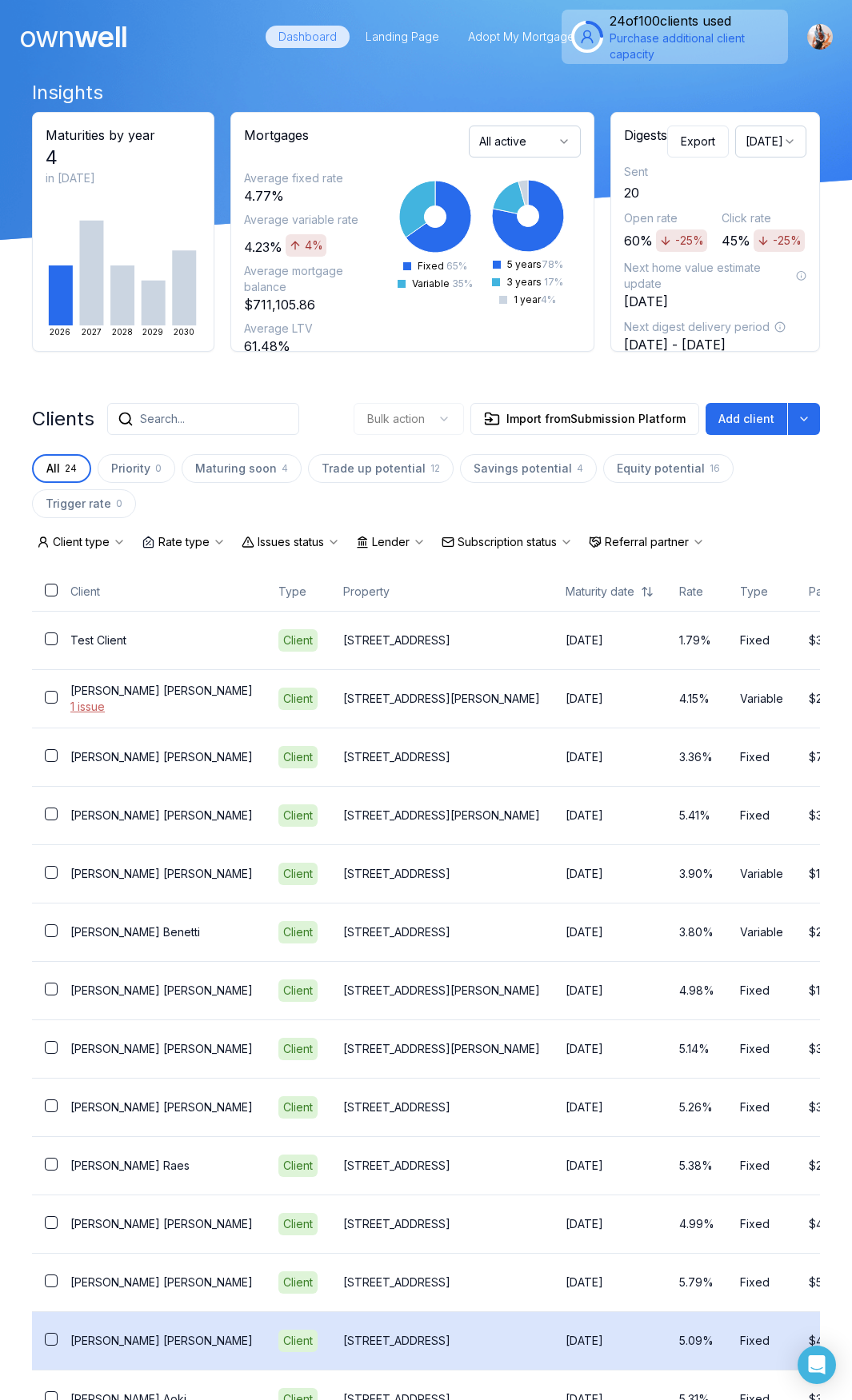 click on "[PERSON_NAME]" at bounding box center [162, 1341] 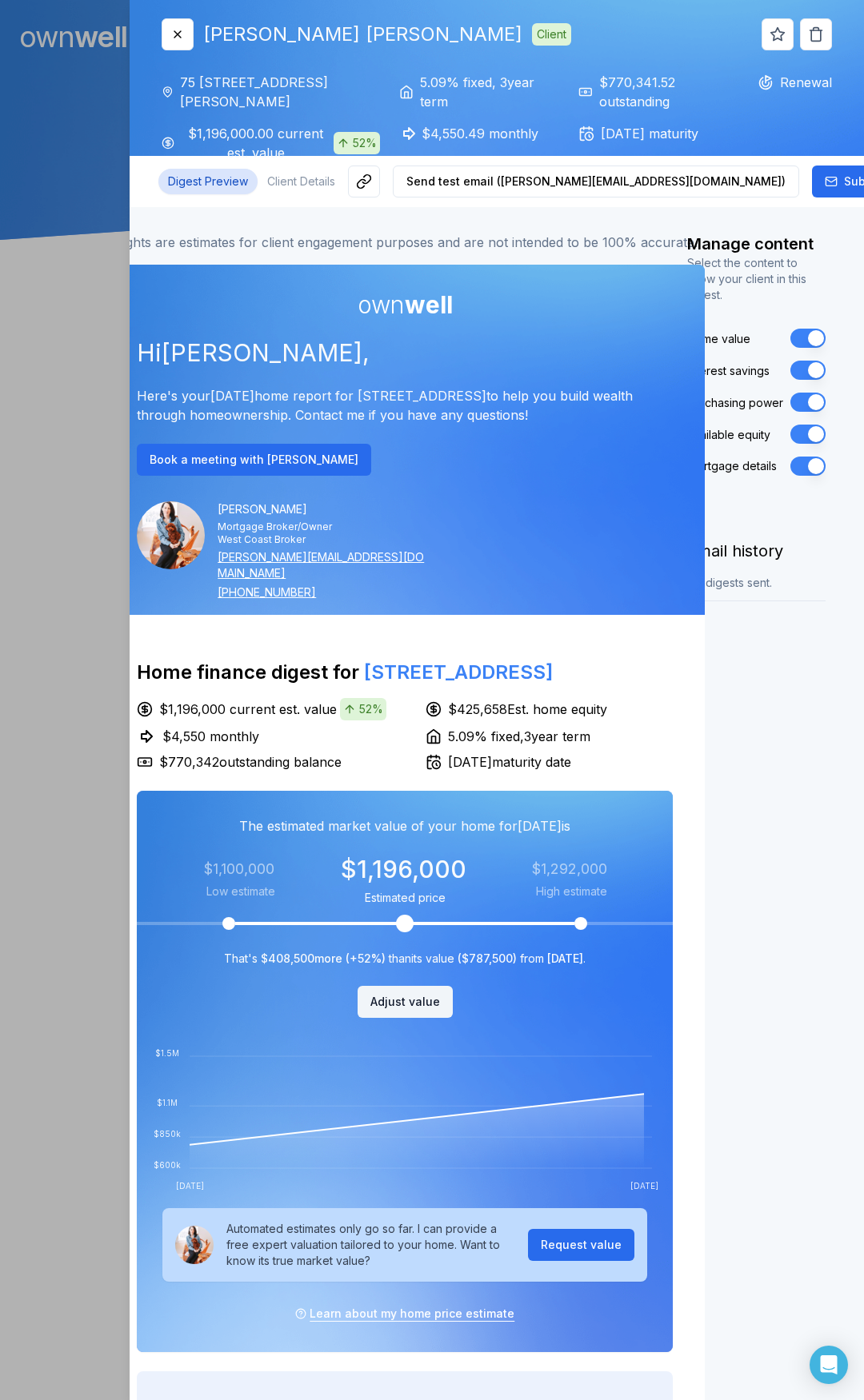 scroll, scrollTop: 0, scrollLeft: 0, axis: both 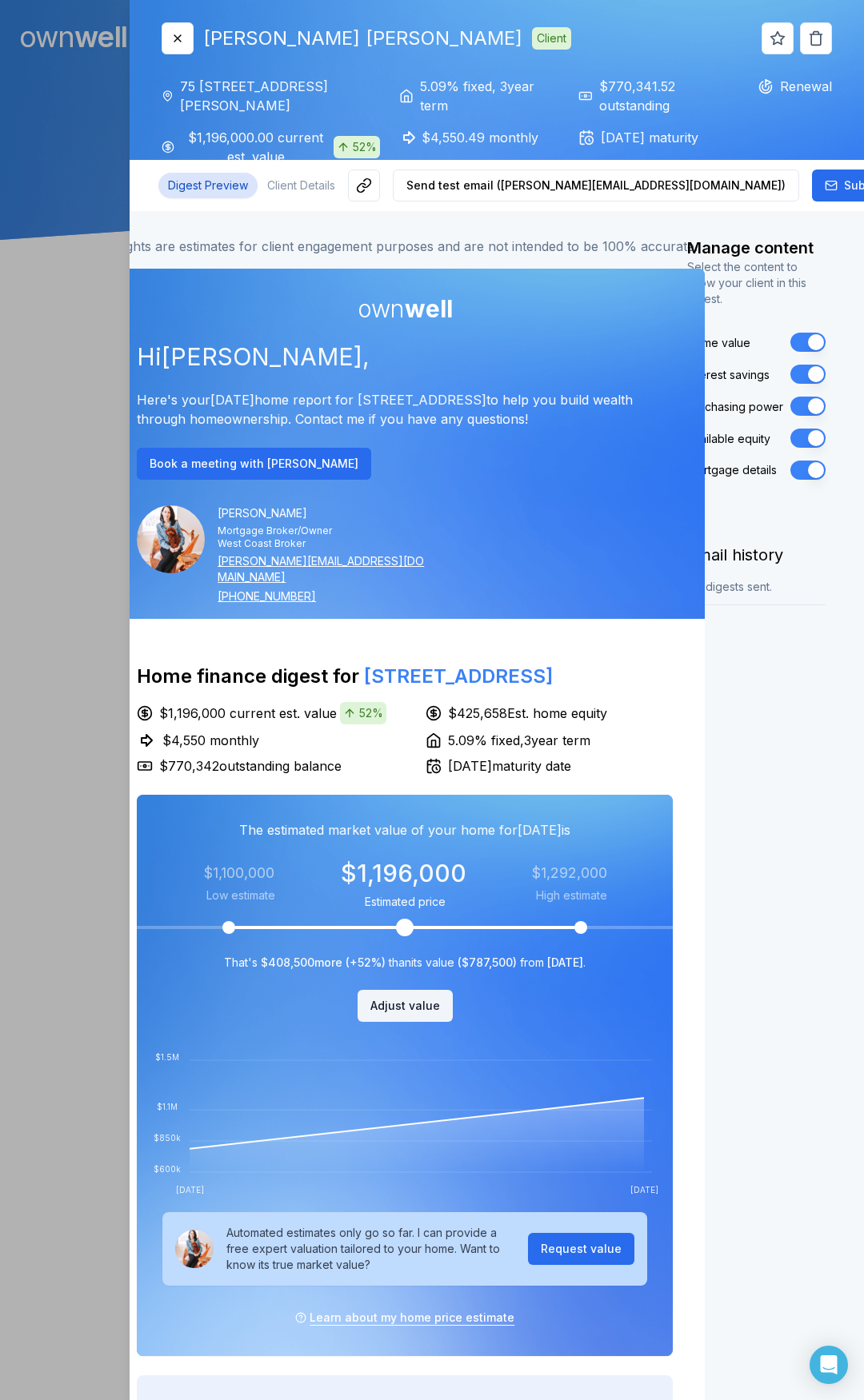drag, startPoint x: 308, startPoint y: 185, endPoint x: 350, endPoint y: 210, distance: 48.8774 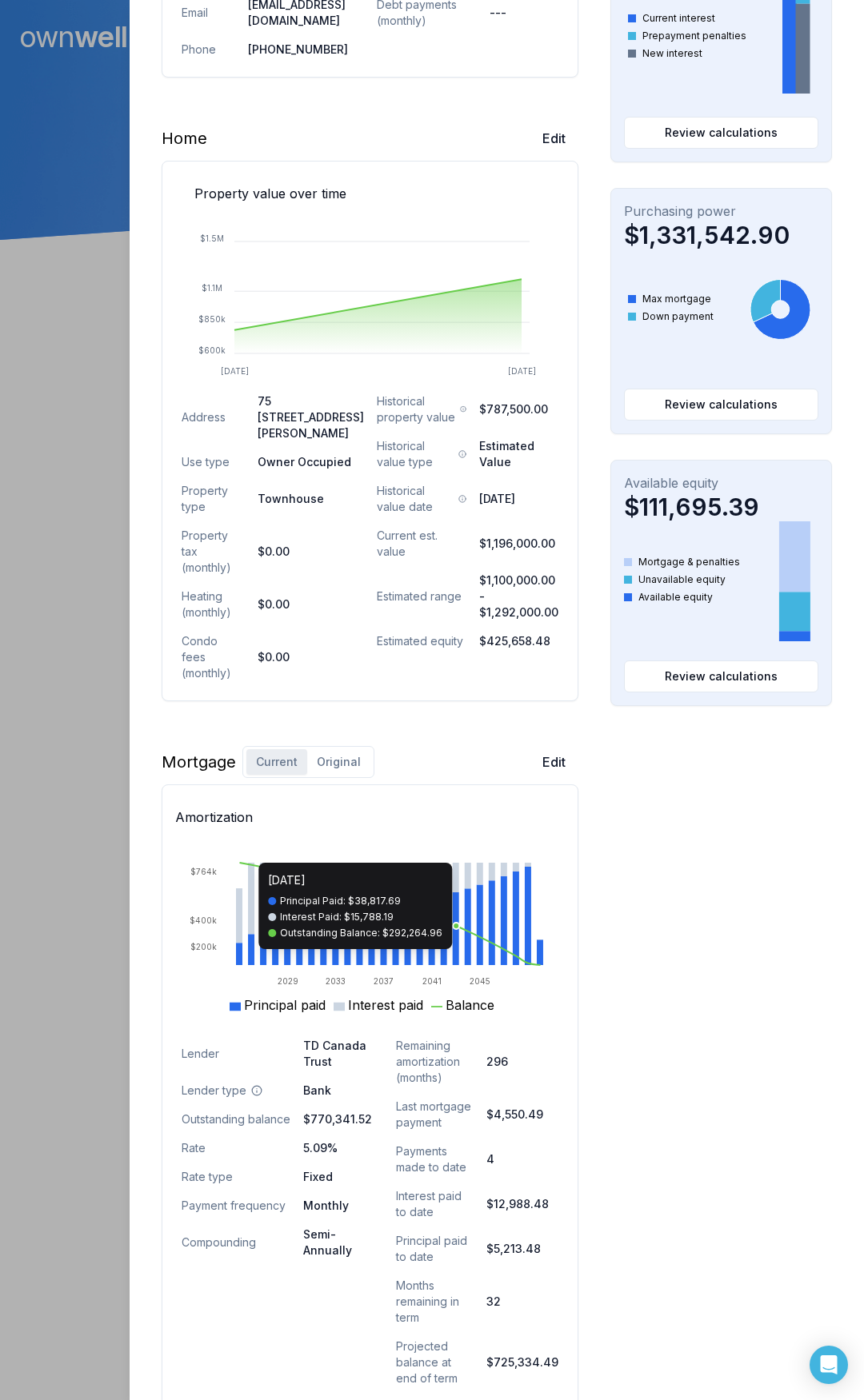 scroll, scrollTop: 400, scrollLeft: 0, axis: vertical 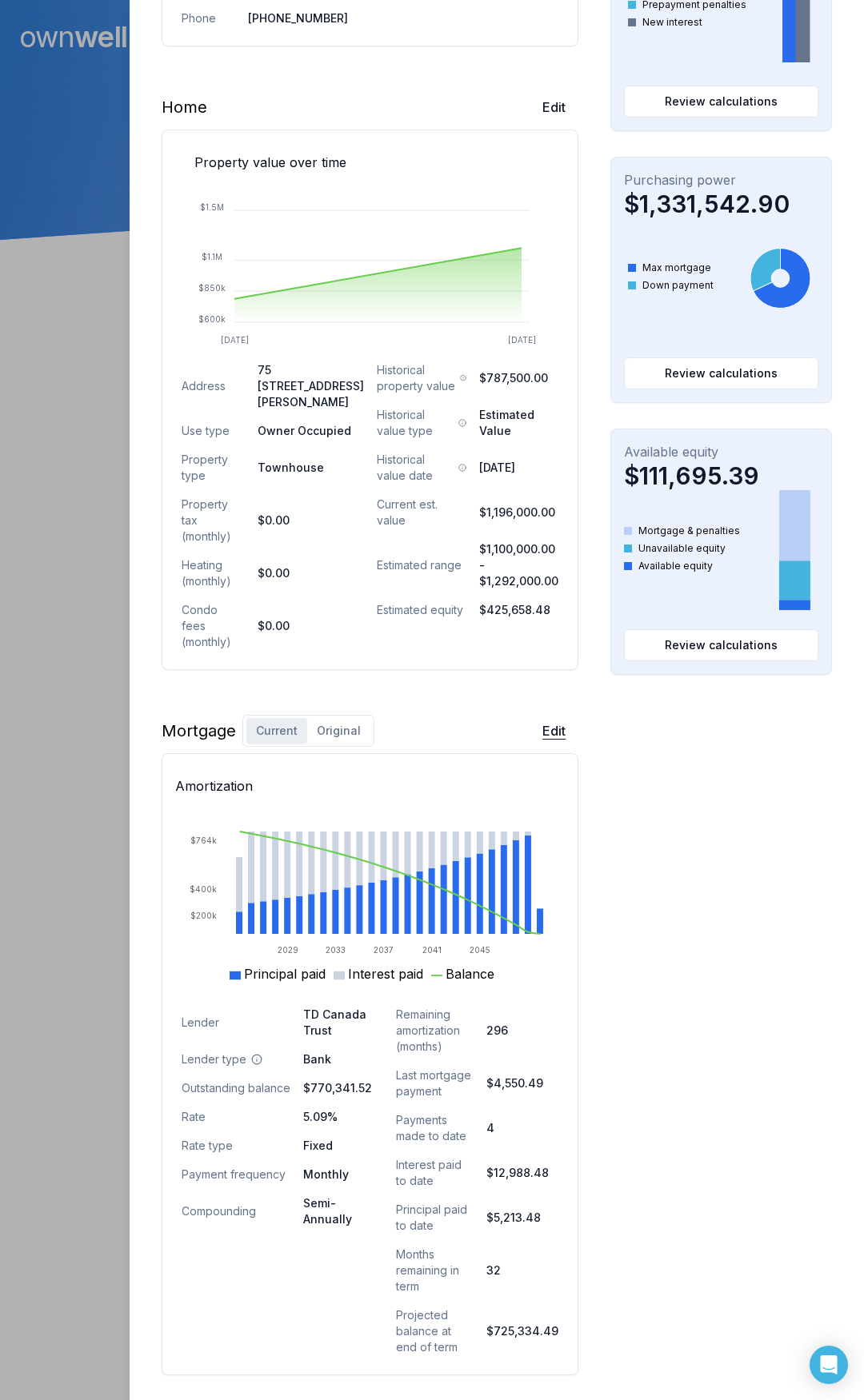 click on "Edit" at bounding box center [554, 731] 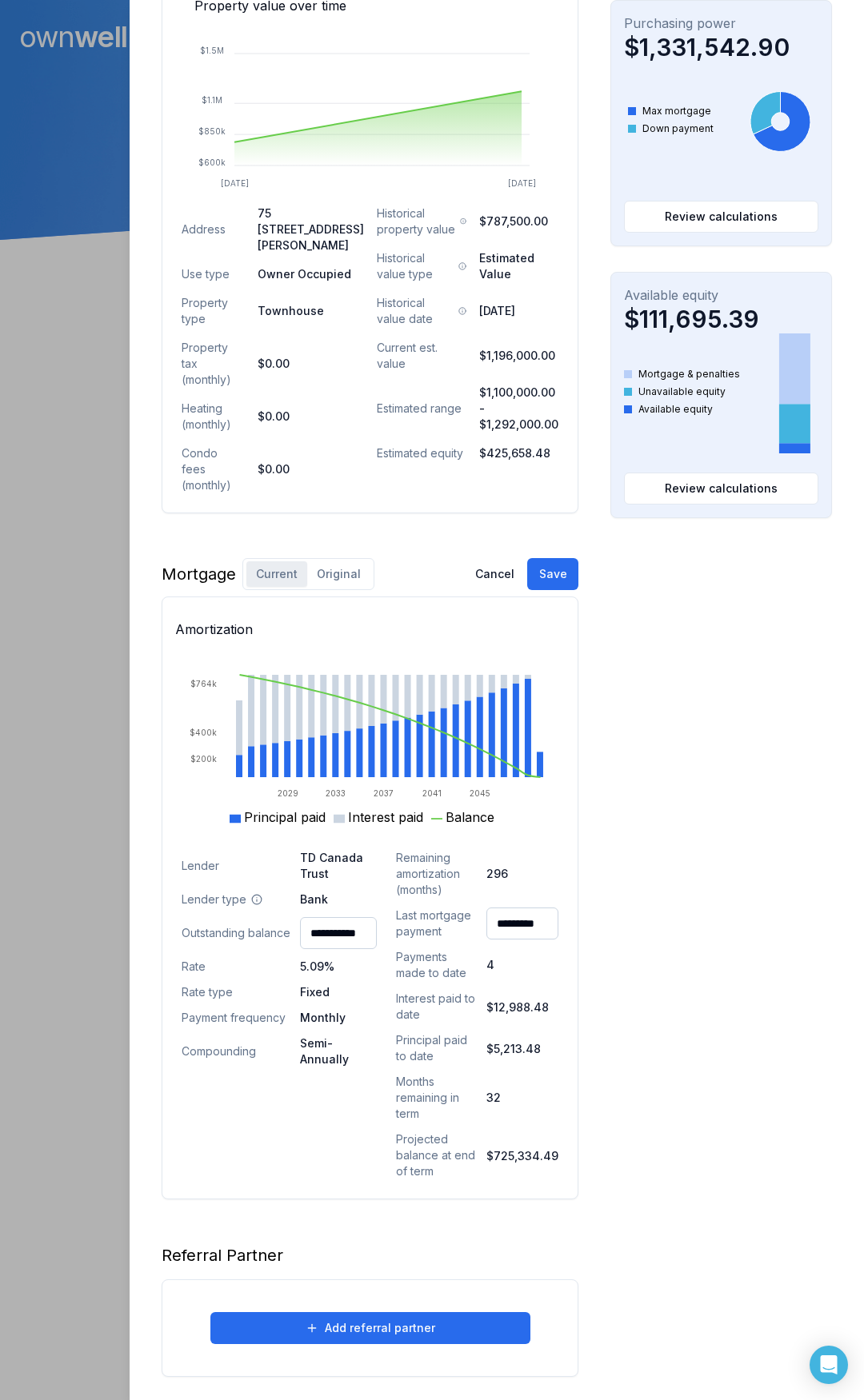 scroll, scrollTop: 560, scrollLeft: 0, axis: vertical 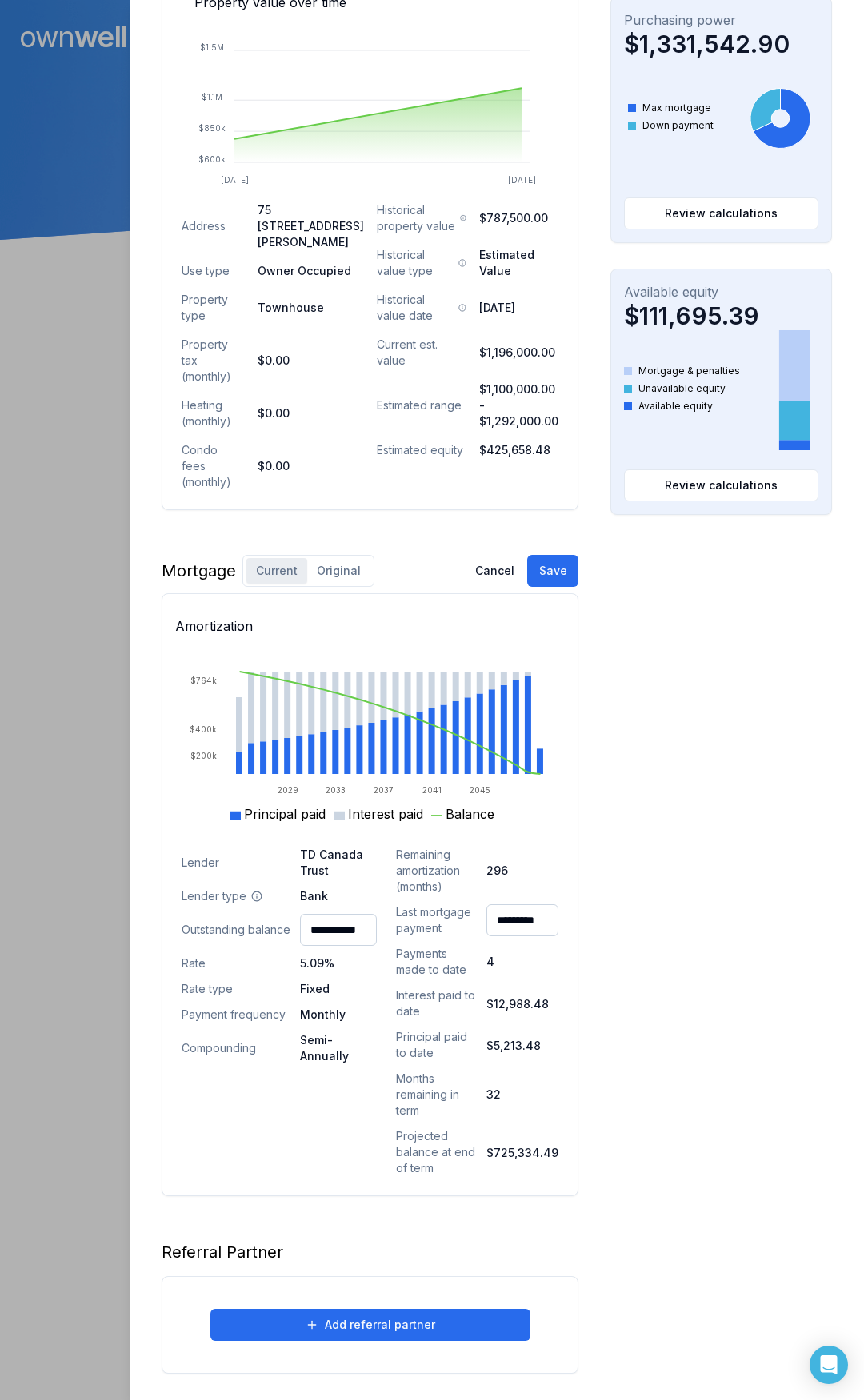 click on "Original" at bounding box center [338, 571] 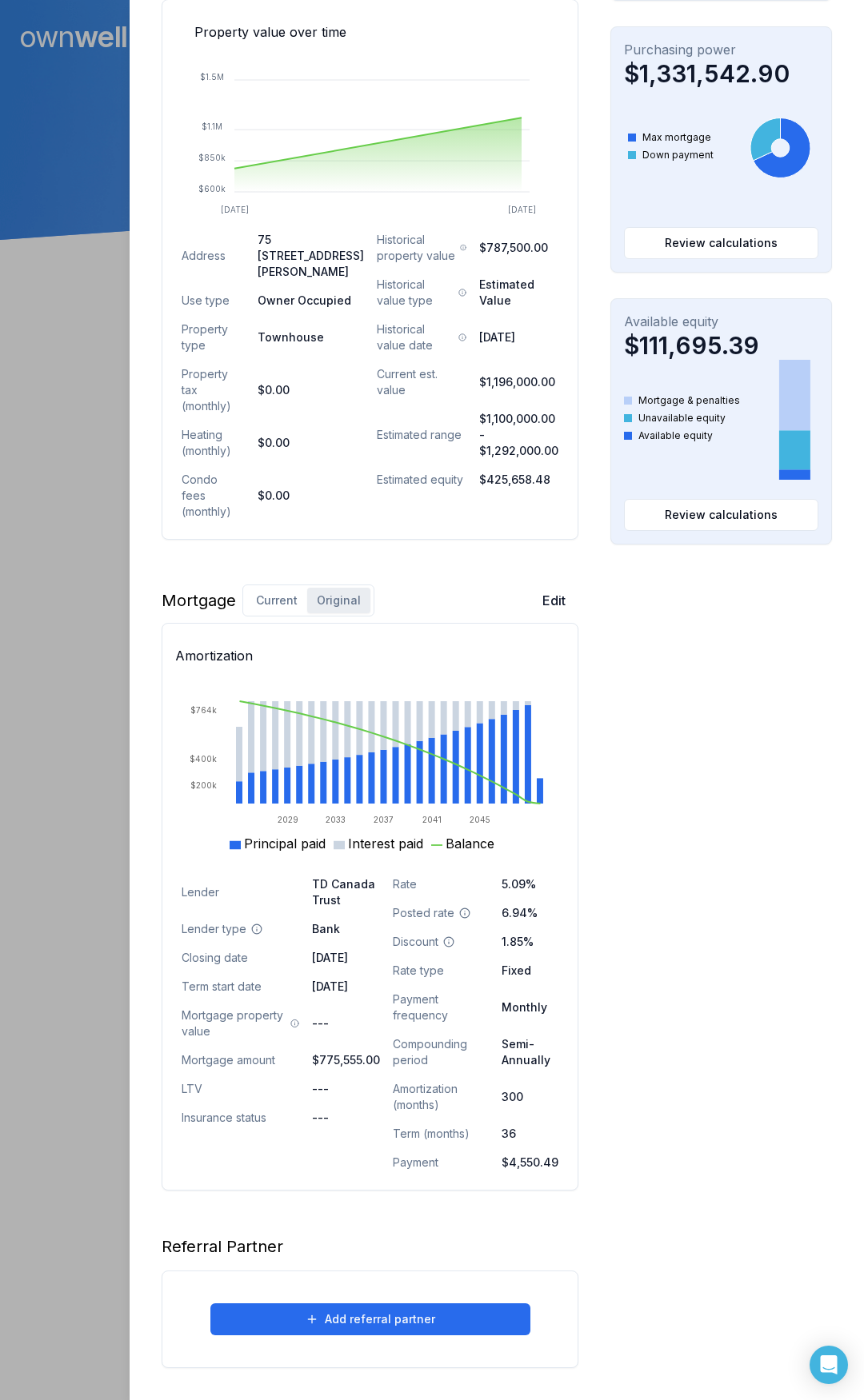 scroll, scrollTop: 546, scrollLeft: 0, axis: vertical 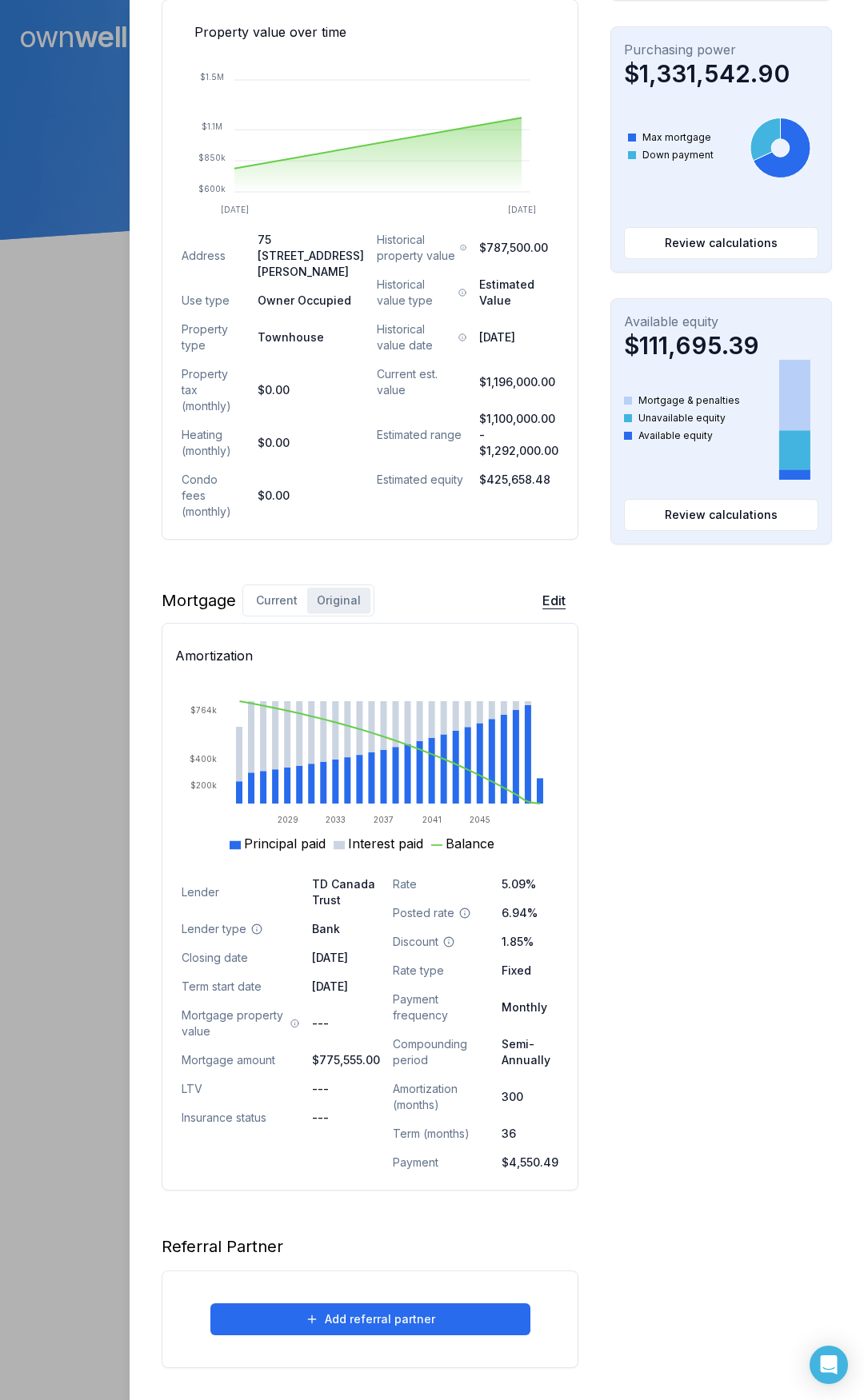 click on "Edit" at bounding box center [554, 600] 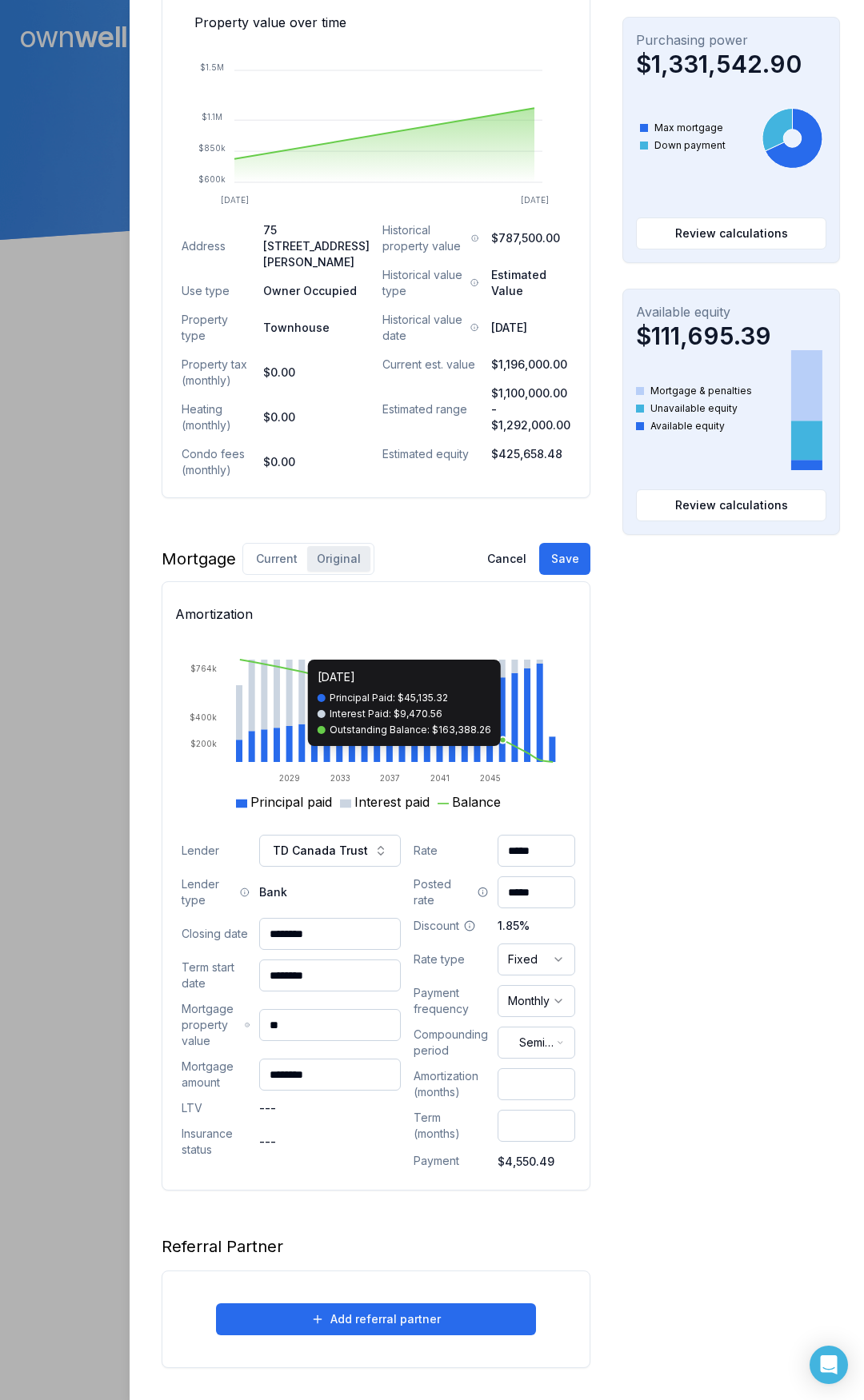 drag, startPoint x: 531, startPoint y: 1129, endPoint x: 466, endPoint y: 1140, distance: 65.9242 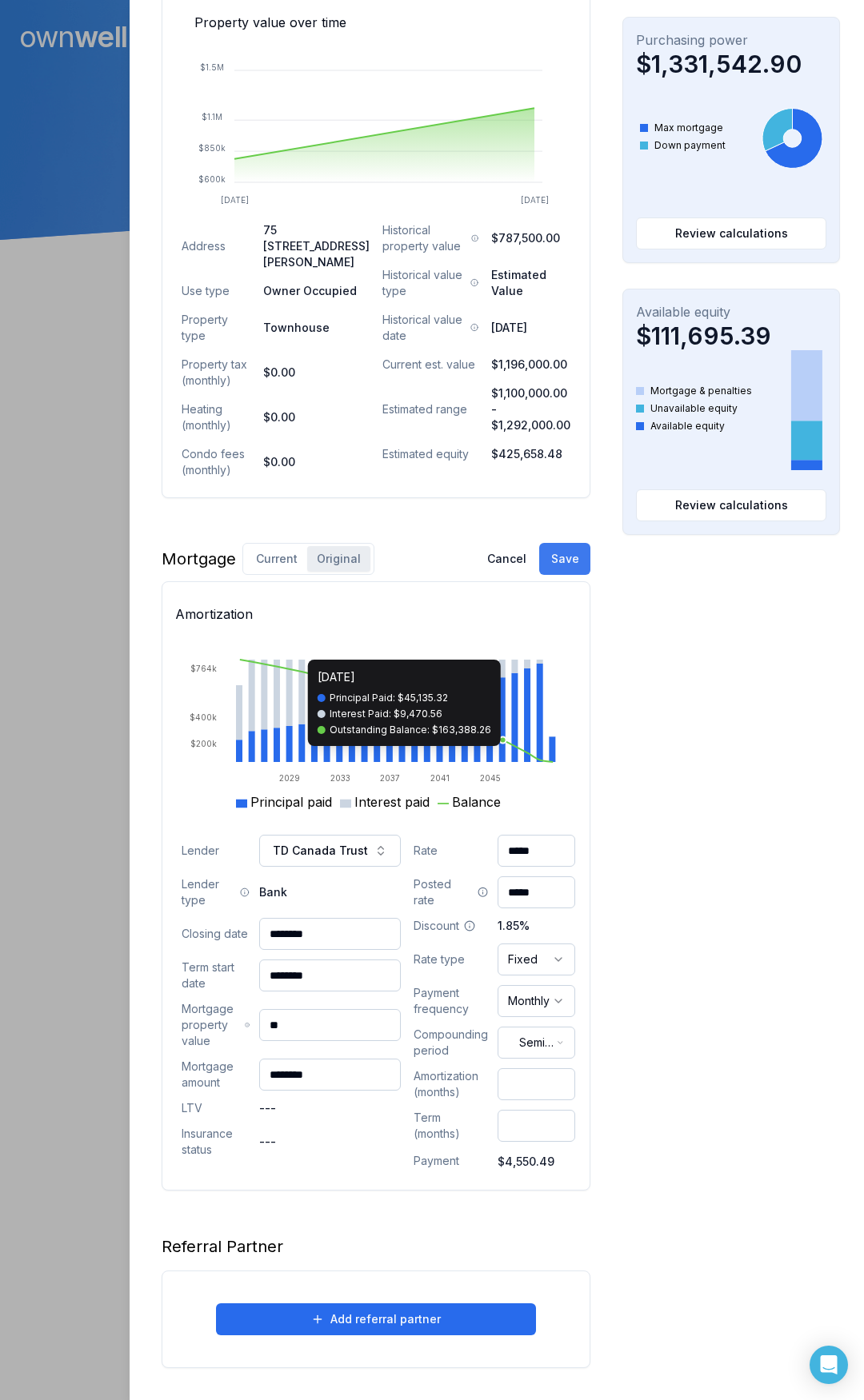 type on "***" 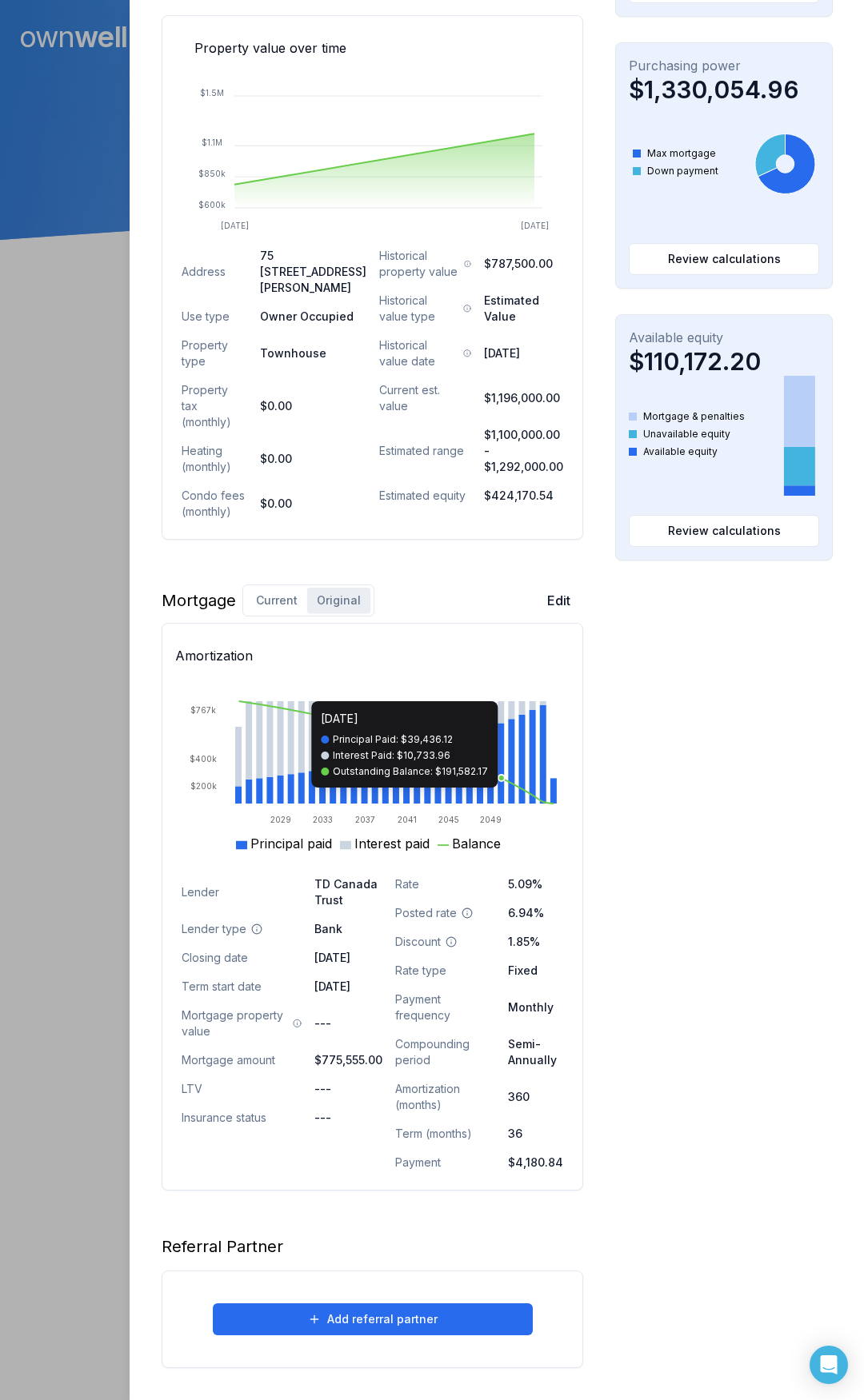 click on "Current" at bounding box center [277, 600] 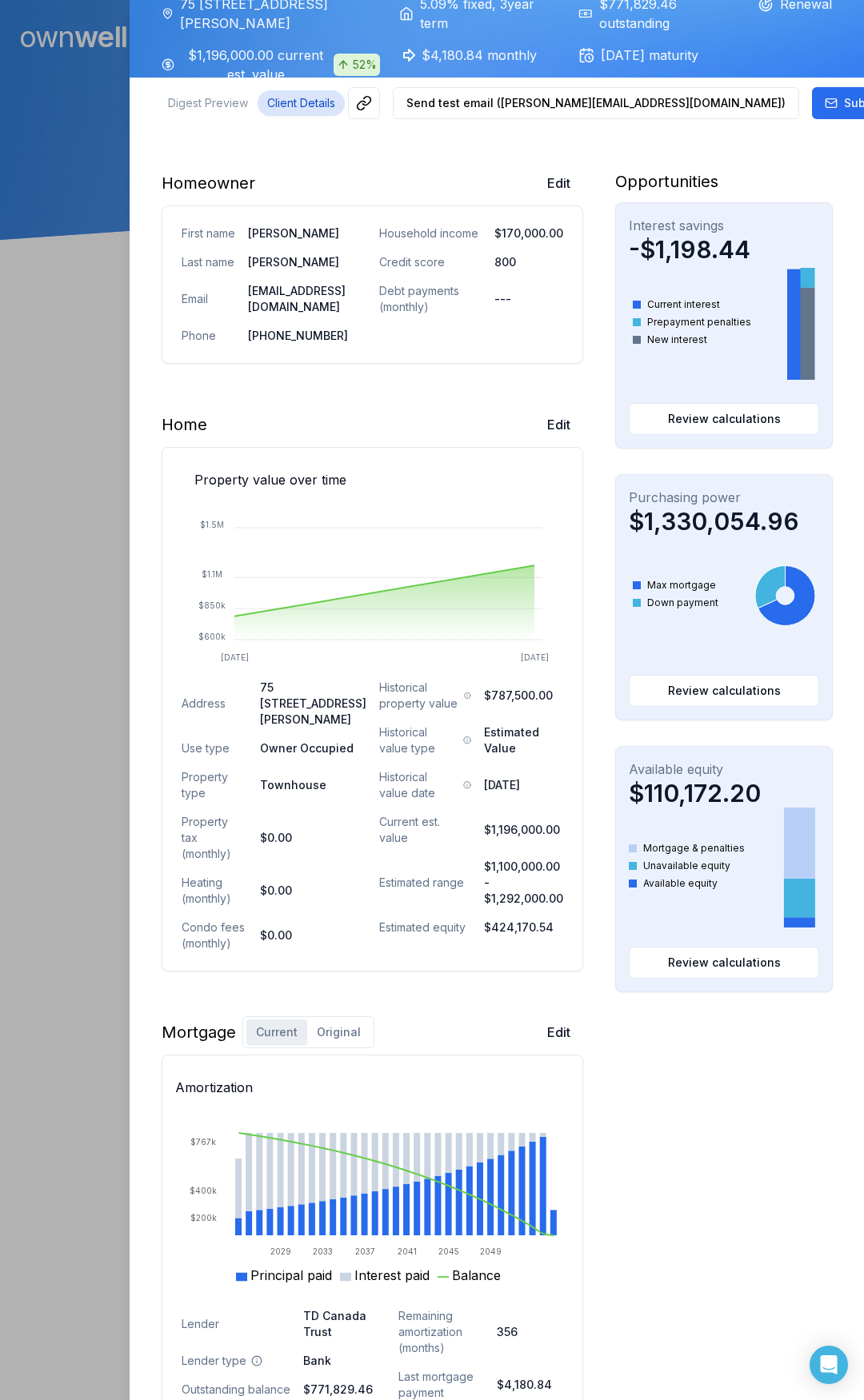 scroll, scrollTop: 0, scrollLeft: 0, axis: both 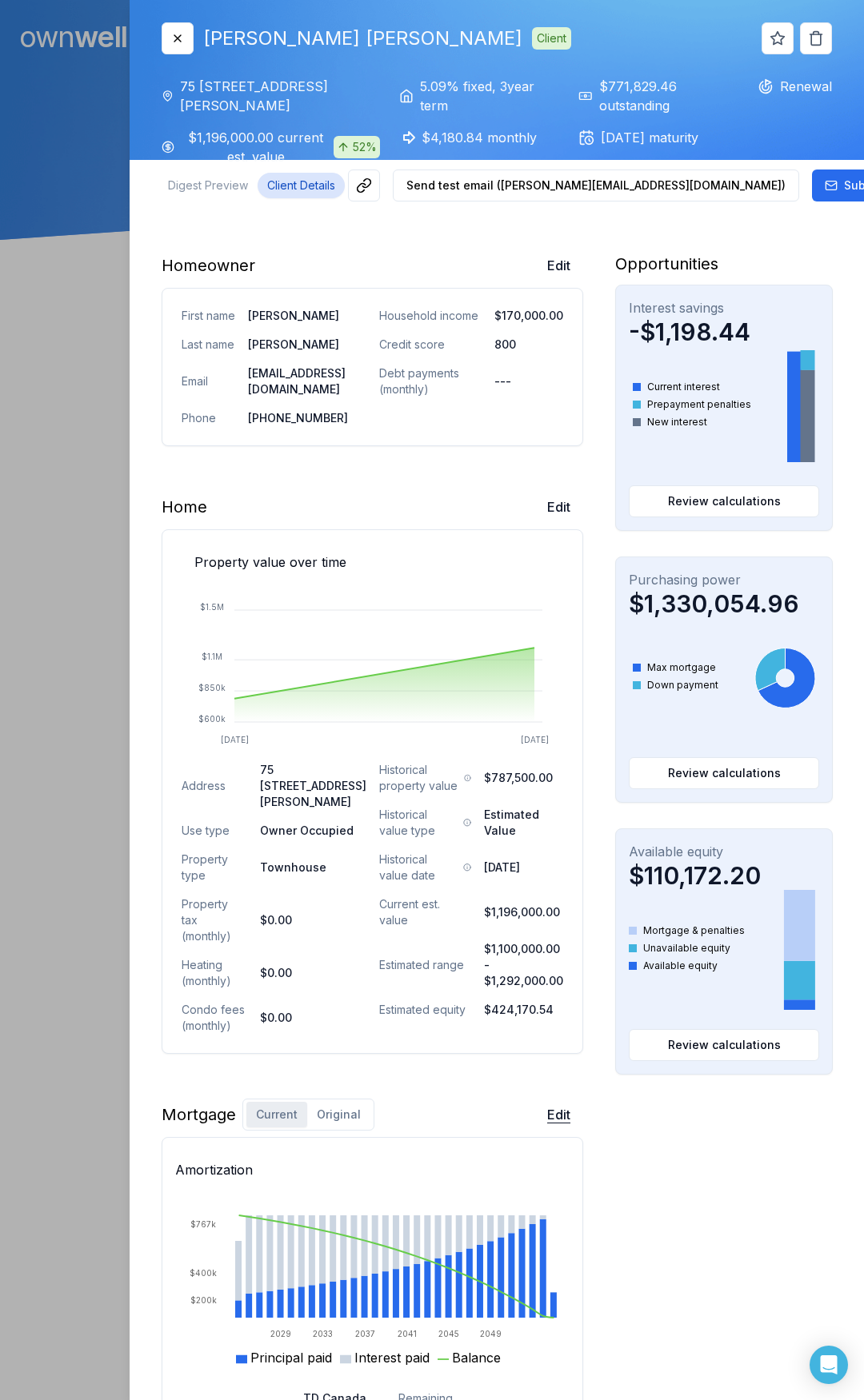 click on "Edit" at bounding box center (558, 1115) 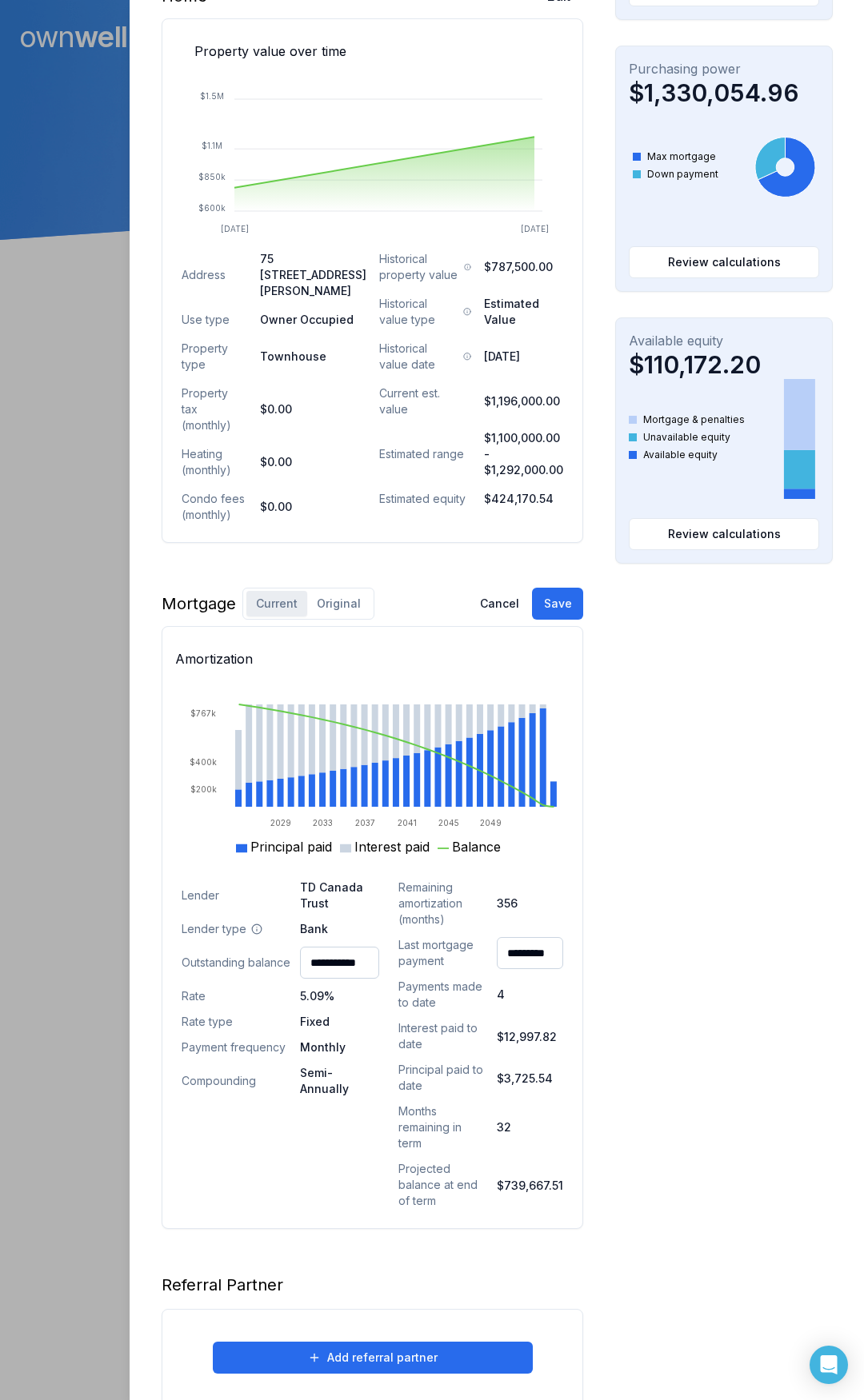 scroll, scrollTop: 560, scrollLeft: 0, axis: vertical 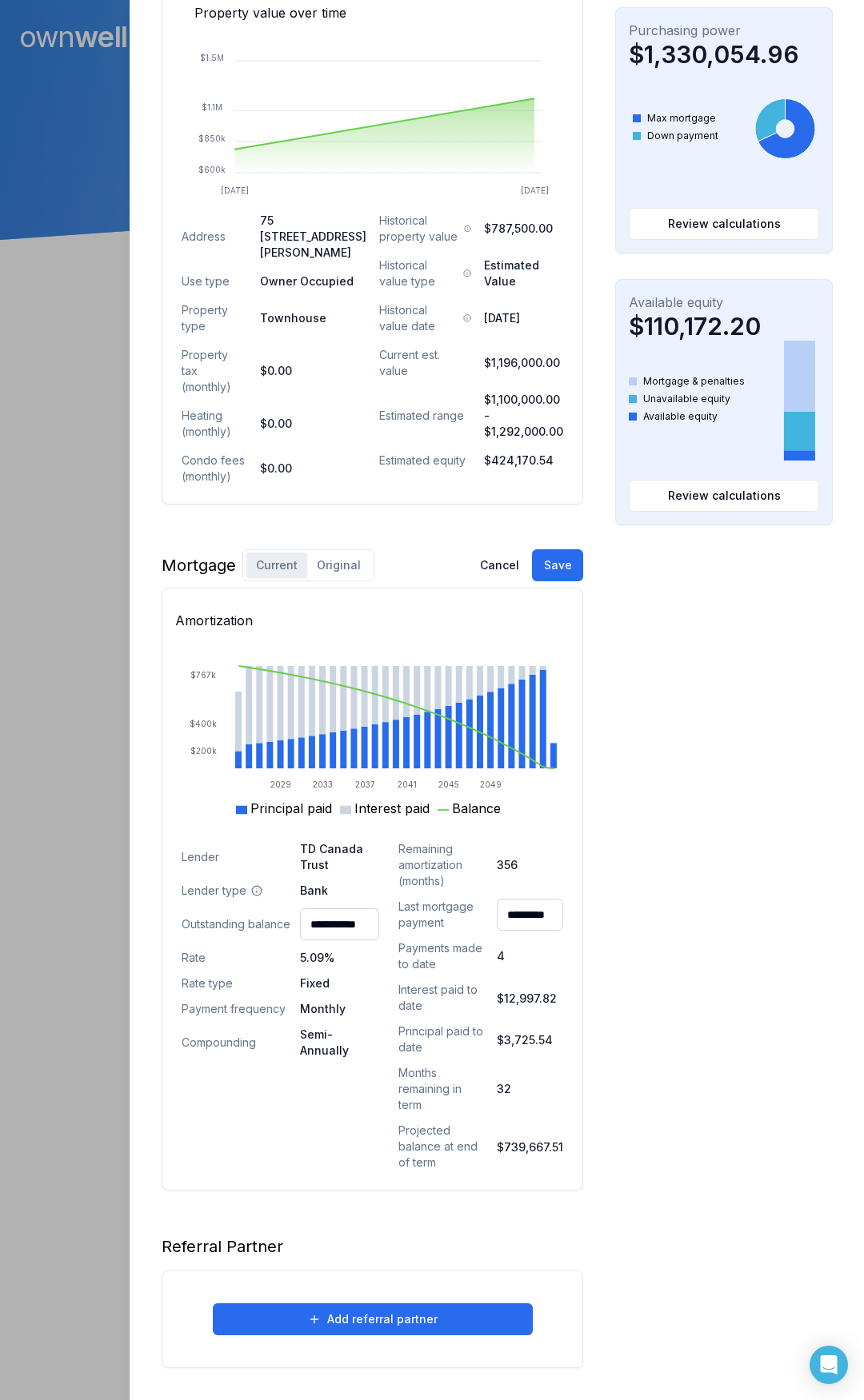 click on "Original" at bounding box center (338, 565) 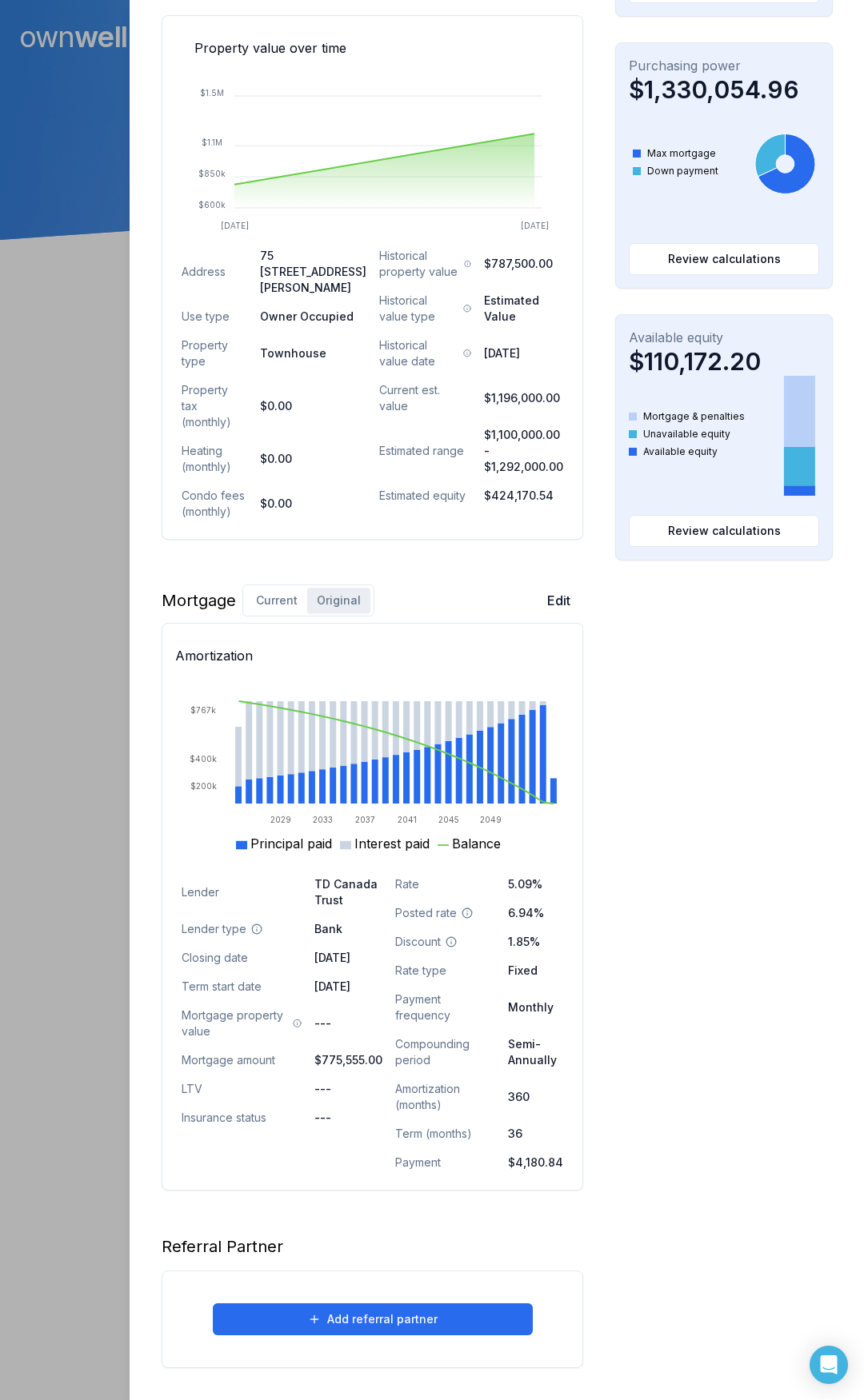 scroll, scrollTop: 546, scrollLeft: 0, axis: vertical 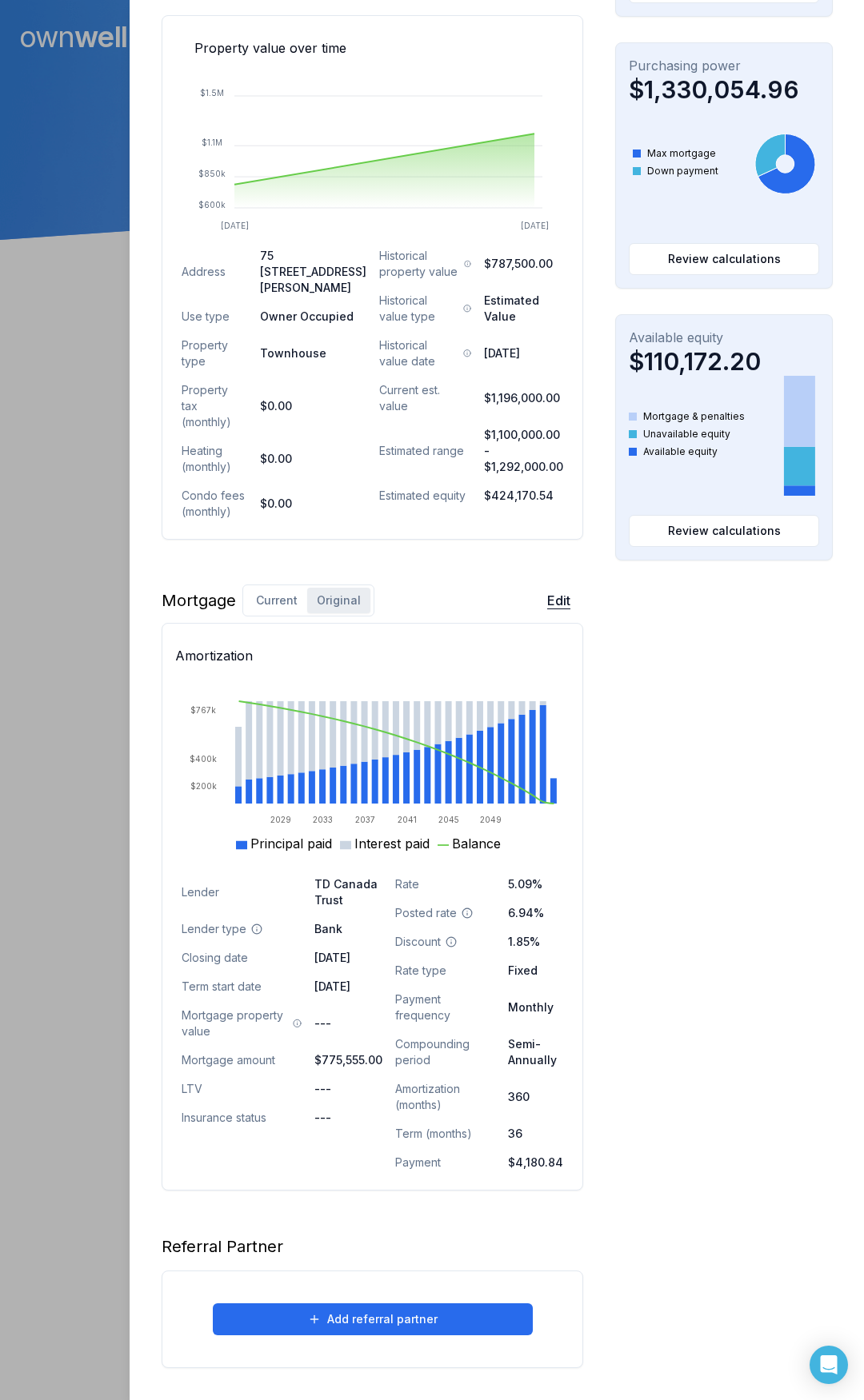 click on "Edit" at bounding box center (558, 600) 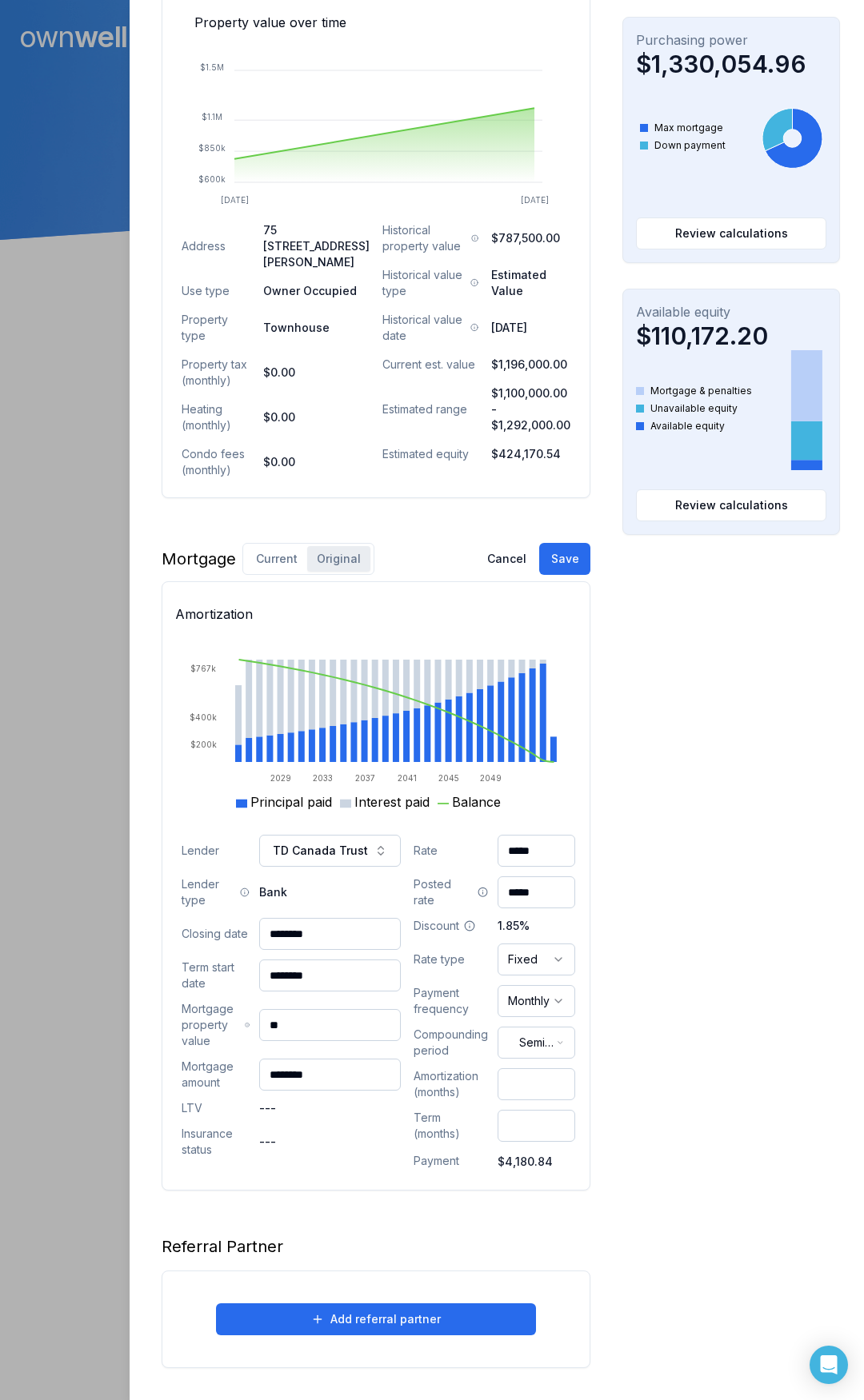 drag, startPoint x: 530, startPoint y: 1125, endPoint x: 486, endPoint y: 1126, distance: 44.011362 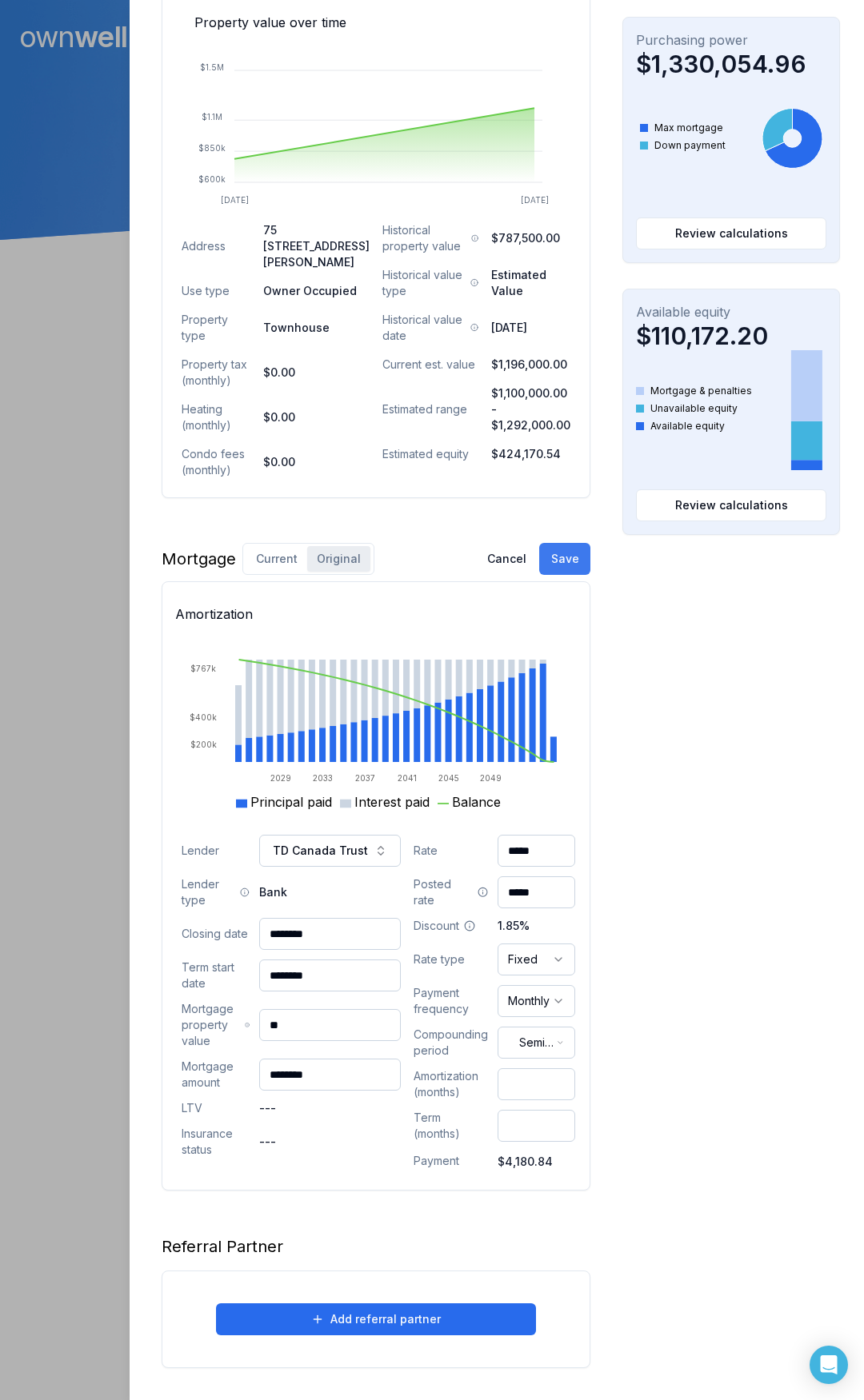 type on "***" 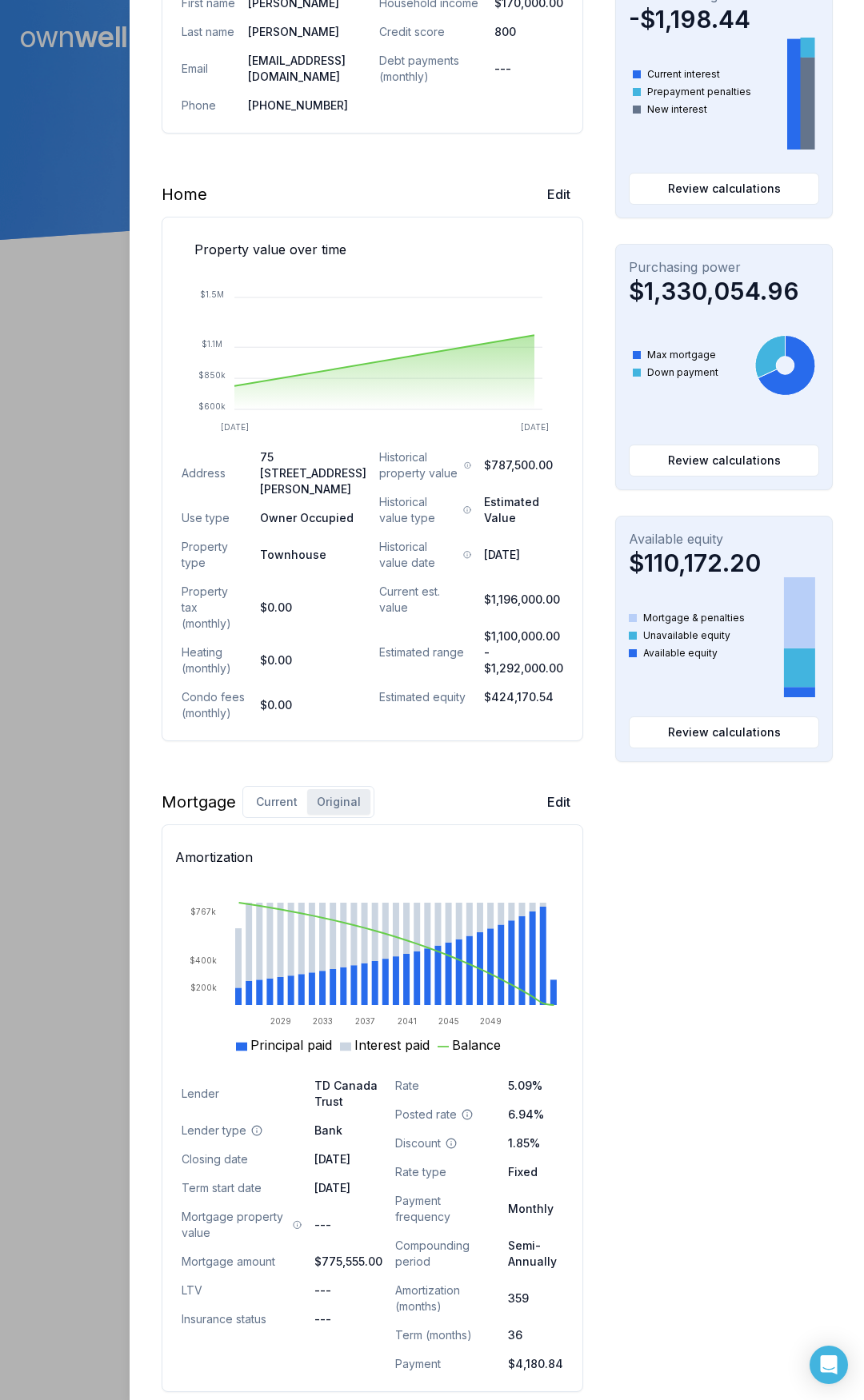 scroll, scrollTop: 320, scrollLeft: 0, axis: vertical 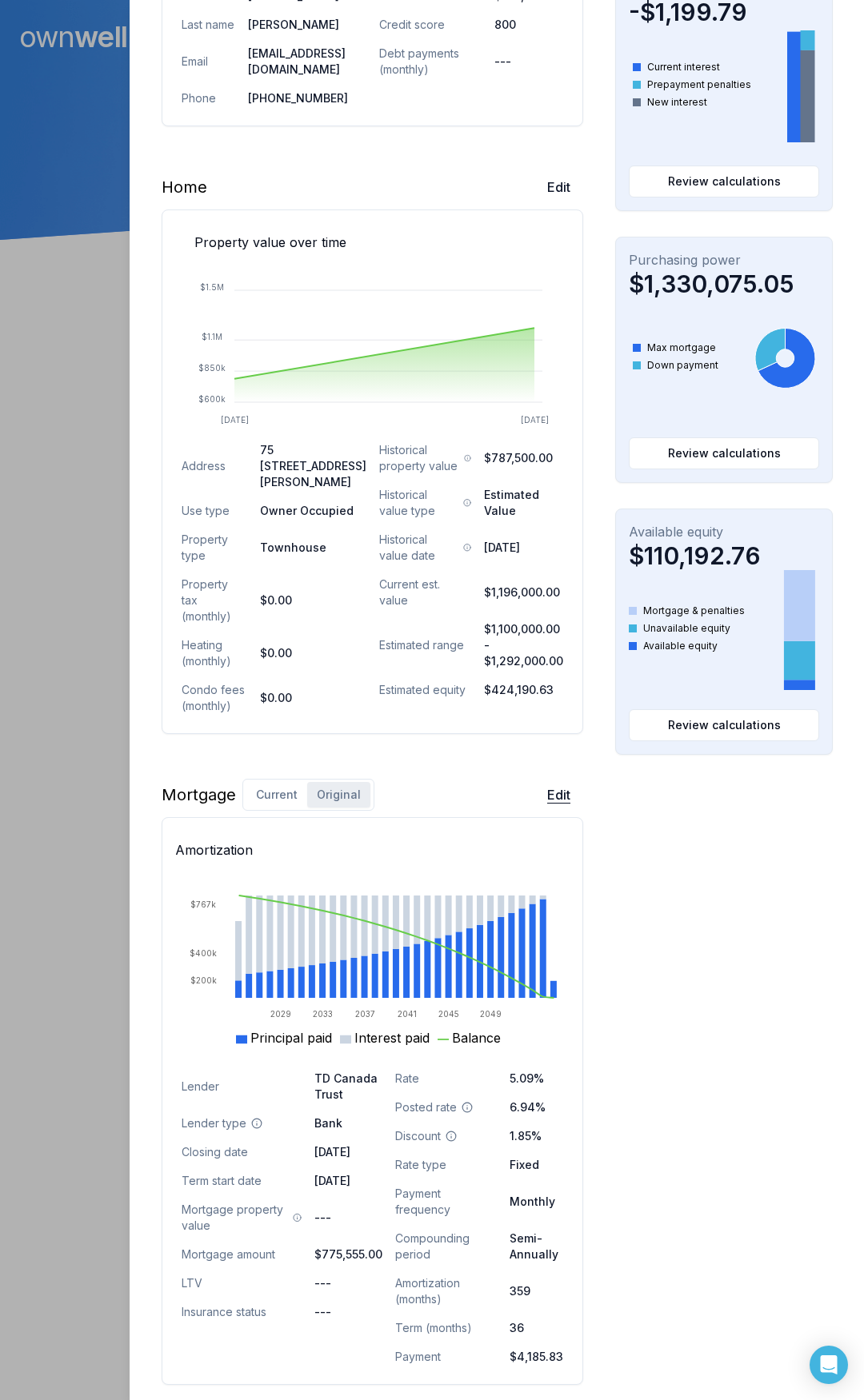 click on "Edit" at bounding box center [558, 795] 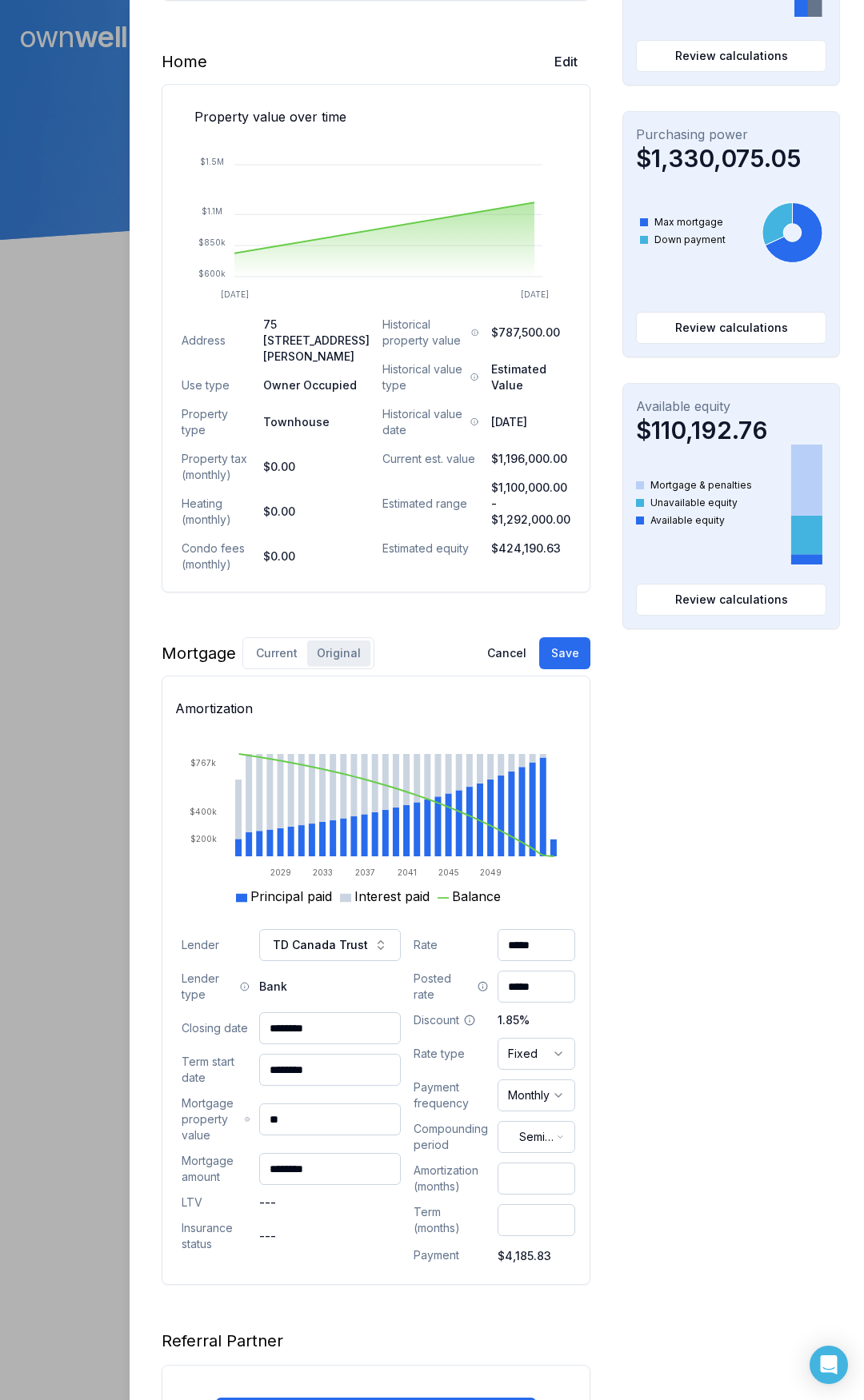 scroll, scrollTop: 480, scrollLeft: 0, axis: vertical 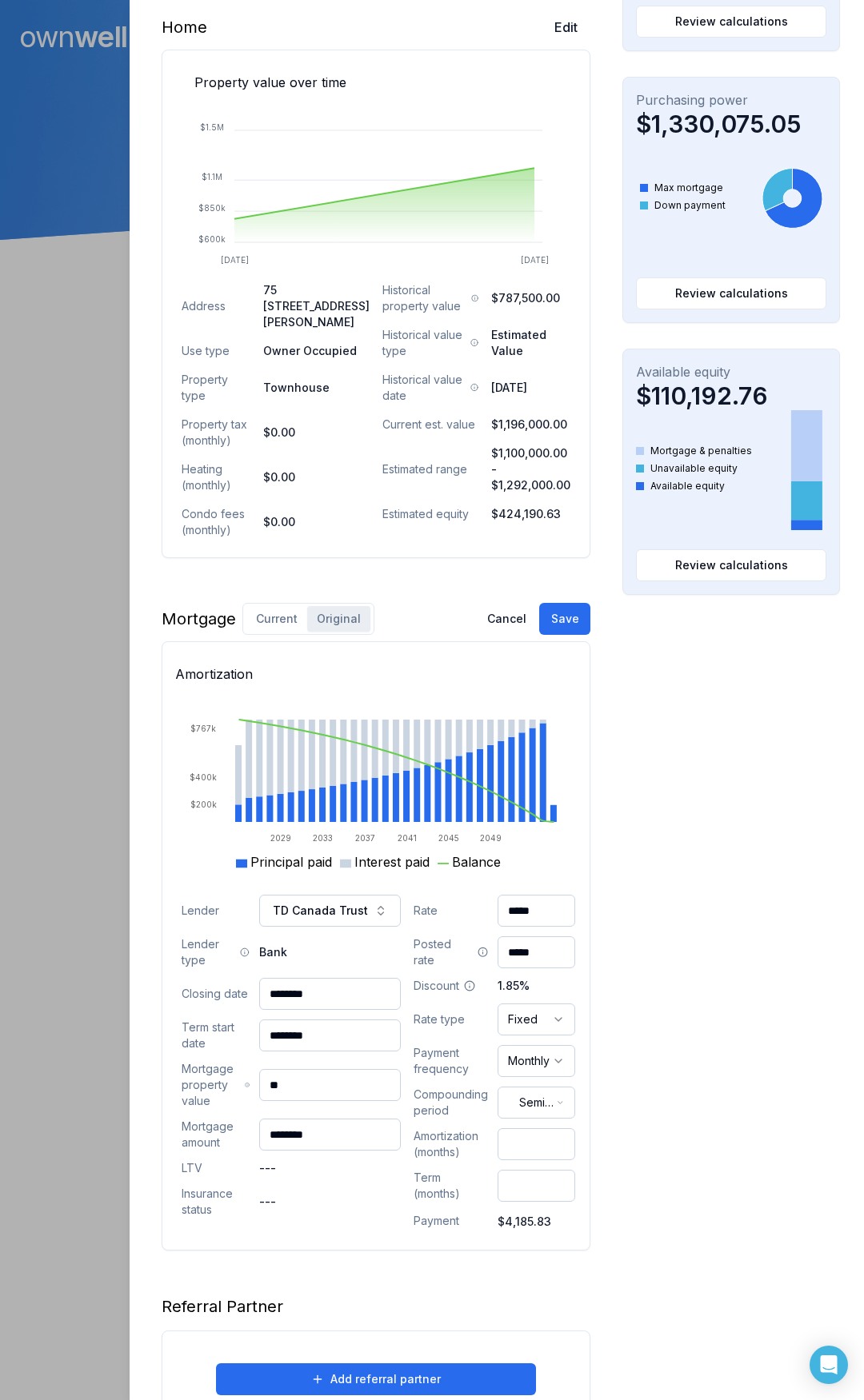 drag, startPoint x: 533, startPoint y: 1195, endPoint x: 493, endPoint y: 1191, distance: 40.1995 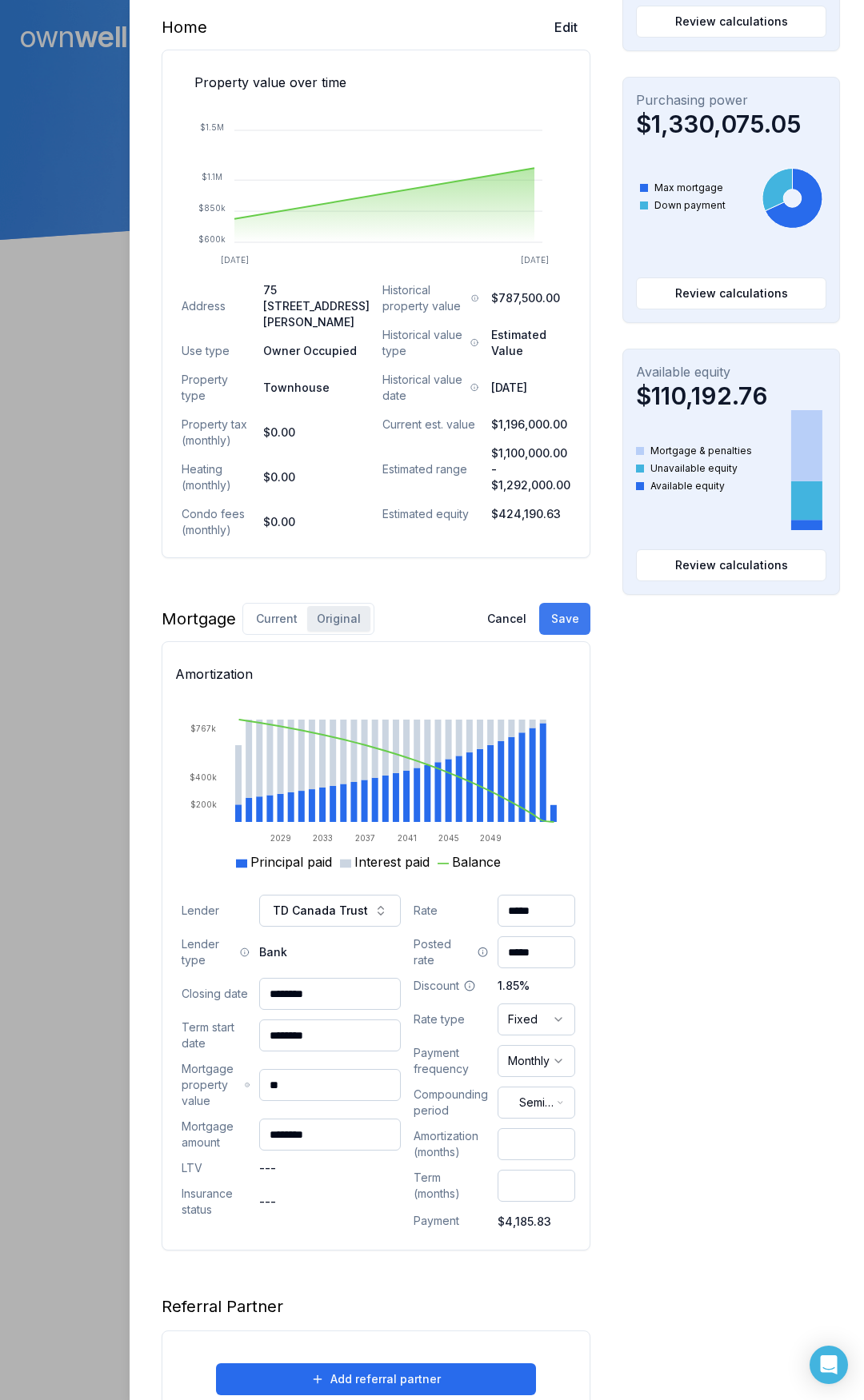 type on "***" 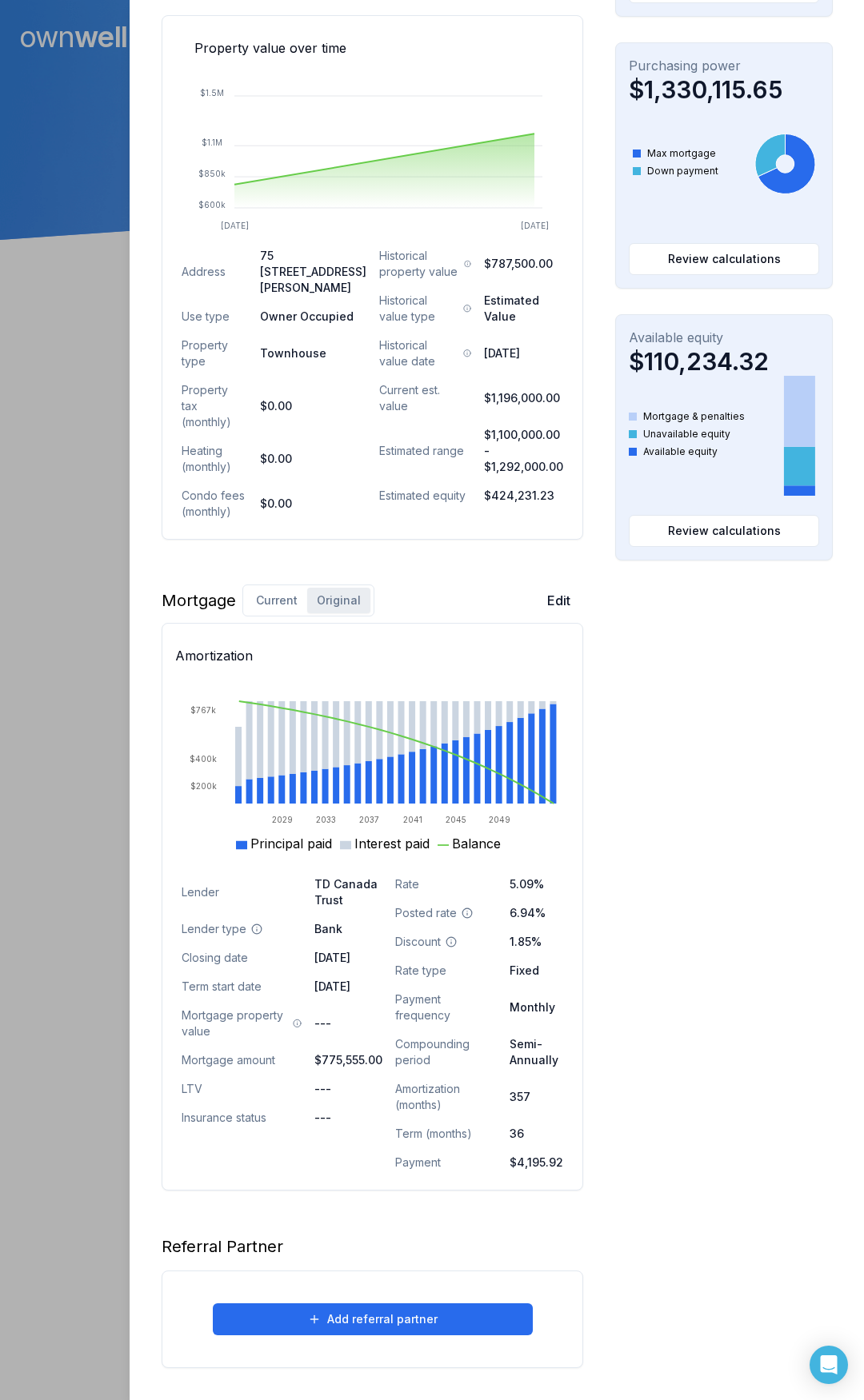 scroll, scrollTop: 546, scrollLeft: 0, axis: vertical 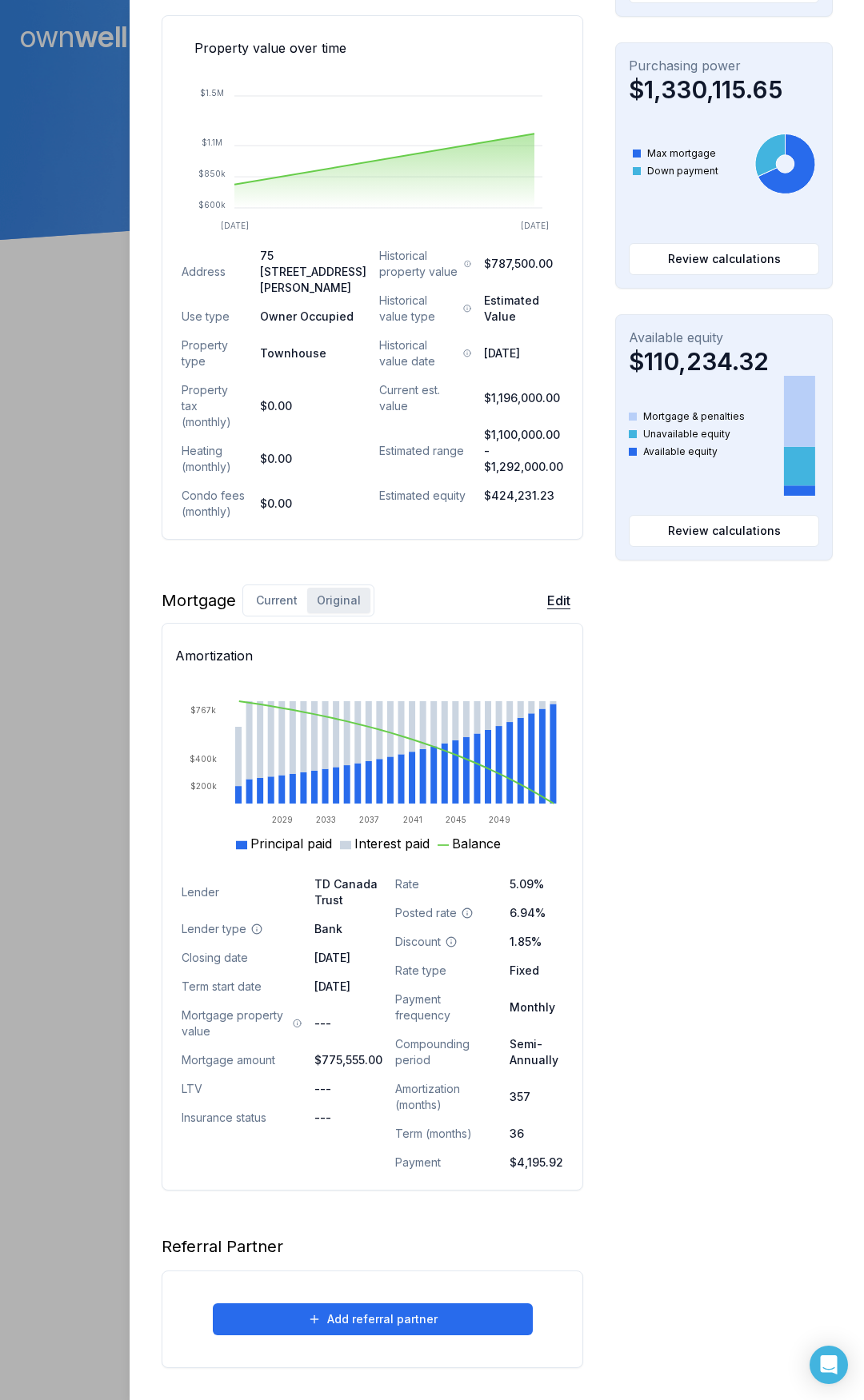 click on "Edit" at bounding box center (558, 600) 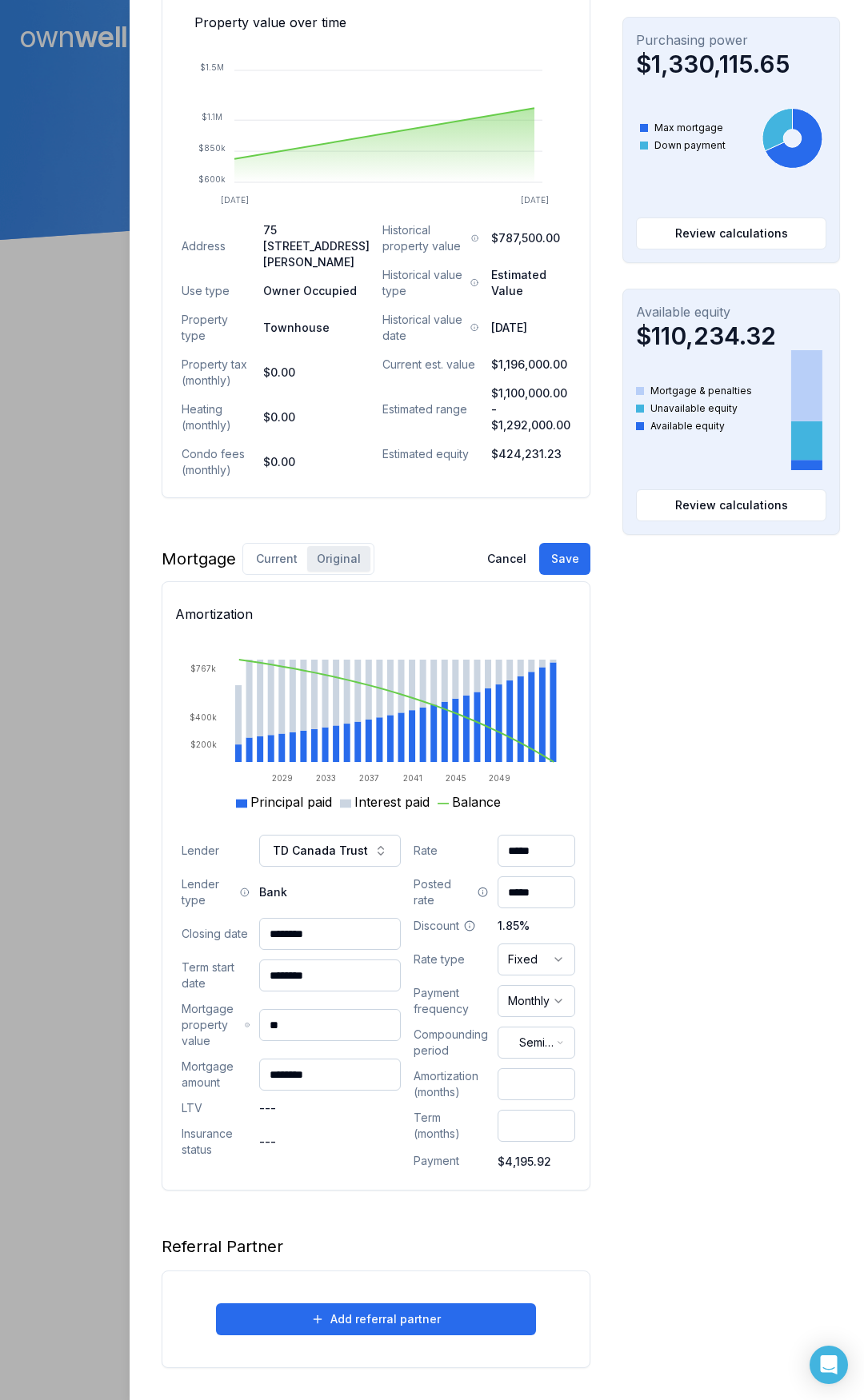 drag, startPoint x: 529, startPoint y: 1129, endPoint x: 491, endPoint y: 1123, distance: 38.470768 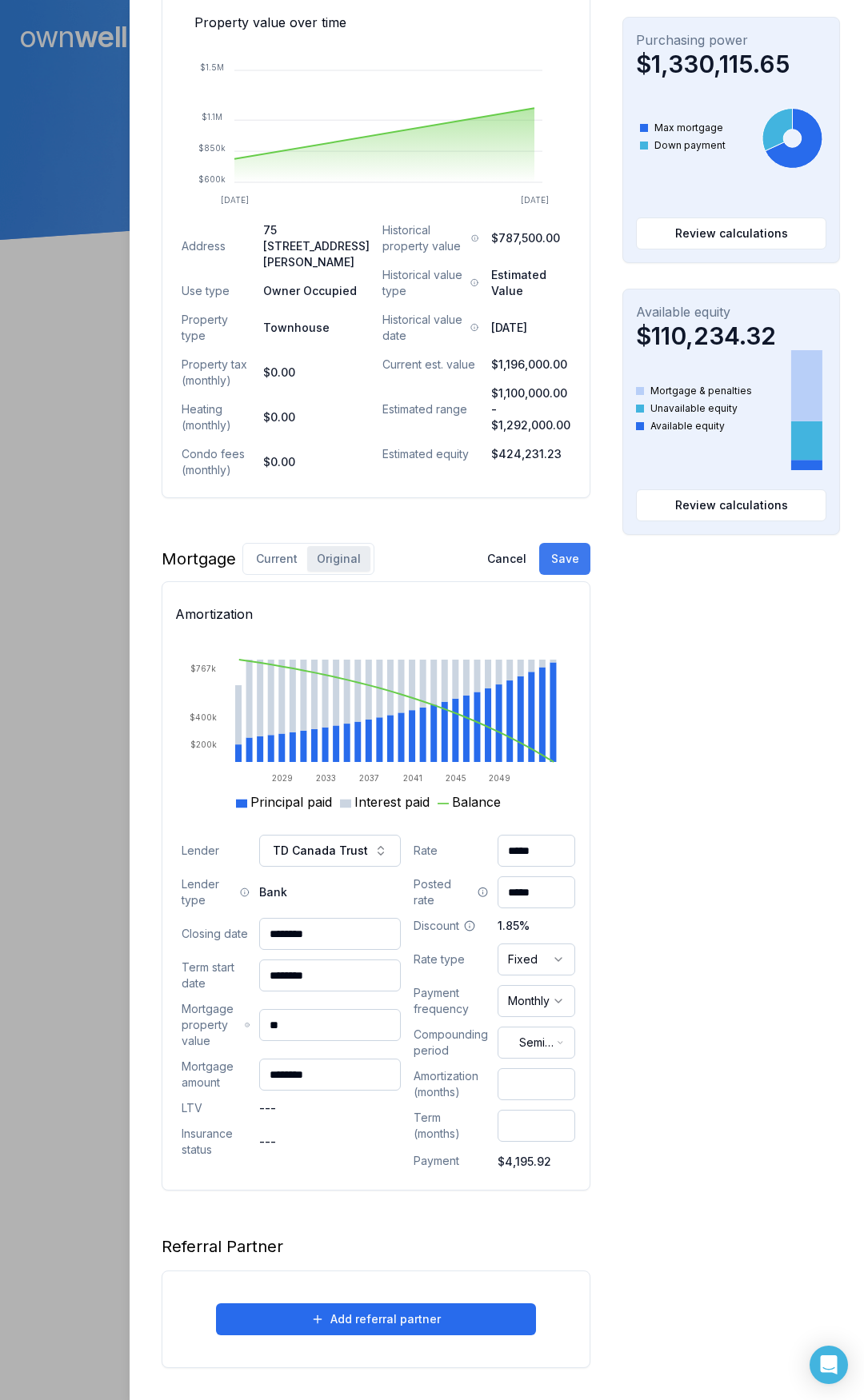 type on "***" 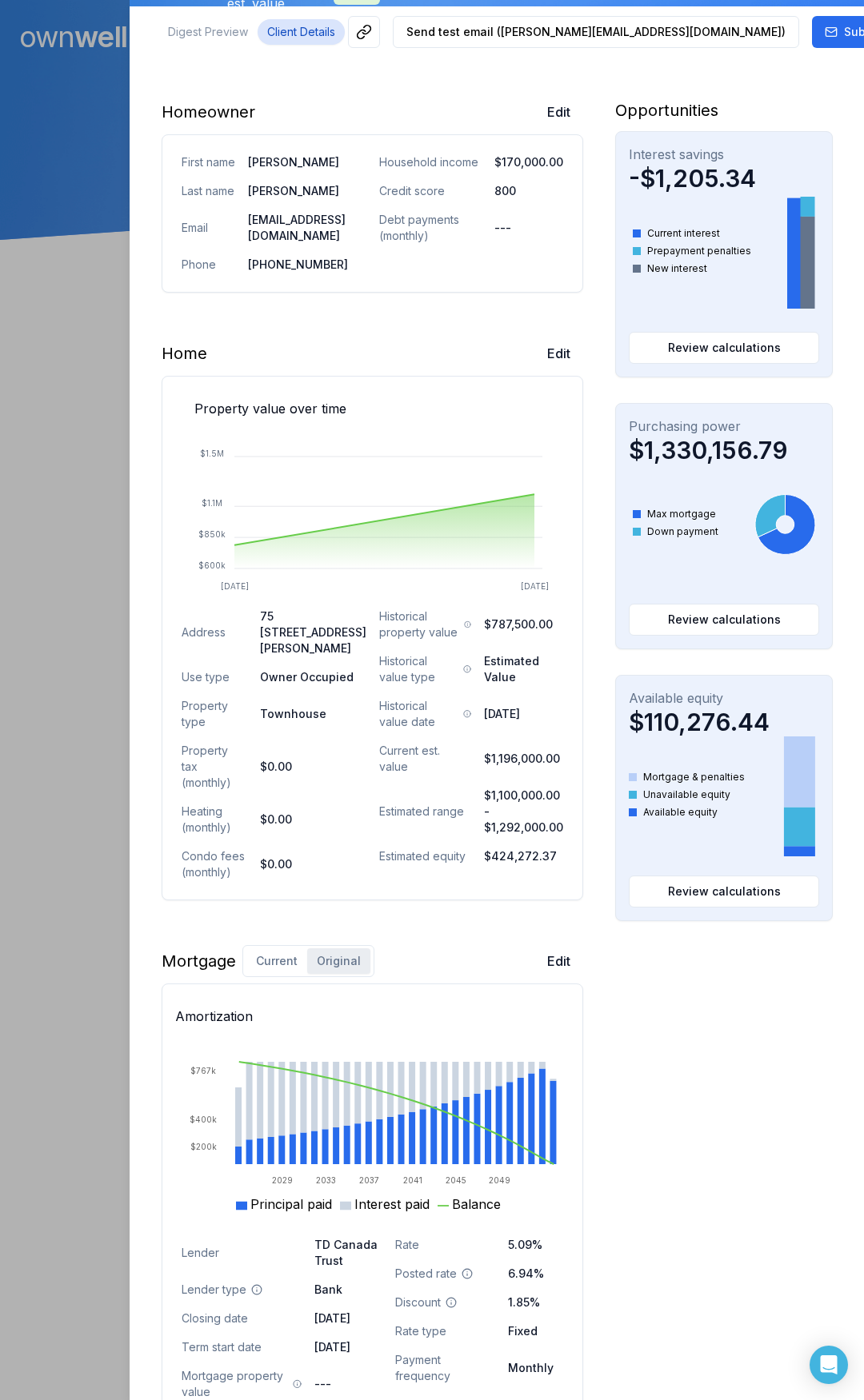 scroll, scrollTop: 320, scrollLeft: 0, axis: vertical 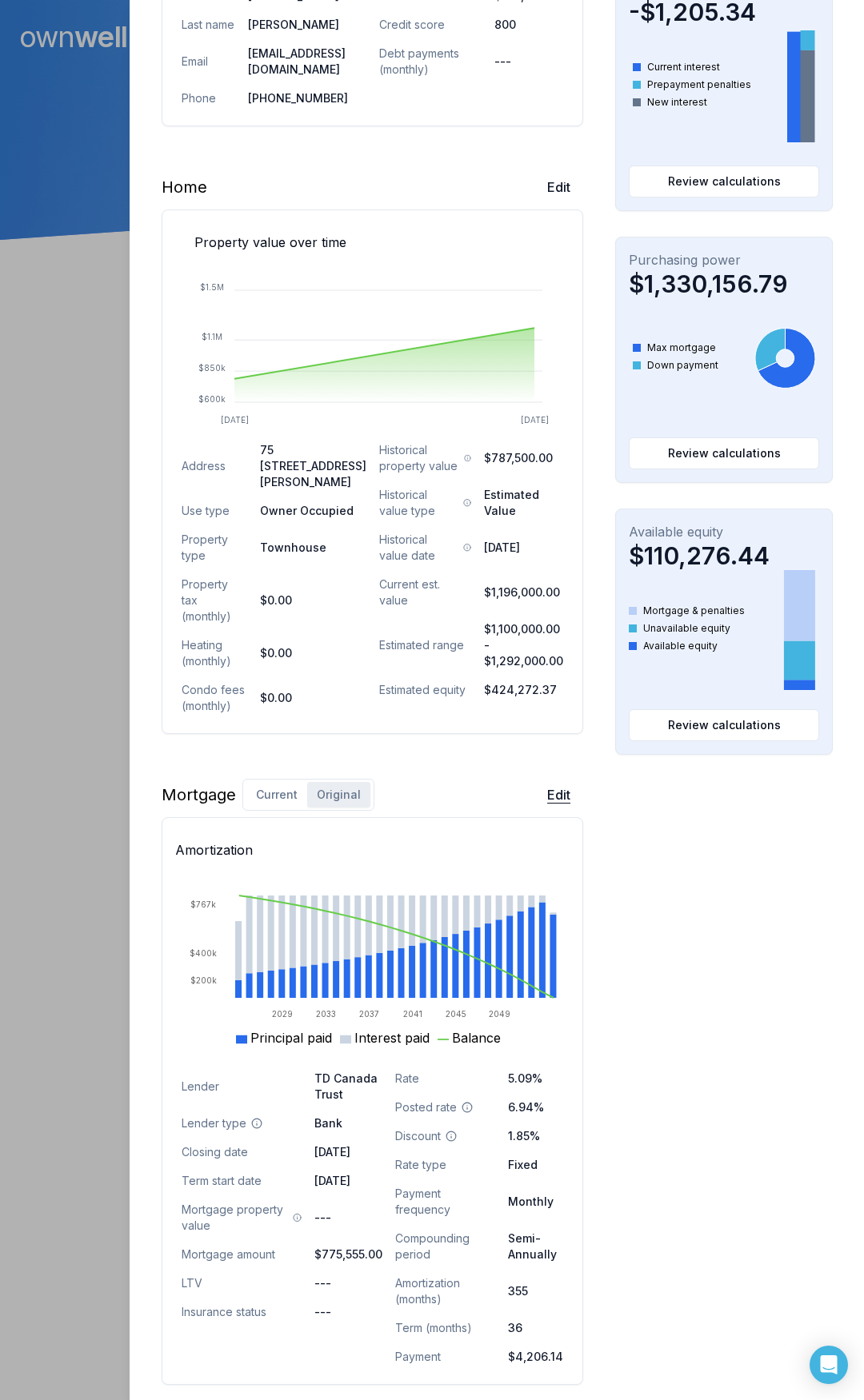click on "Edit" at bounding box center (558, 795) 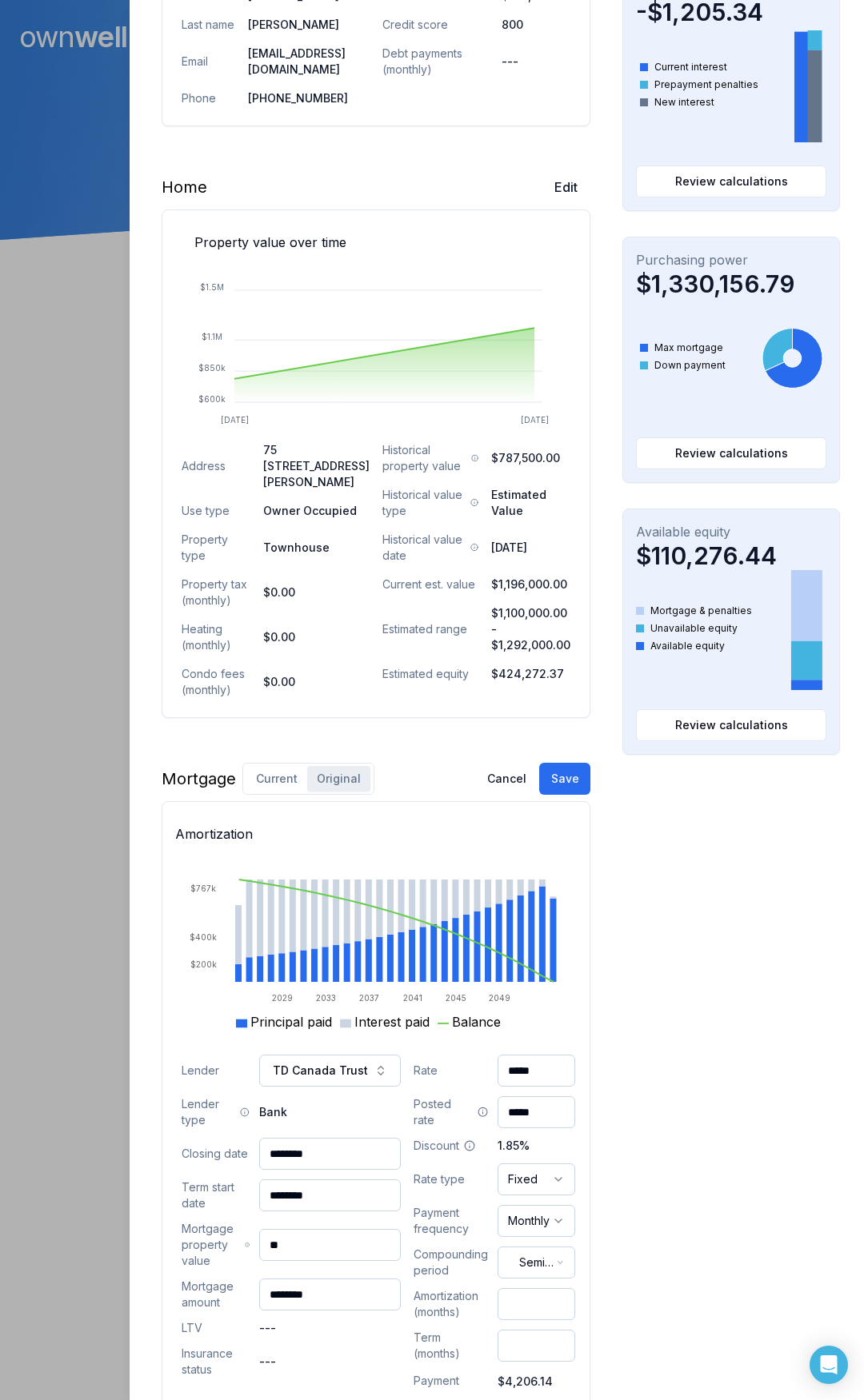 drag, startPoint x: 526, startPoint y: 1351, endPoint x: 482, endPoint y: 1350, distance: 44.011362 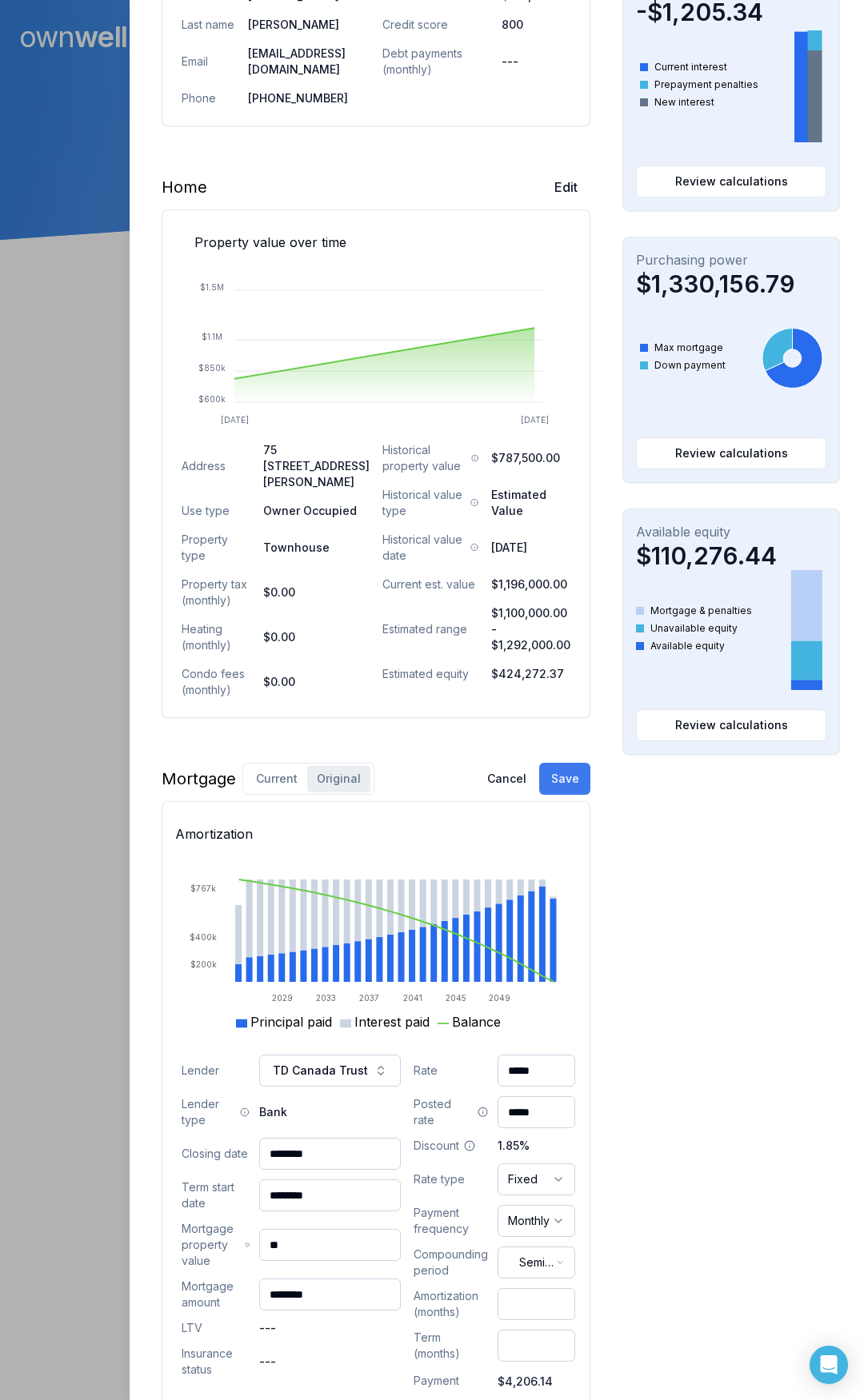 type on "***" 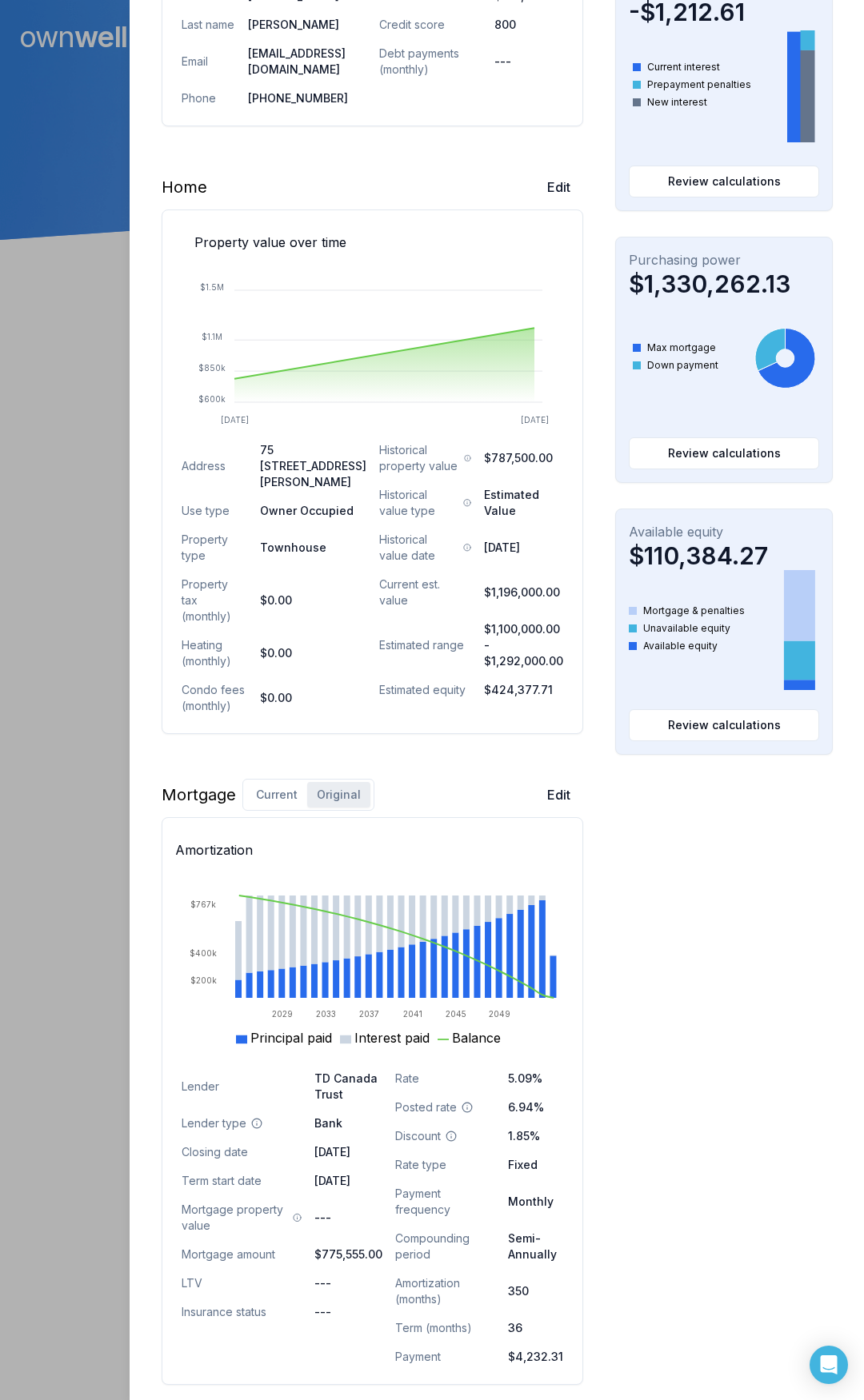 scroll, scrollTop: 546, scrollLeft: 0, axis: vertical 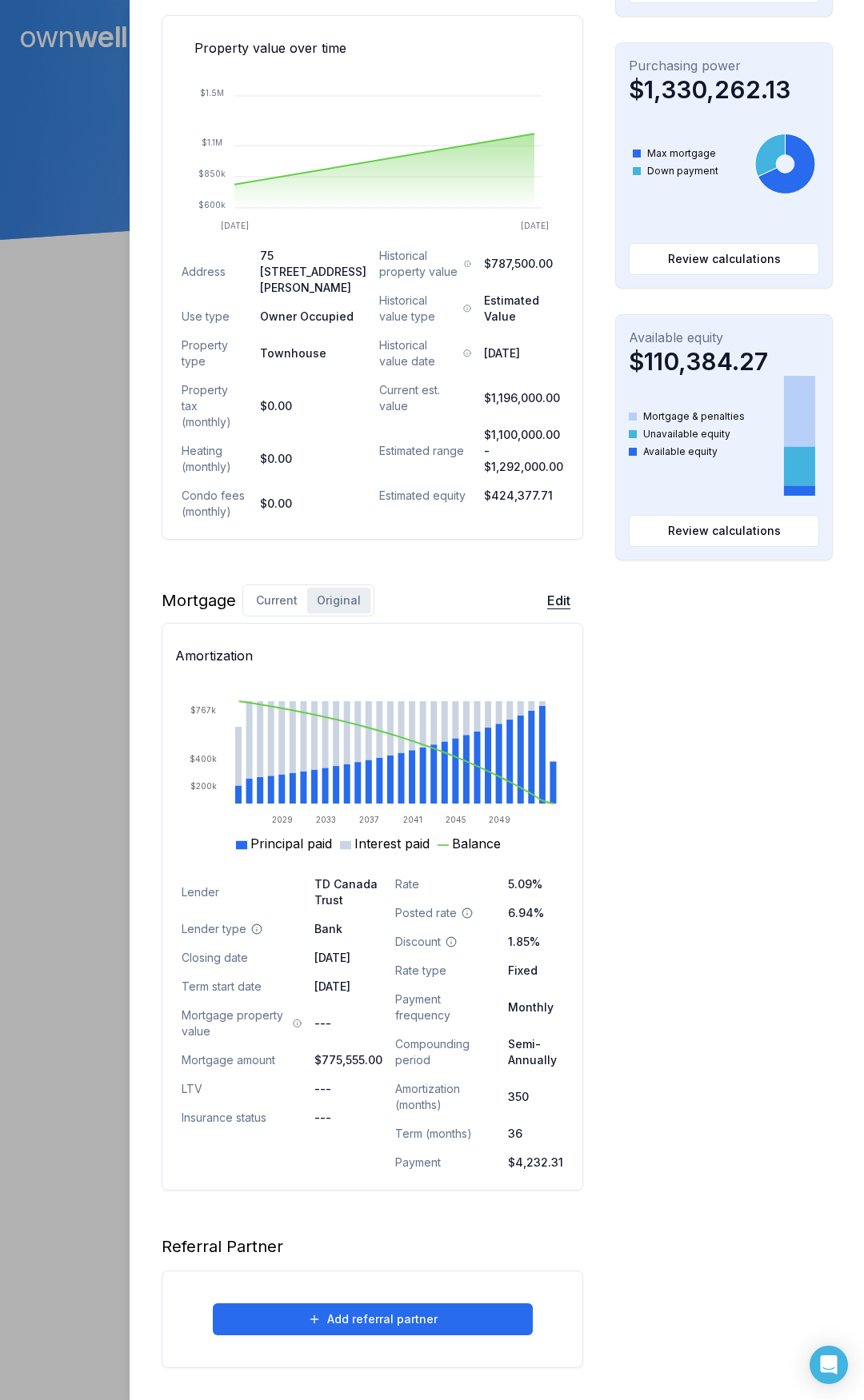 click on "Edit" at bounding box center [558, 600] 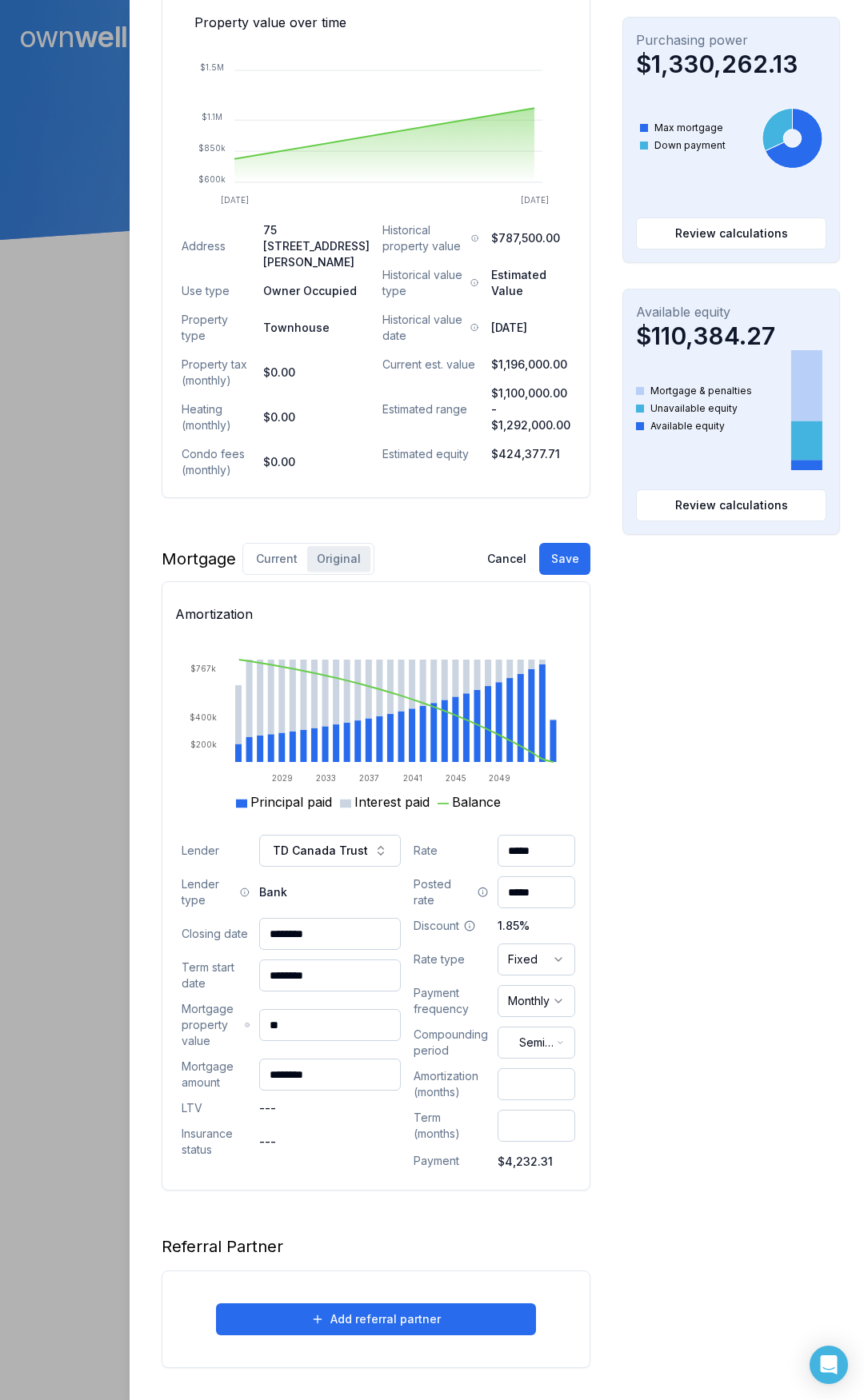 drag, startPoint x: 531, startPoint y: 1132, endPoint x: 470, endPoint y: 1130, distance: 61.03278 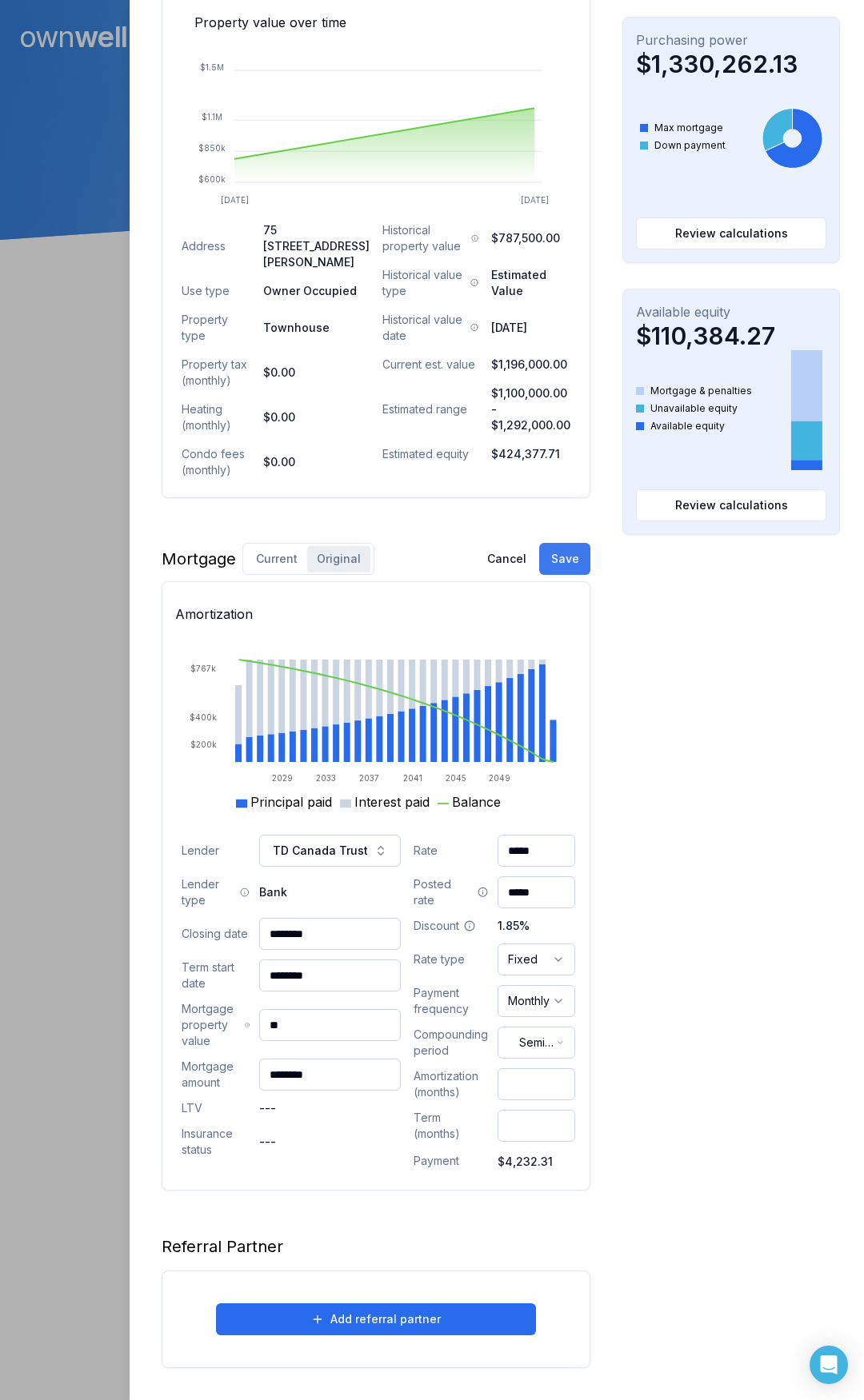 type on "***" 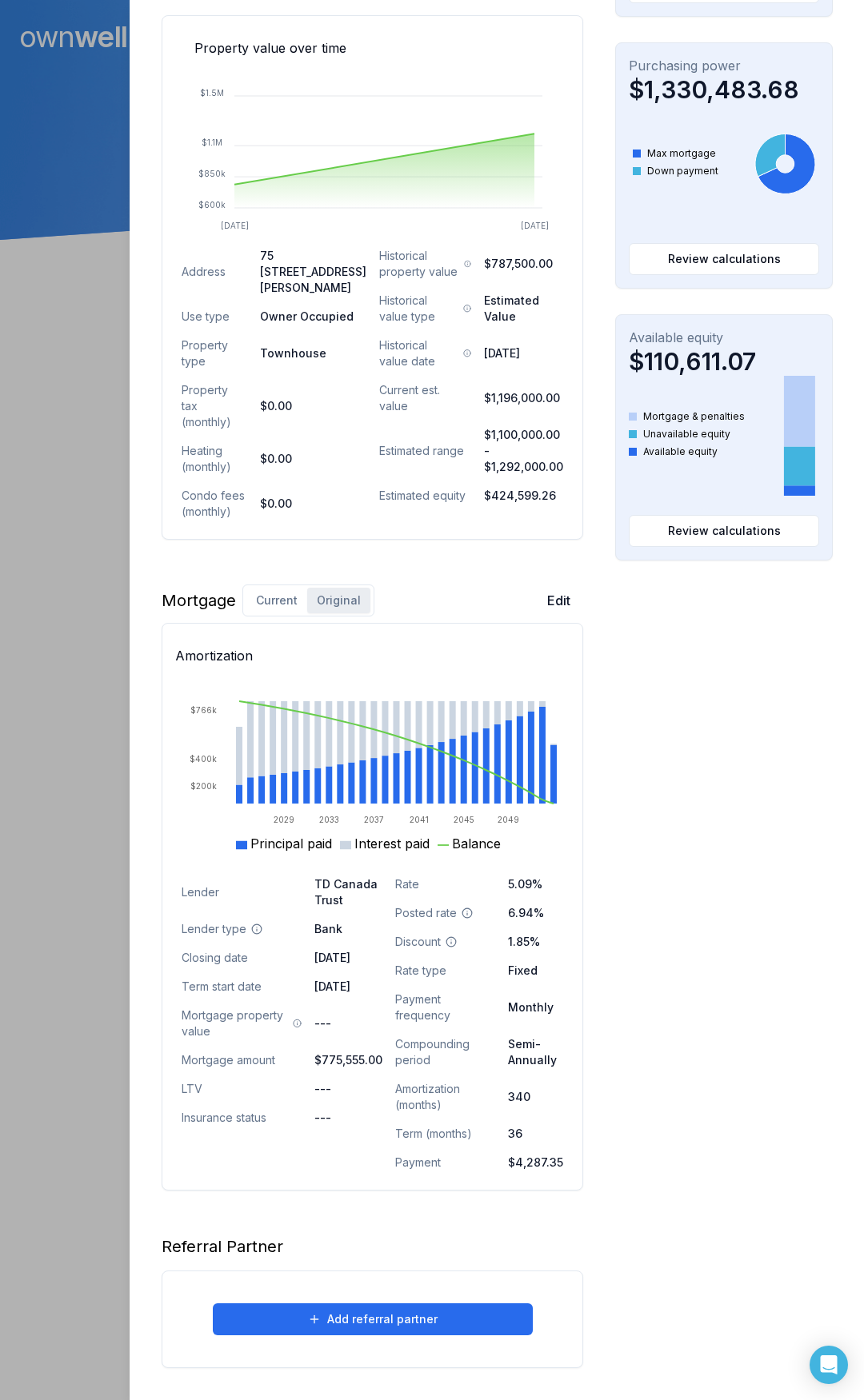scroll, scrollTop: 546, scrollLeft: 0, axis: vertical 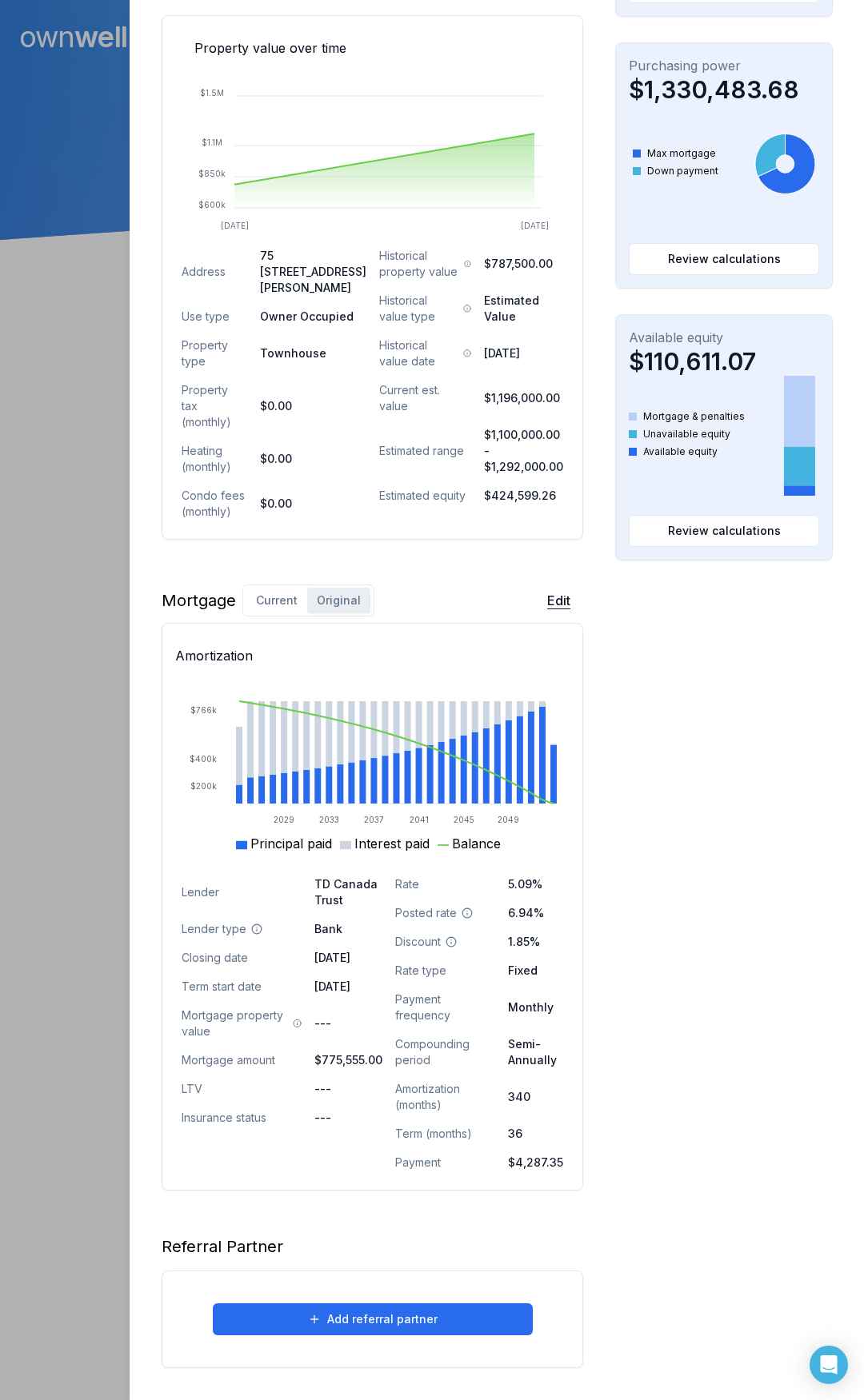 click on "Edit" at bounding box center [558, 600] 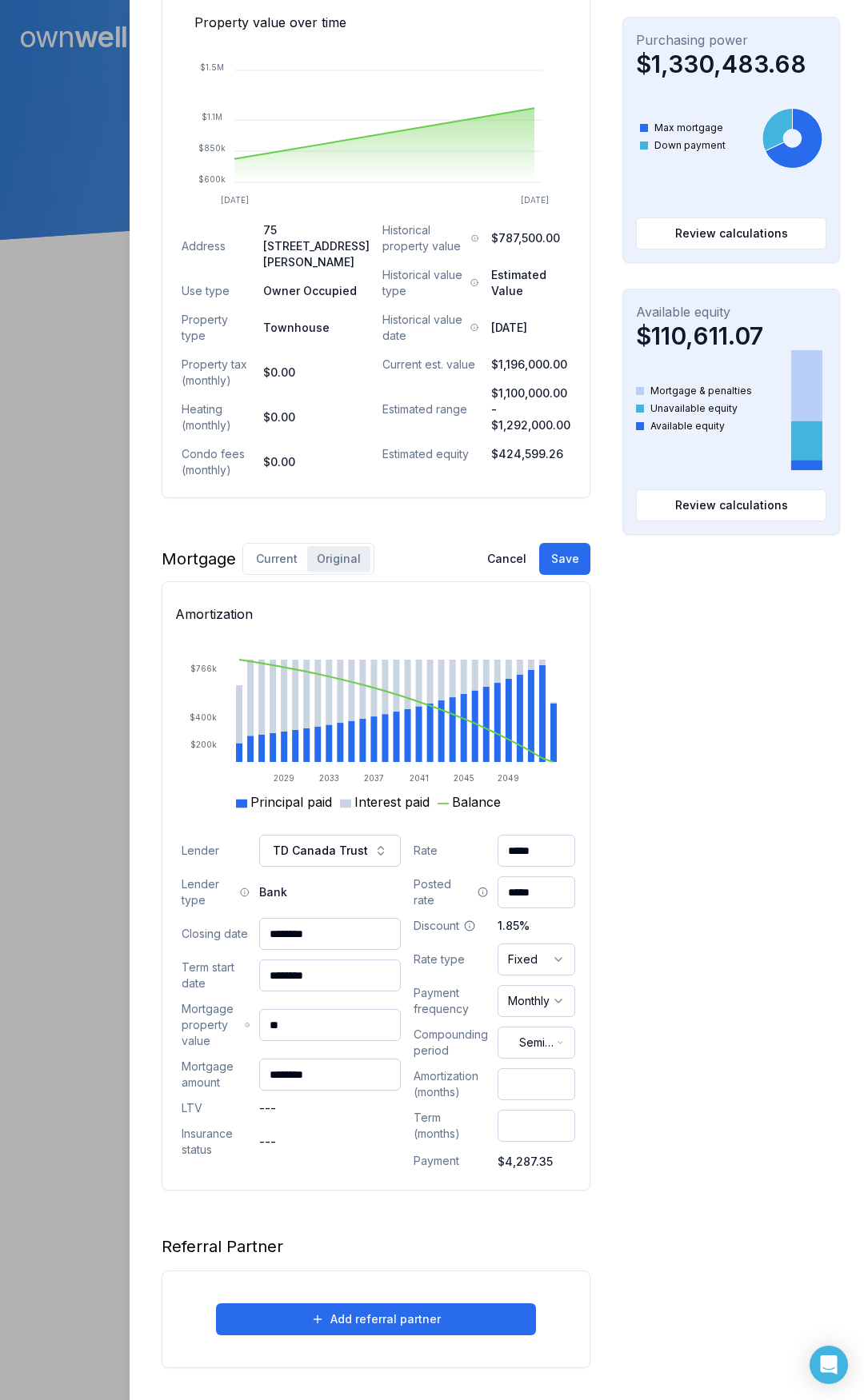 drag, startPoint x: 530, startPoint y: 1133, endPoint x: 470, endPoint y: 1133, distance: 60 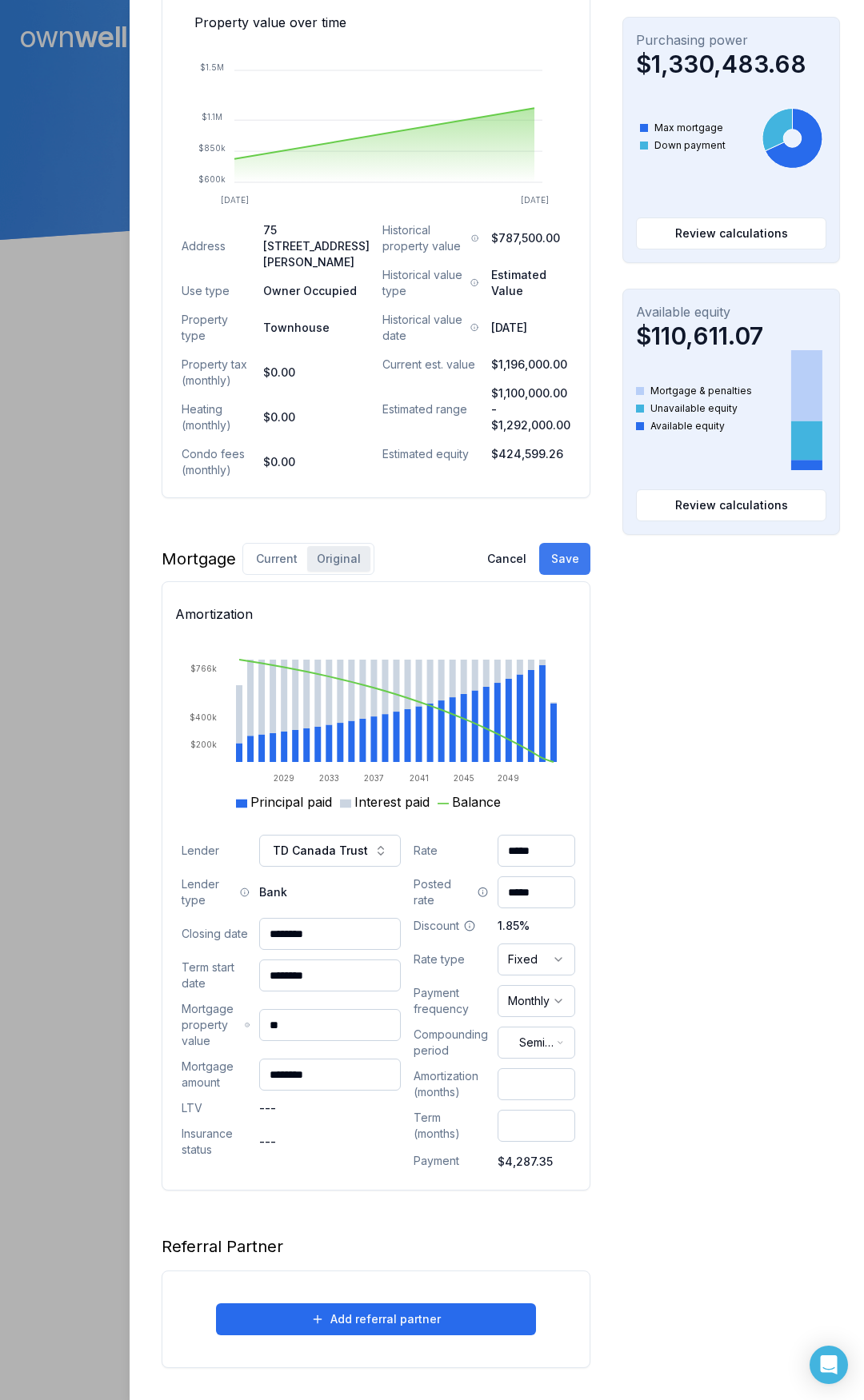 type on "***" 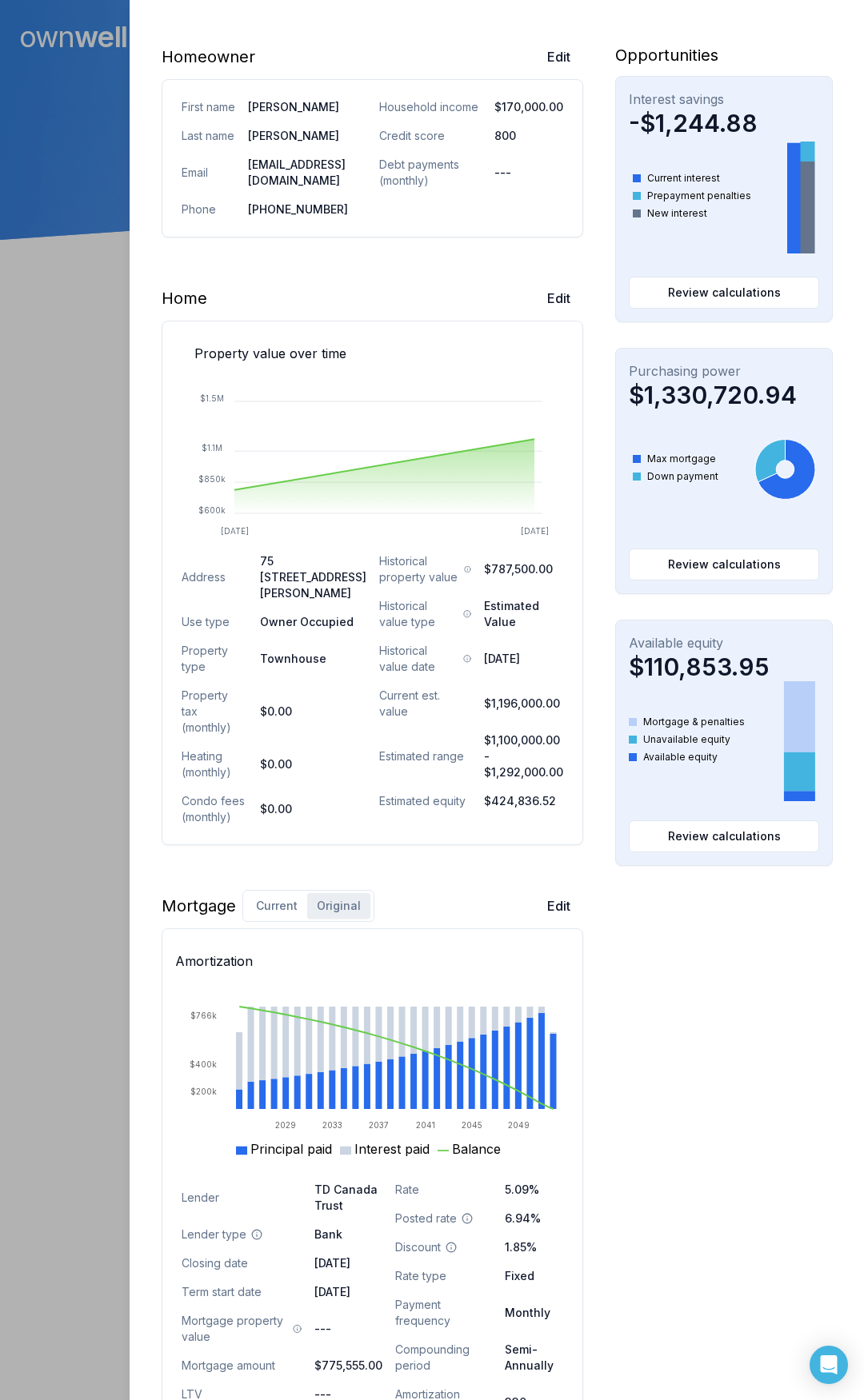 scroll, scrollTop: 240, scrollLeft: 0, axis: vertical 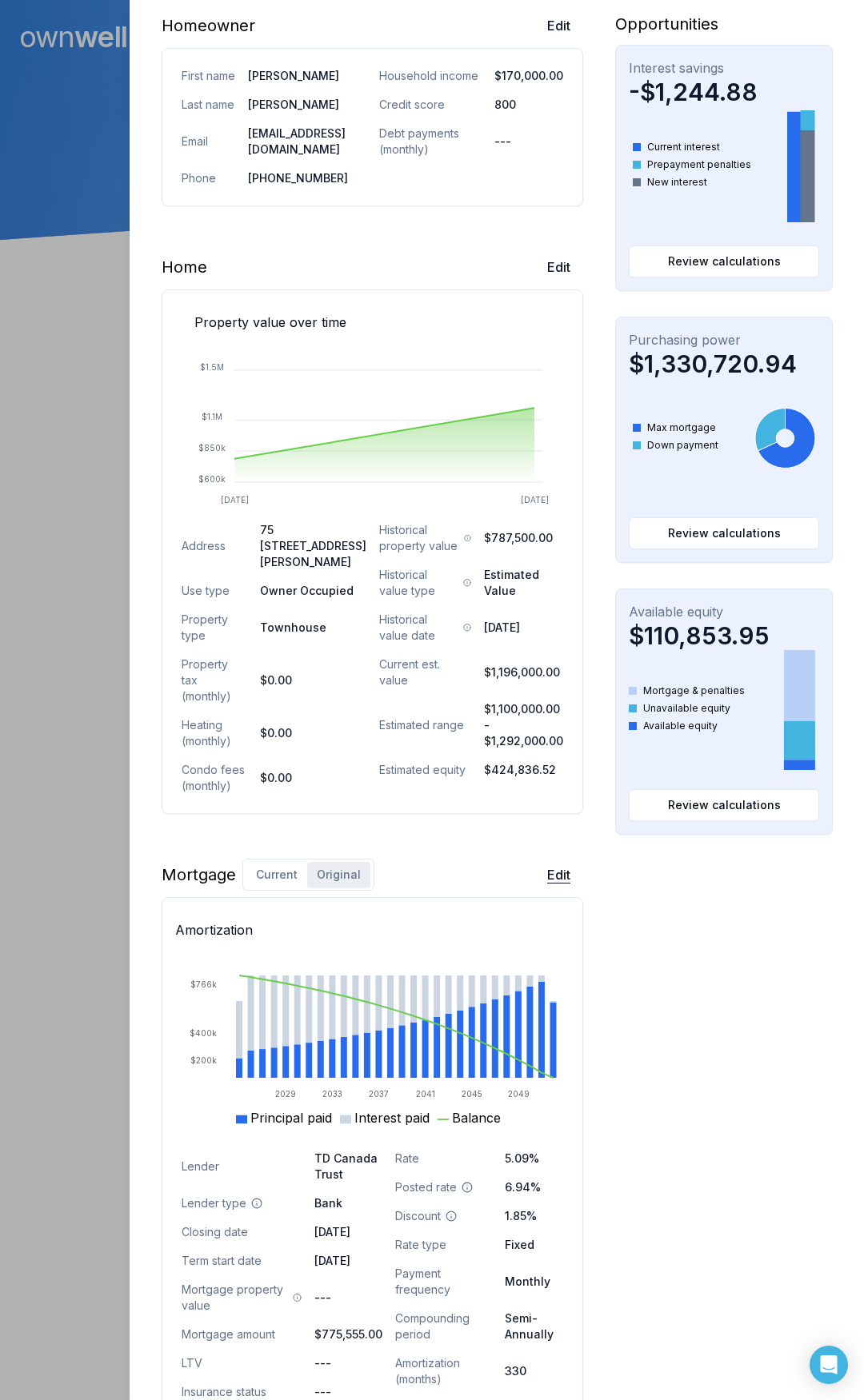 click on "Edit" at bounding box center [558, 875] 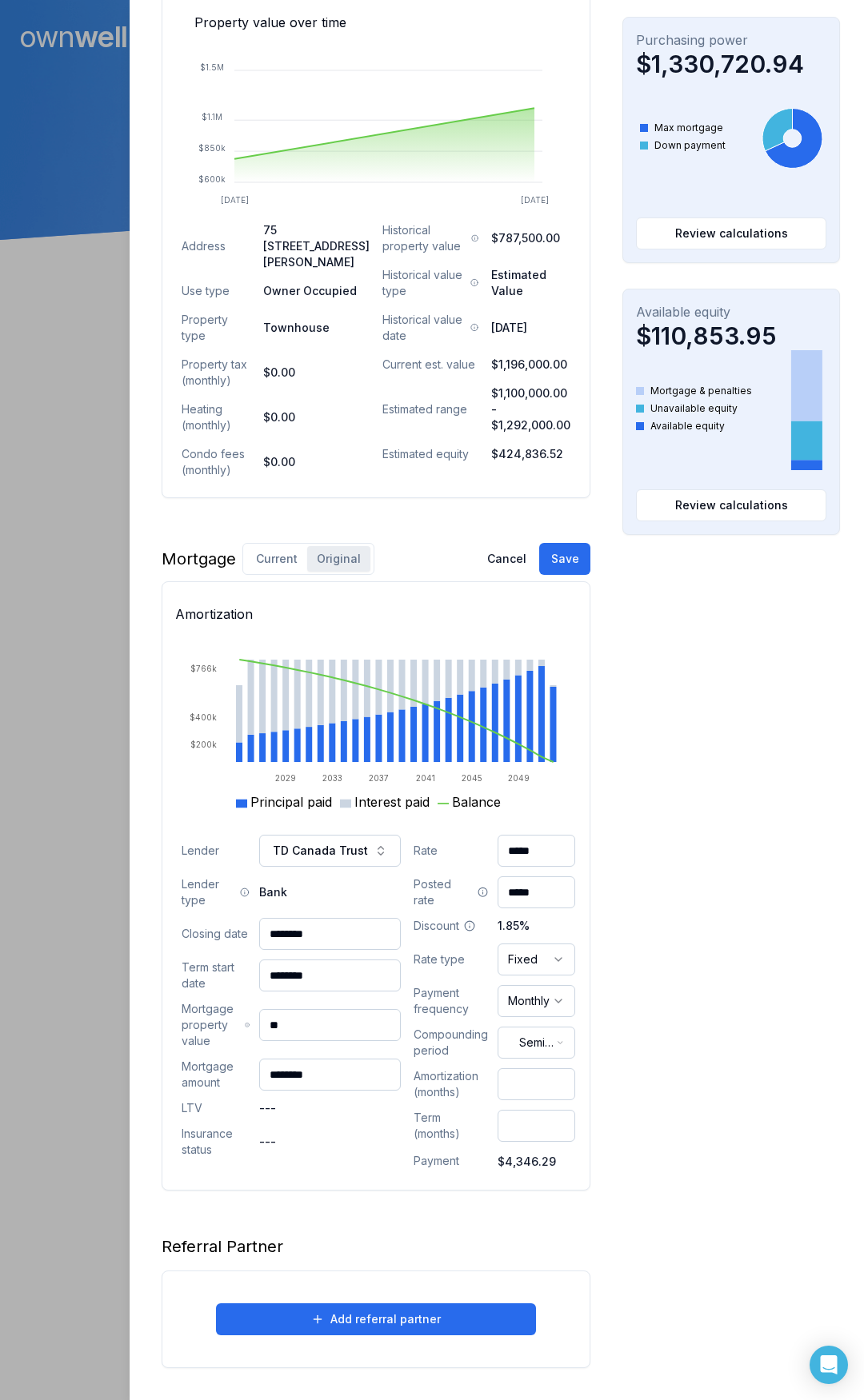 scroll, scrollTop: 588, scrollLeft: 0, axis: vertical 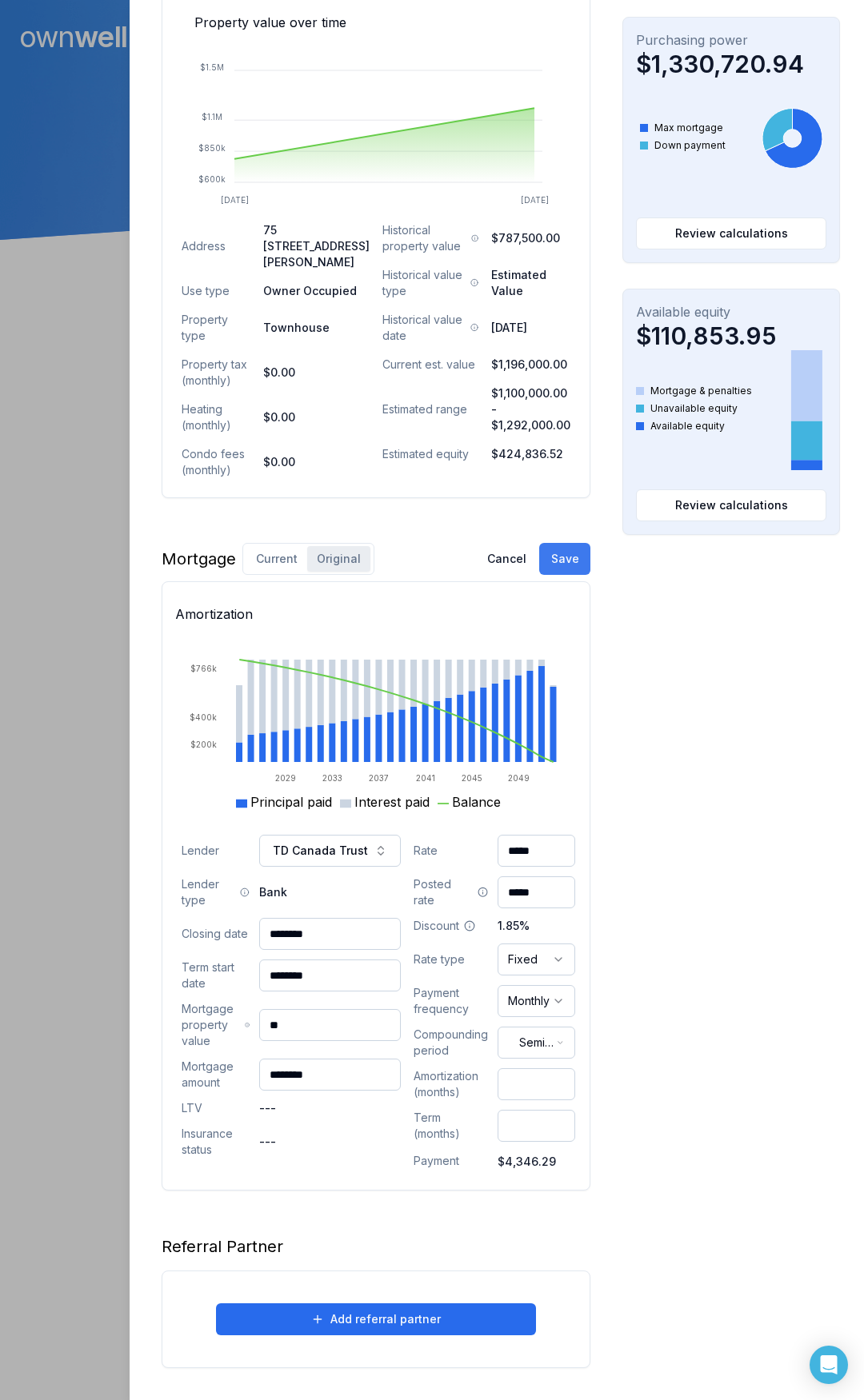 type on "***" 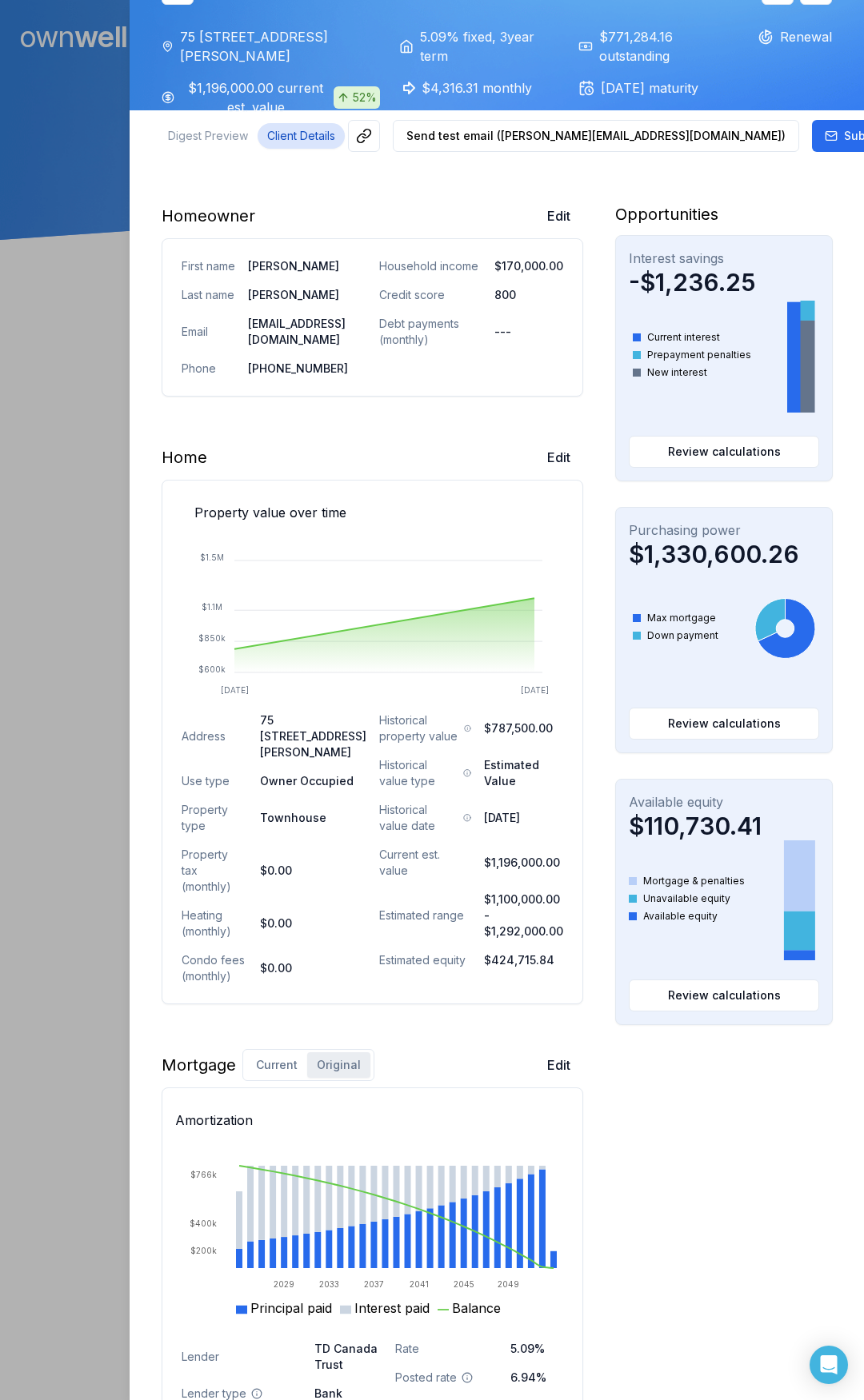 scroll, scrollTop: 0, scrollLeft: 0, axis: both 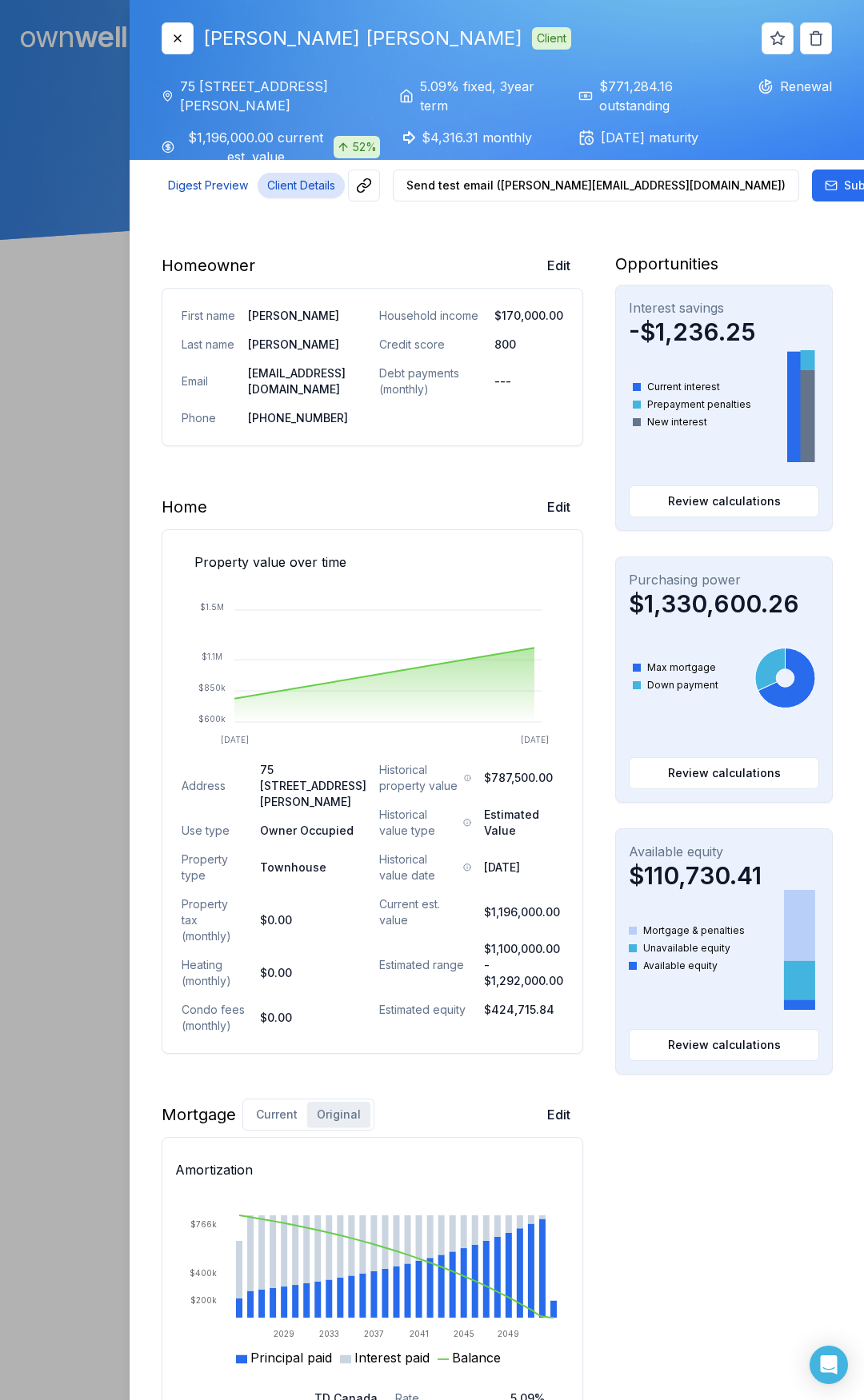 click on "Digest Preview" at bounding box center (208, 185) 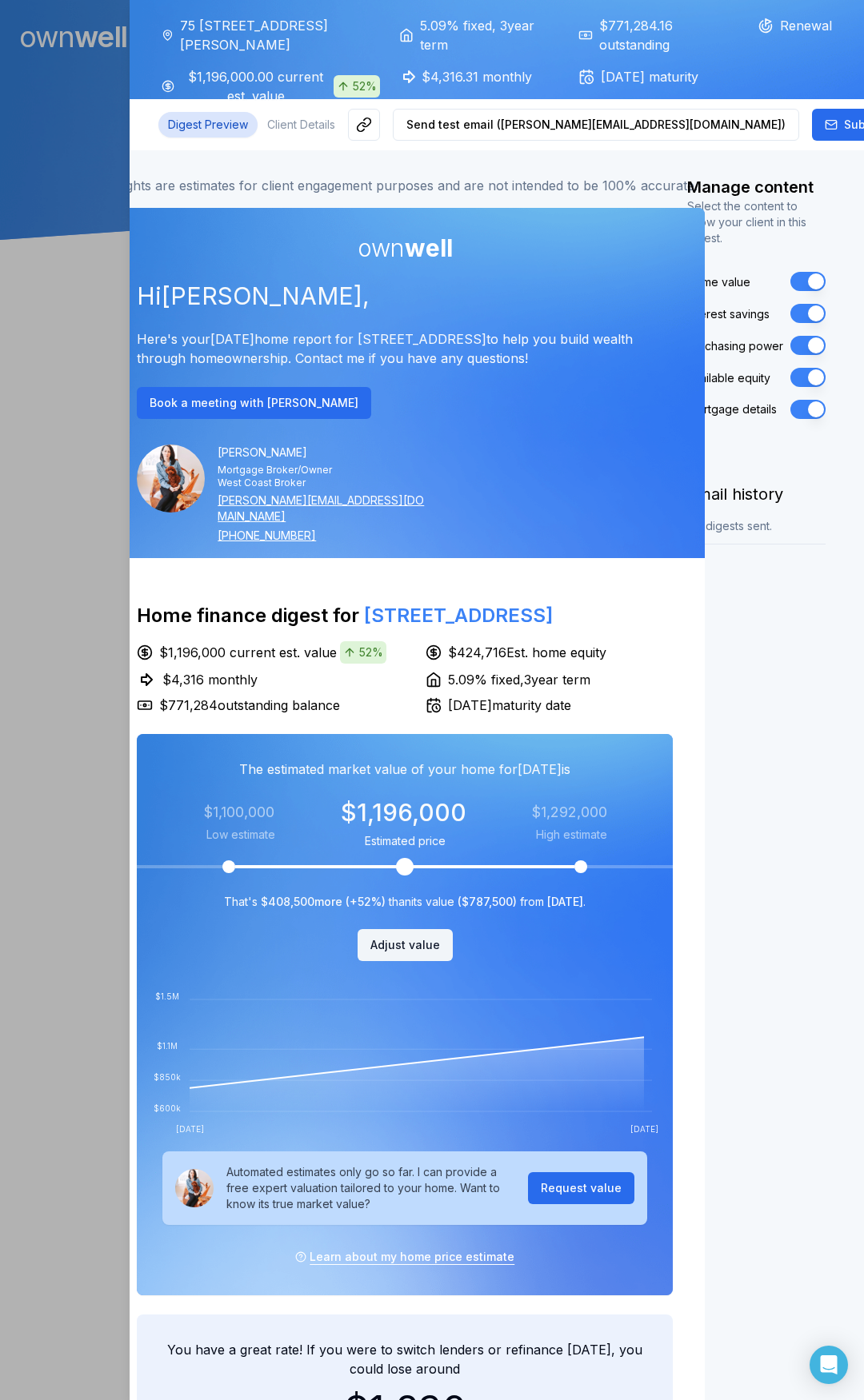 scroll, scrollTop: 0, scrollLeft: 0, axis: both 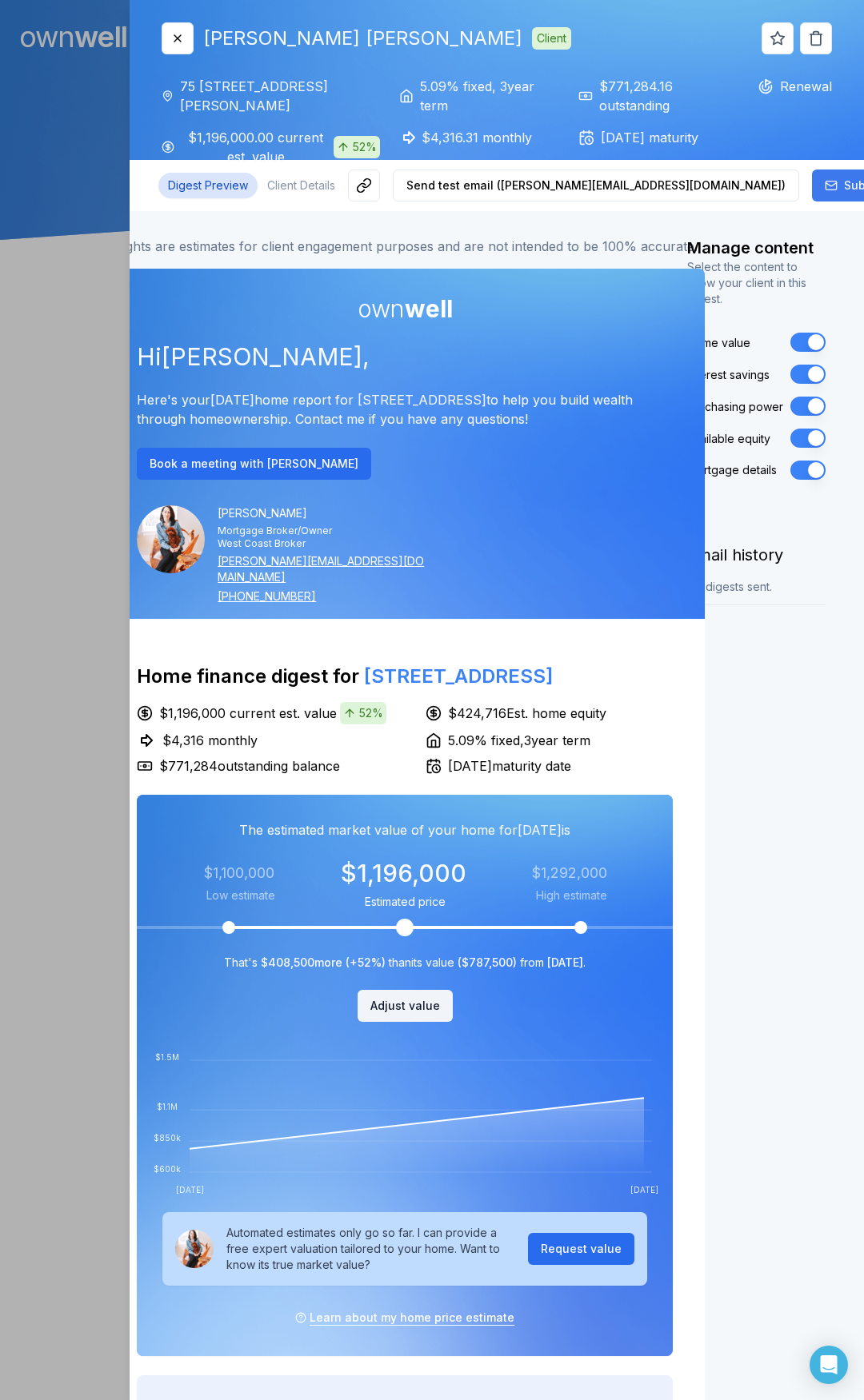 click on "Subscribe" at bounding box center (862, 185) 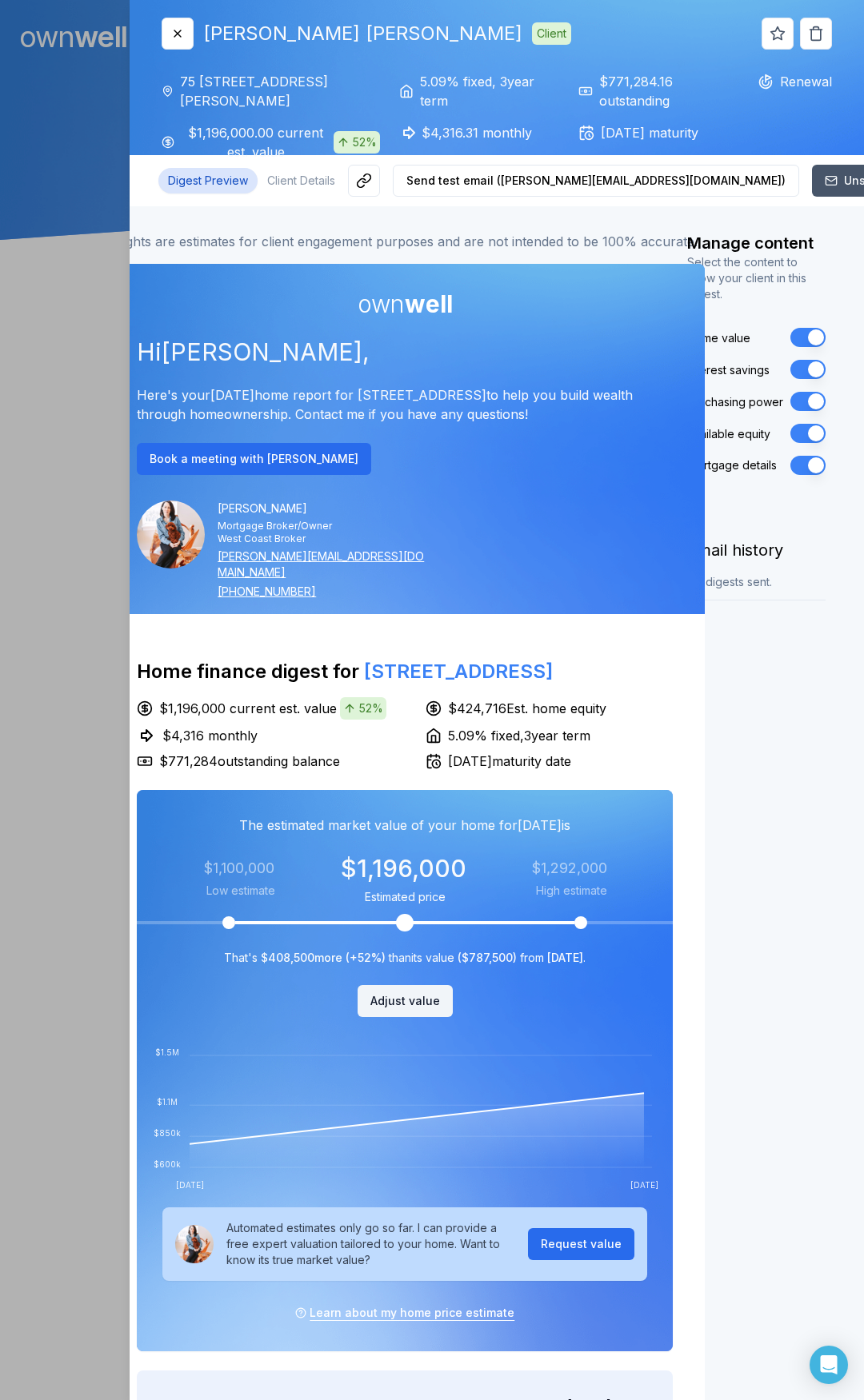 scroll, scrollTop: 0, scrollLeft: 0, axis: both 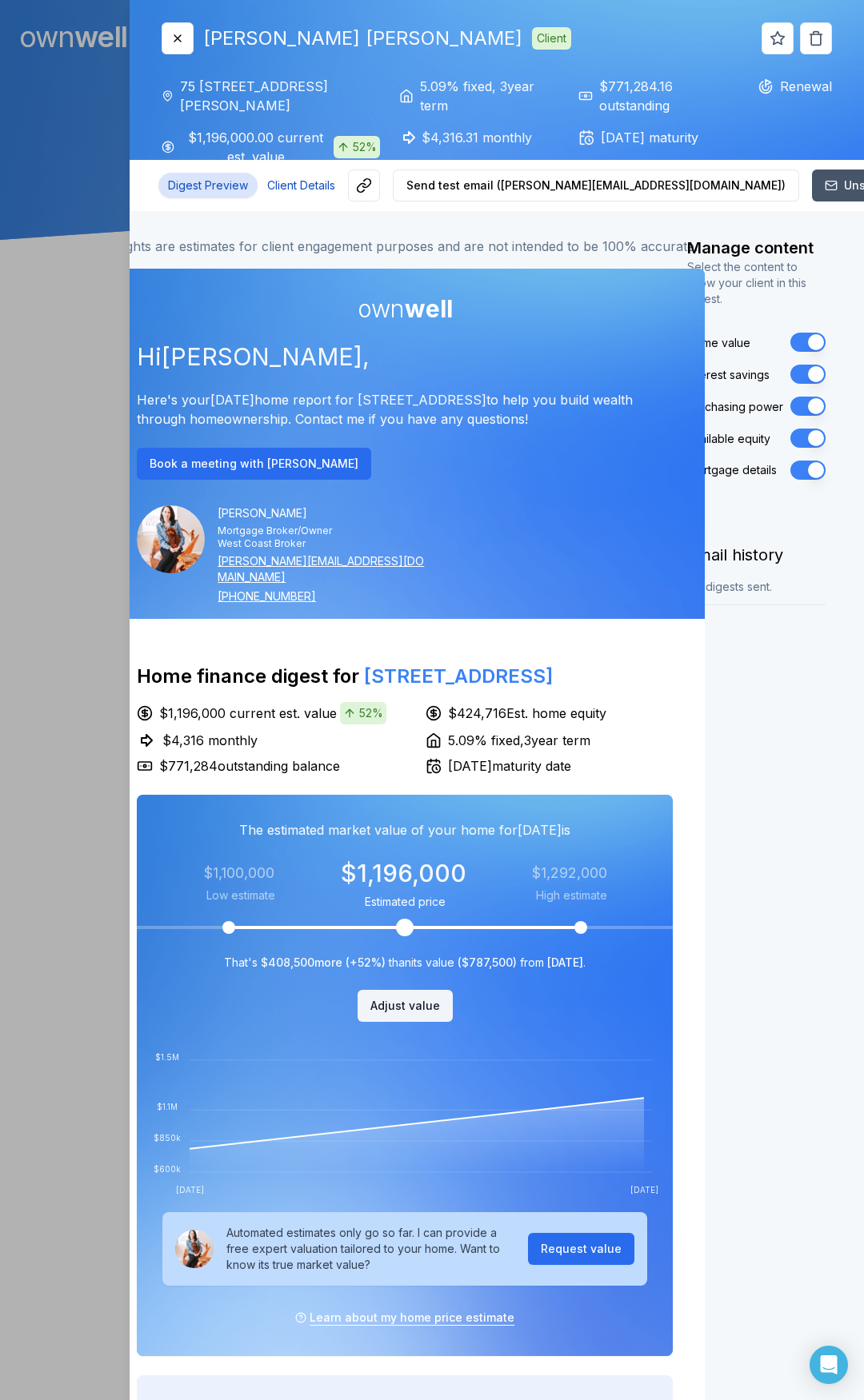click on "Client Details" at bounding box center (301, 185) 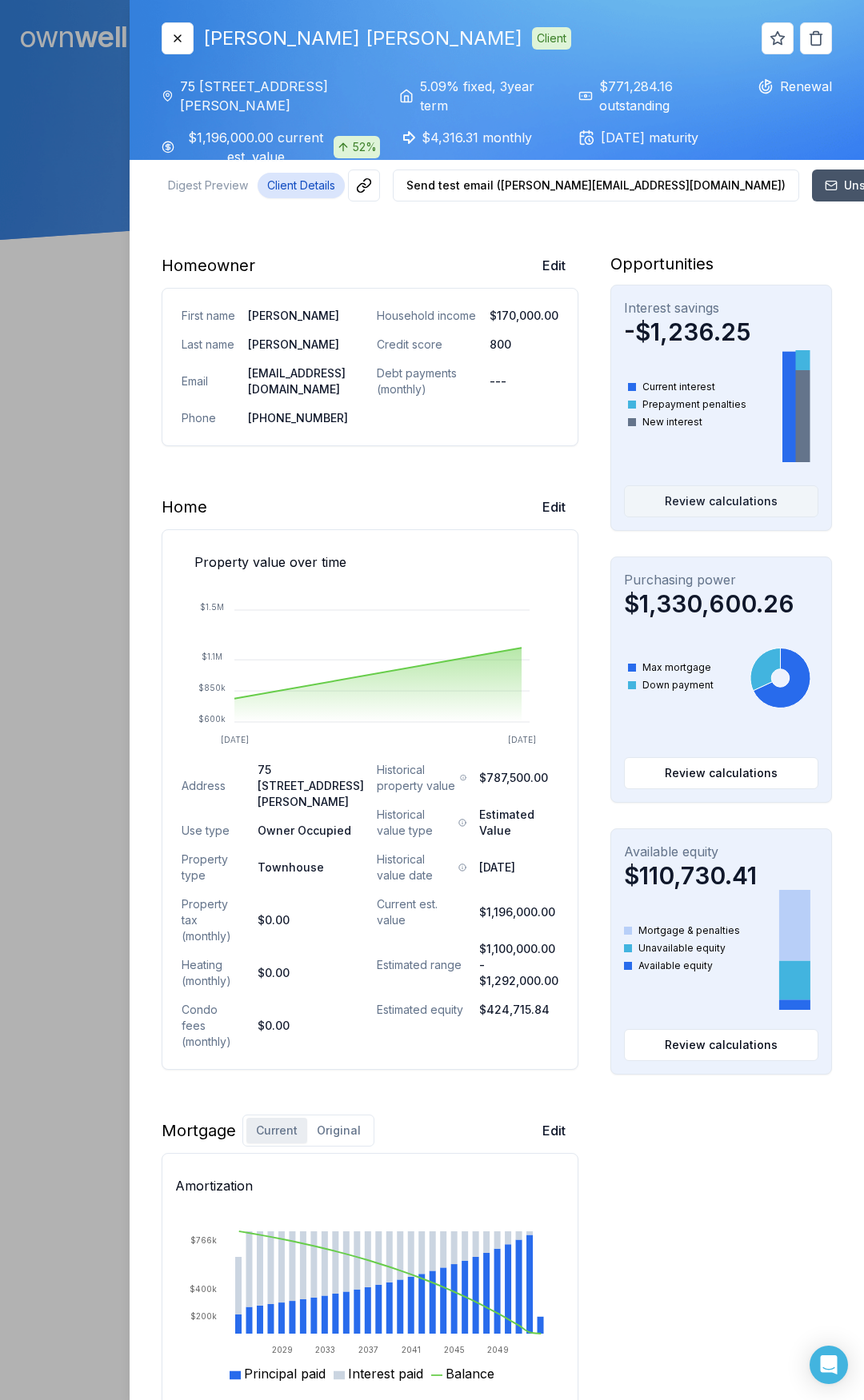 click on "Review calculations" at bounding box center (721, 501) 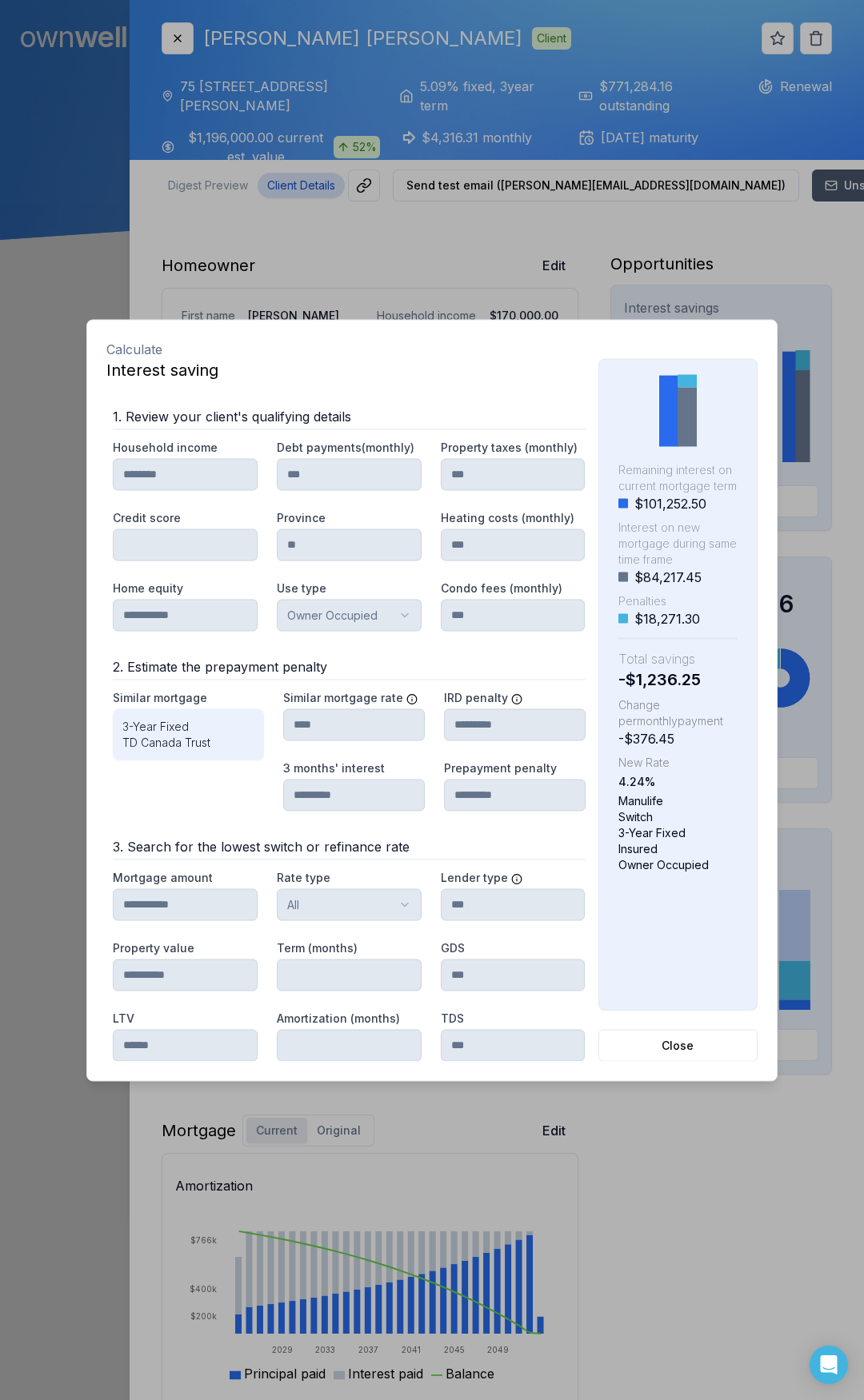 drag, startPoint x: 459, startPoint y: 250, endPoint x: 420, endPoint y: 321, distance: 81.006173 